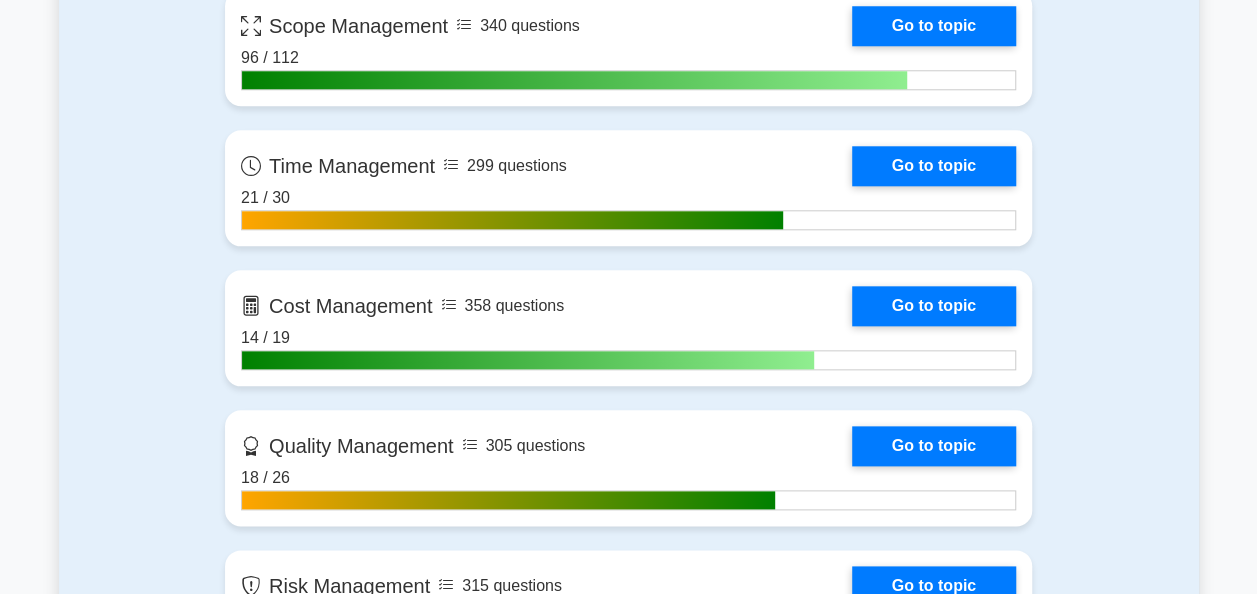 scroll, scrollTop: 1000, scrollLeft: 0, axis: vertical 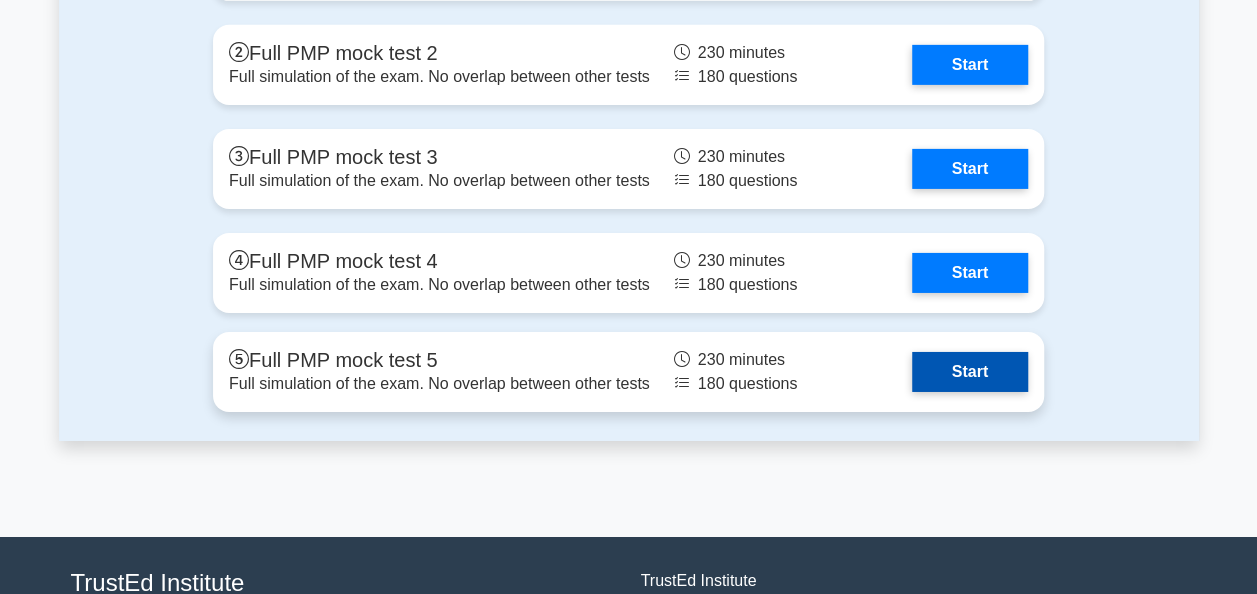 click on "Start" at bounding box center [970, 372] 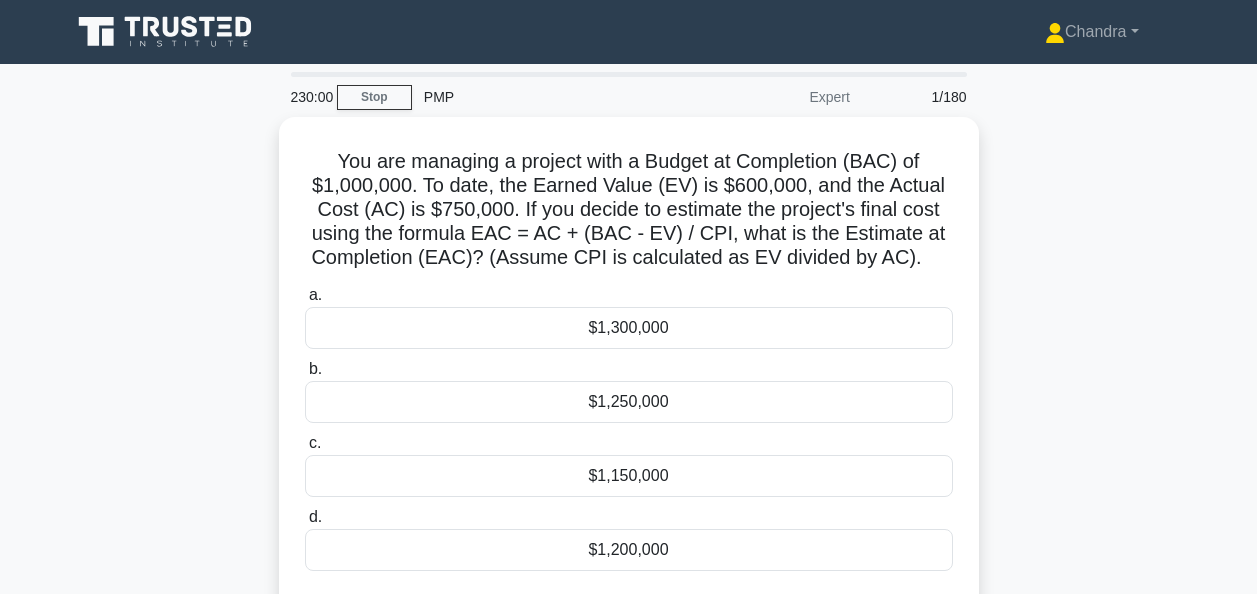 scroll, scrollTop: 0, scrollLeft: 0, axis: both 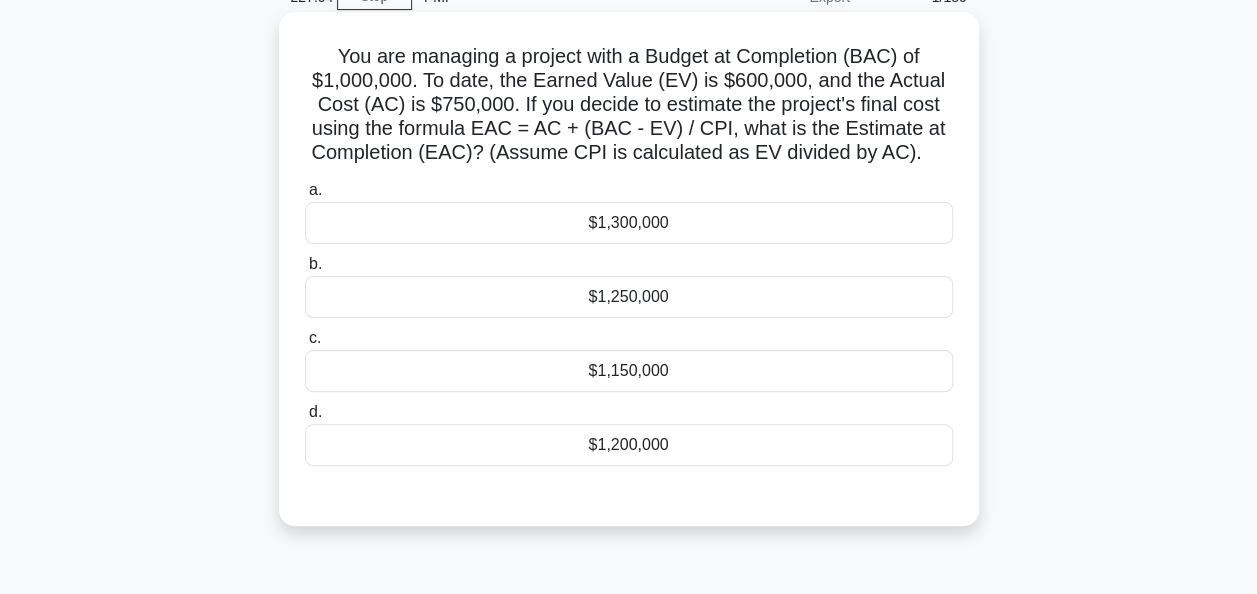 click on "$1,150,000" at bounding box center (629, 371) 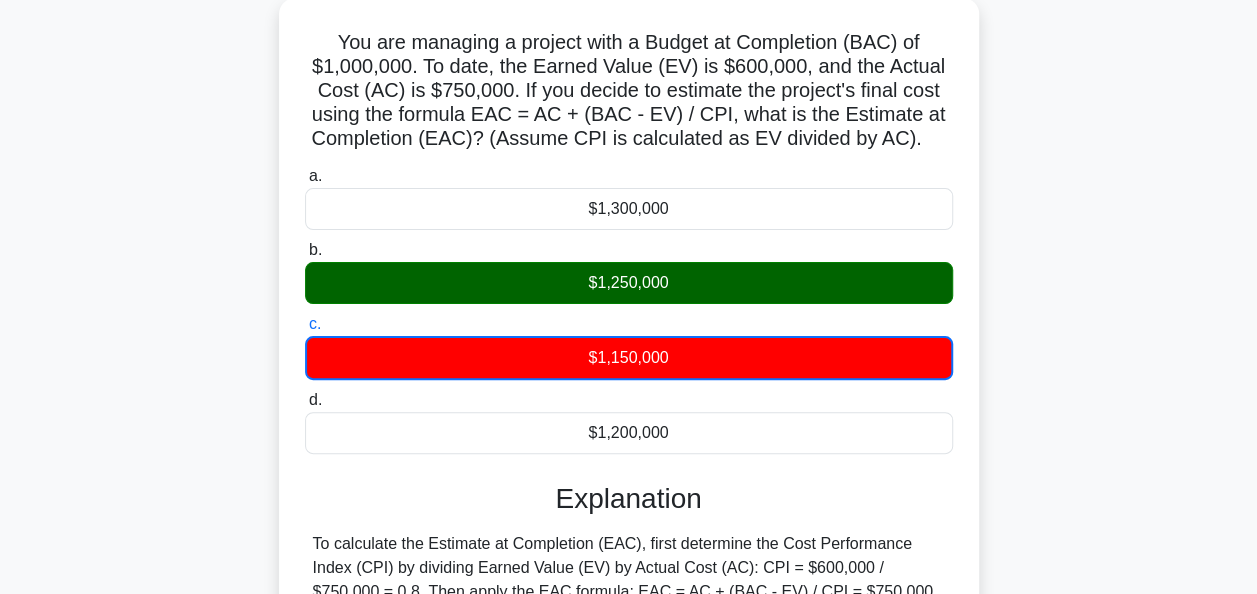 scroll, scrollTop: 400, scrollLeft: 0, axis: vertical 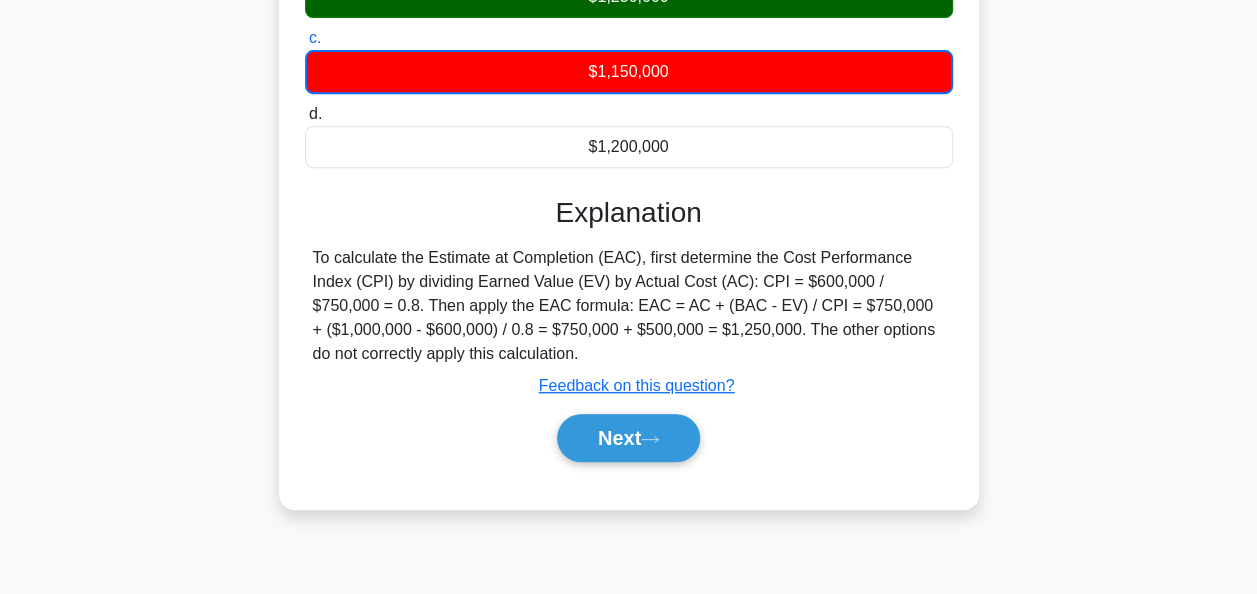 click on "Feedback on this question?" at bounding box center (637, 385) 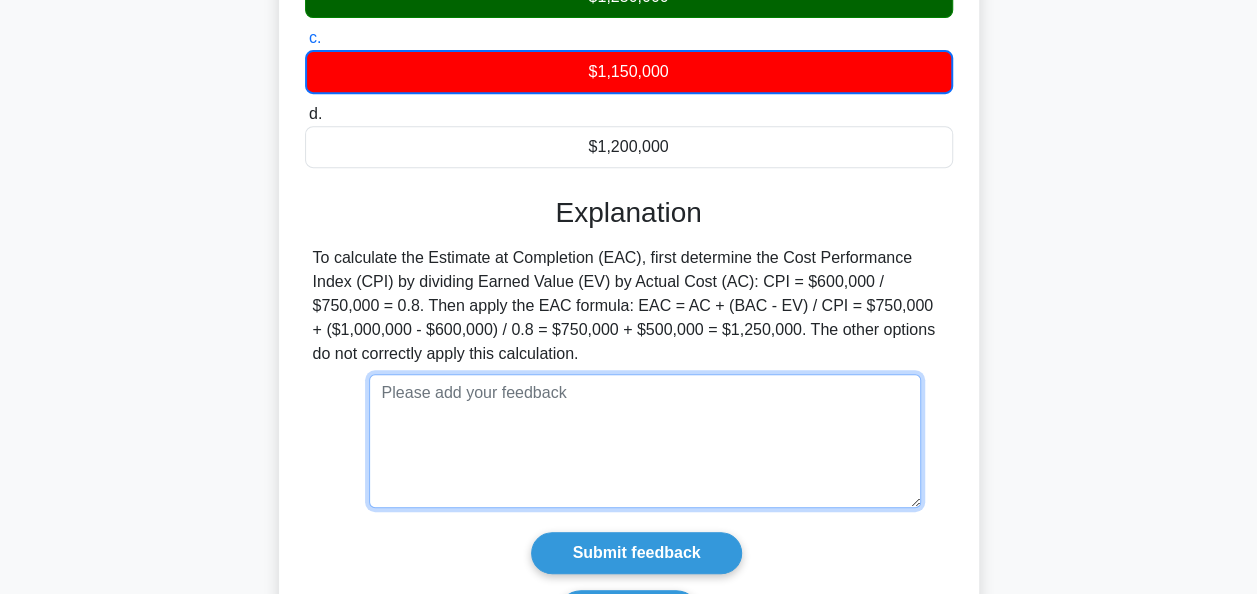click at bounding box center (645, 441) 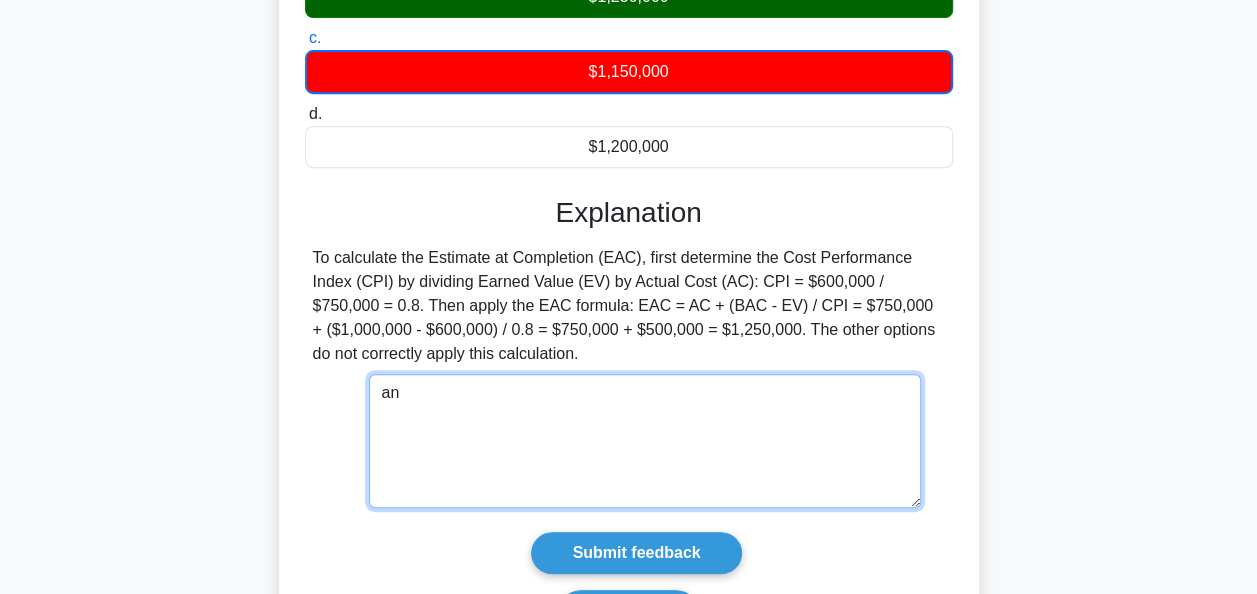 type on "a" 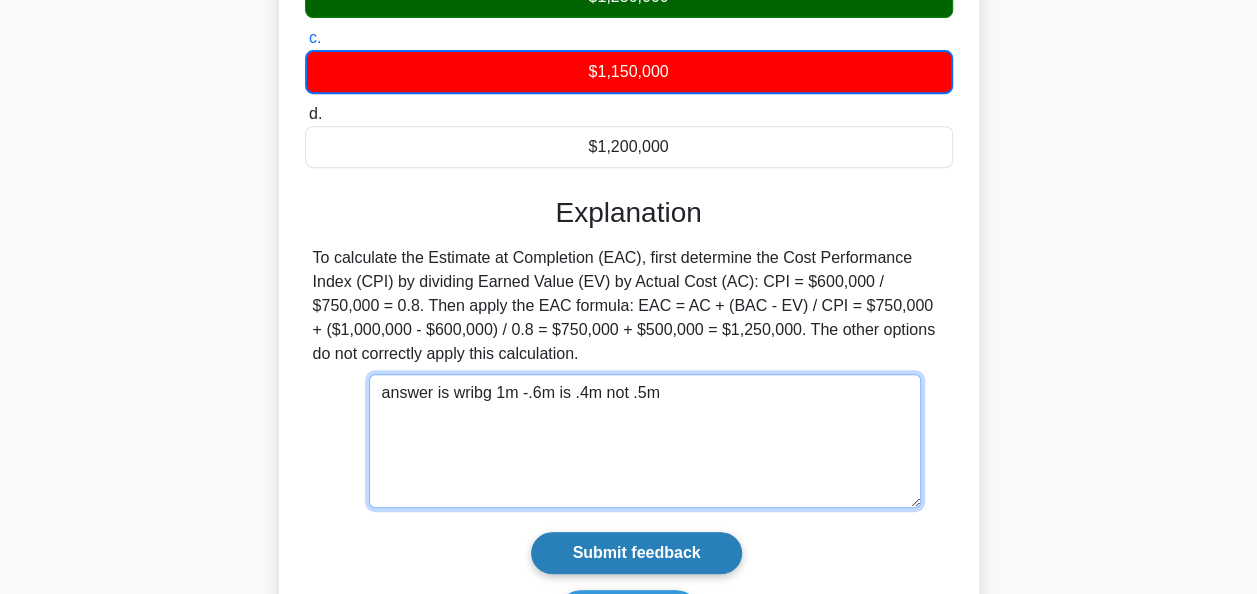 type on "answer is wribg 1m -.6m is .4m not .5m" 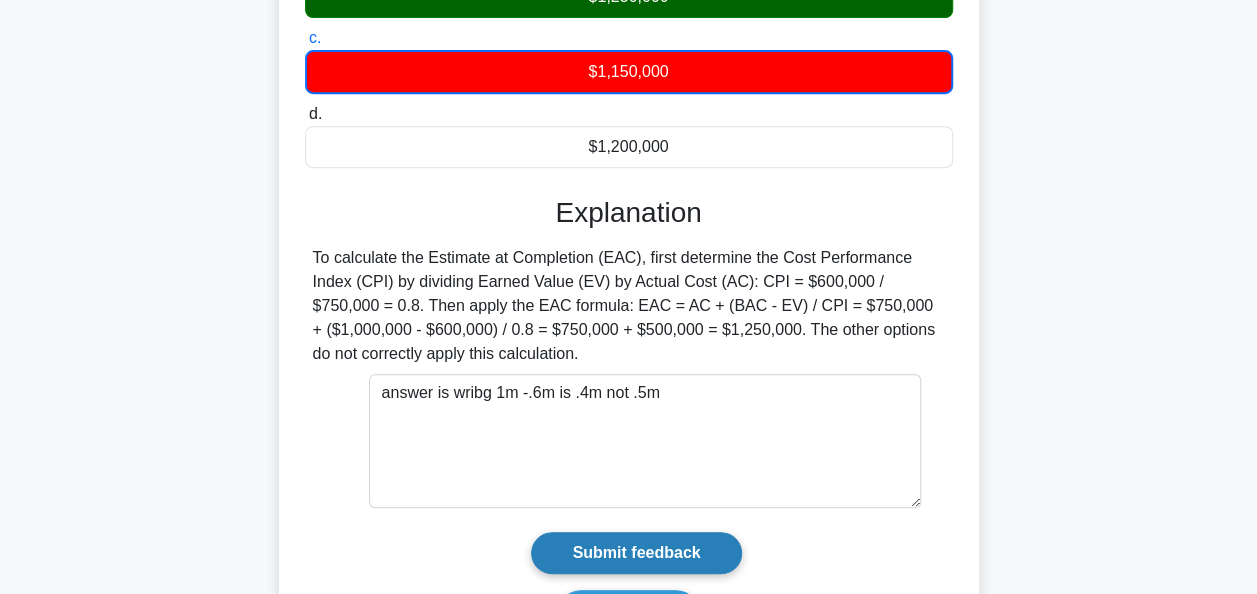 click on "Submit feedback" at bounding box center (636, 553) 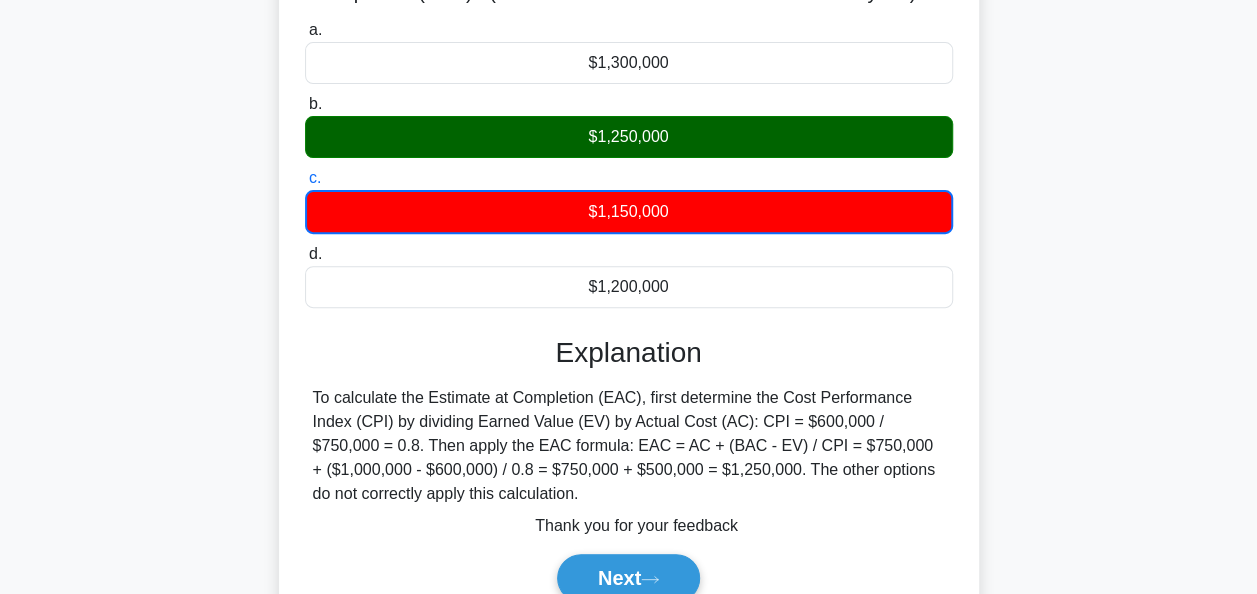 scroll, scrollTop: 486, scrollLeft: 0, axis: vertical 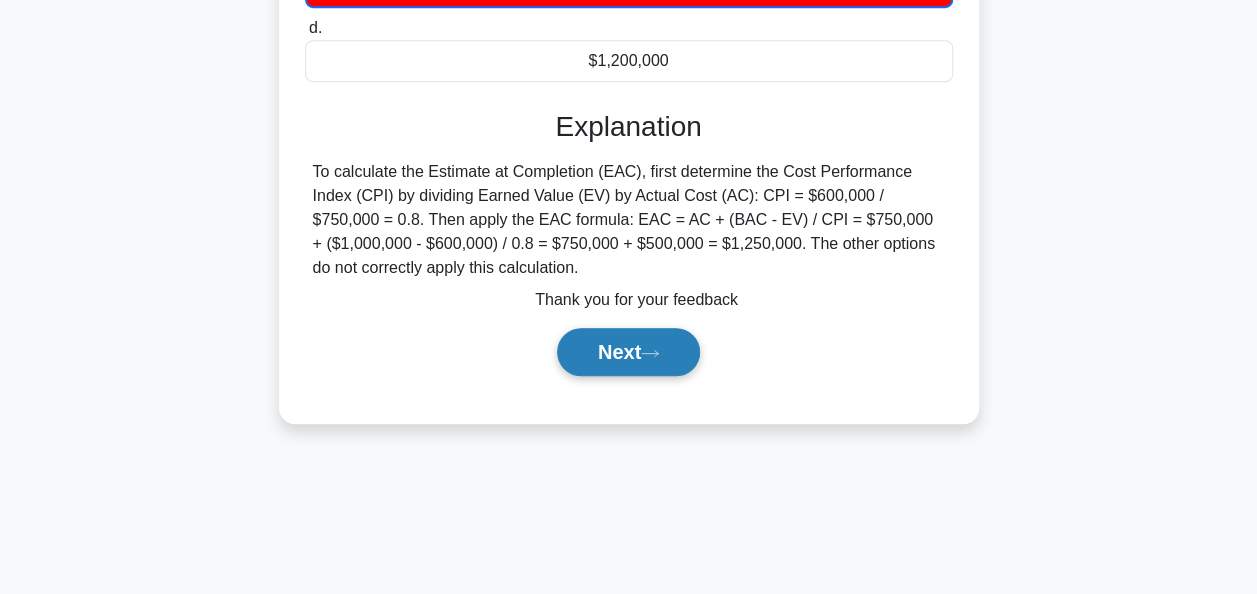 click on "Next" at bounding box center (628, 352) 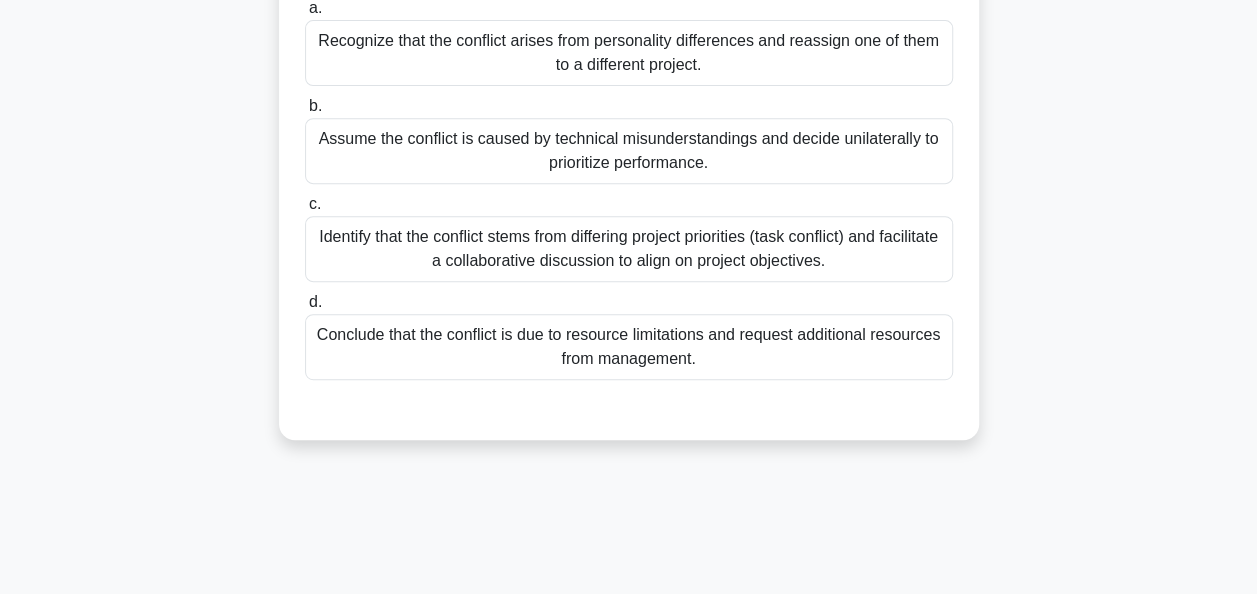 scroll, scrollTop: 386, scrollLeft: 0, axis: vertical 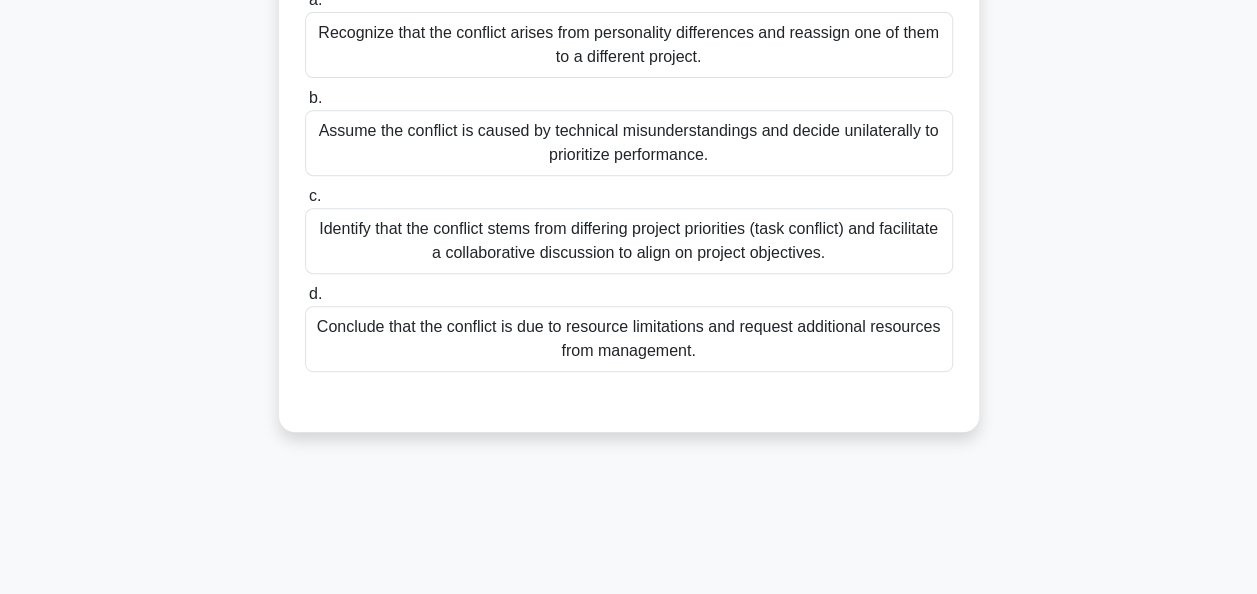 click on "Identify that the conflict stems from differing project priorities (task conflict) and facilitate a collaborative discussion to align on project objectives." at bounding box center (629, 241) 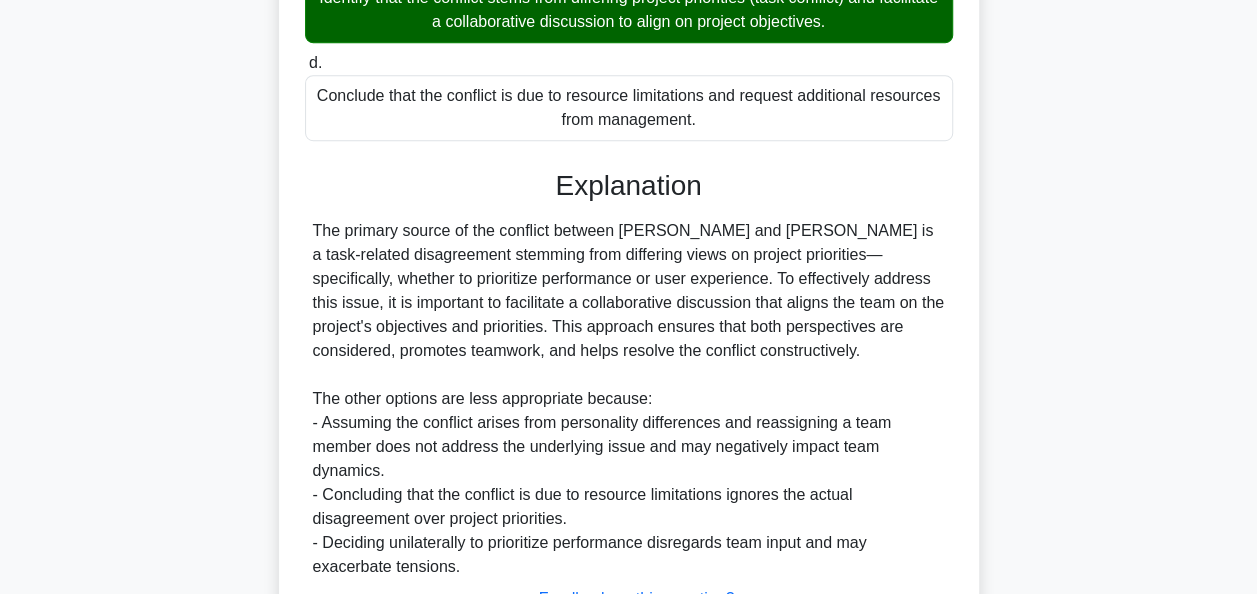 scroll, scrollTop: 756, scrollLeft: 0, axis: vertical 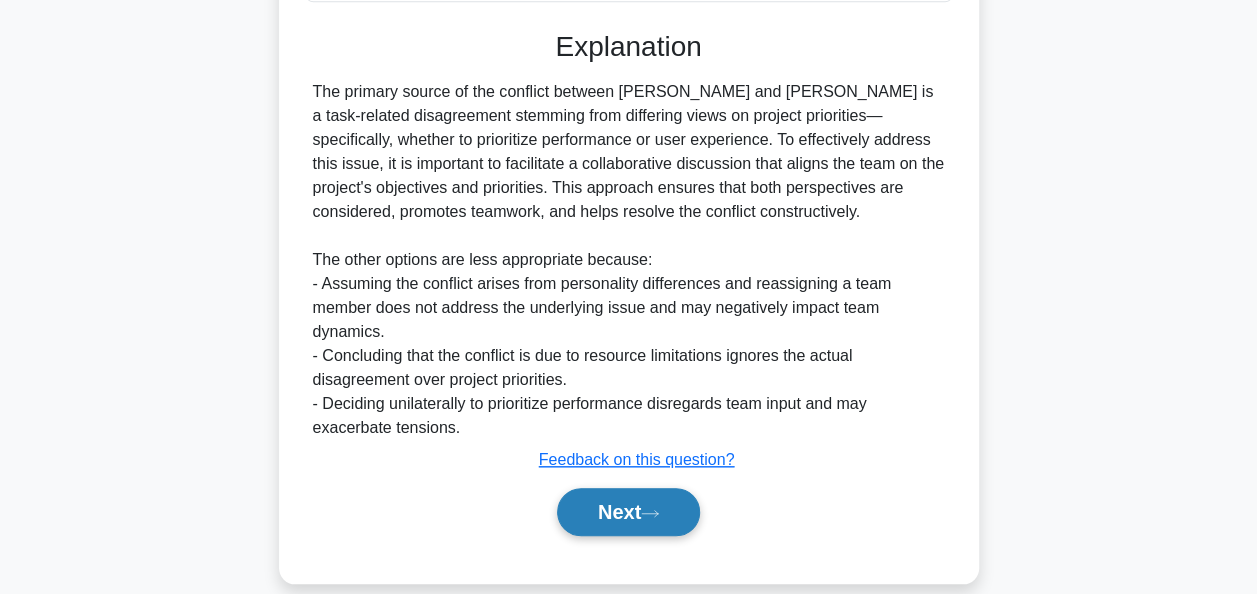 click on "Next" at bounding box center [628, 512] 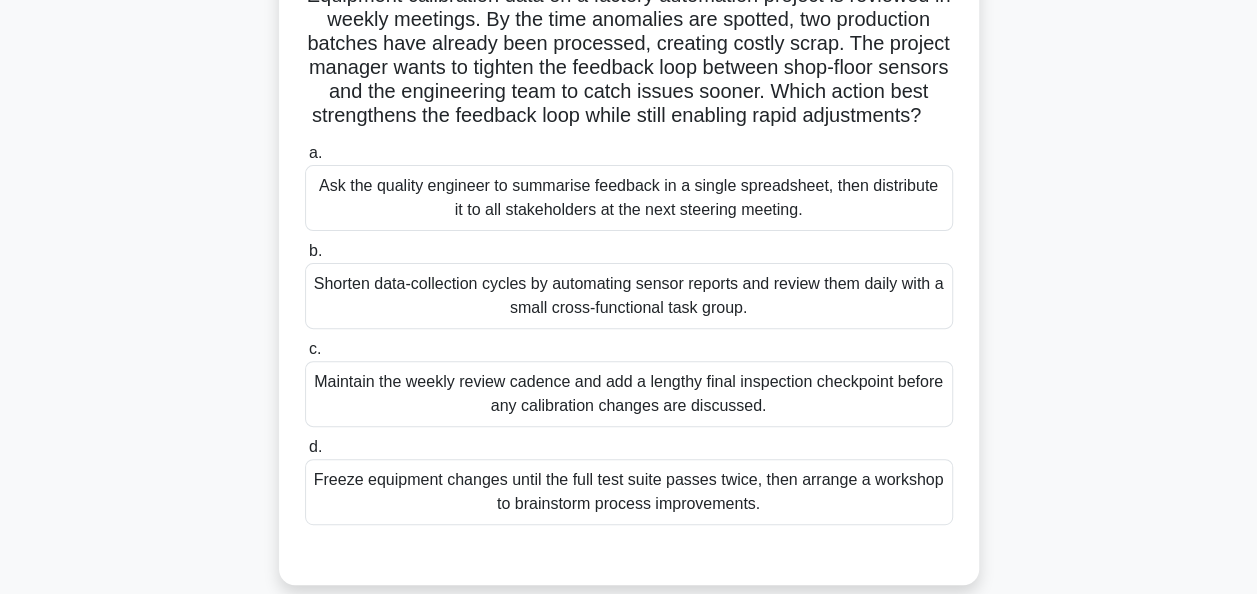 scroll, scrollTop: 186, scrollLeft: 0, axis: vertical 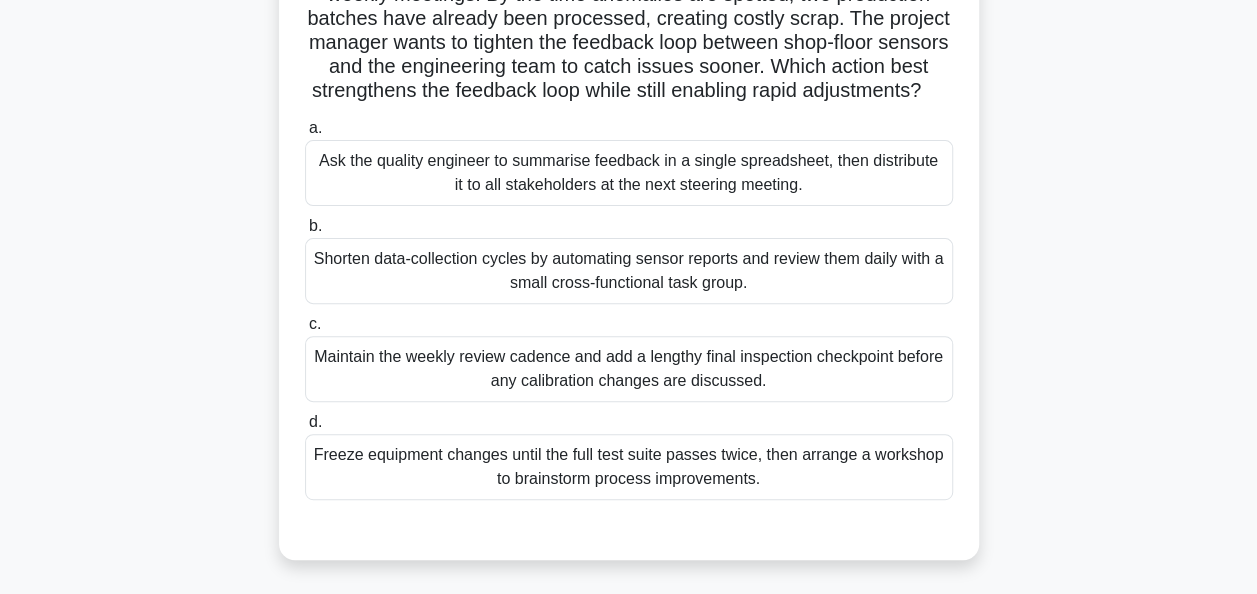 click on "Shorten data-collection cycles by automating sensor reports and review them daily with a small cross-functional task group." at bounding box center [629, 271] 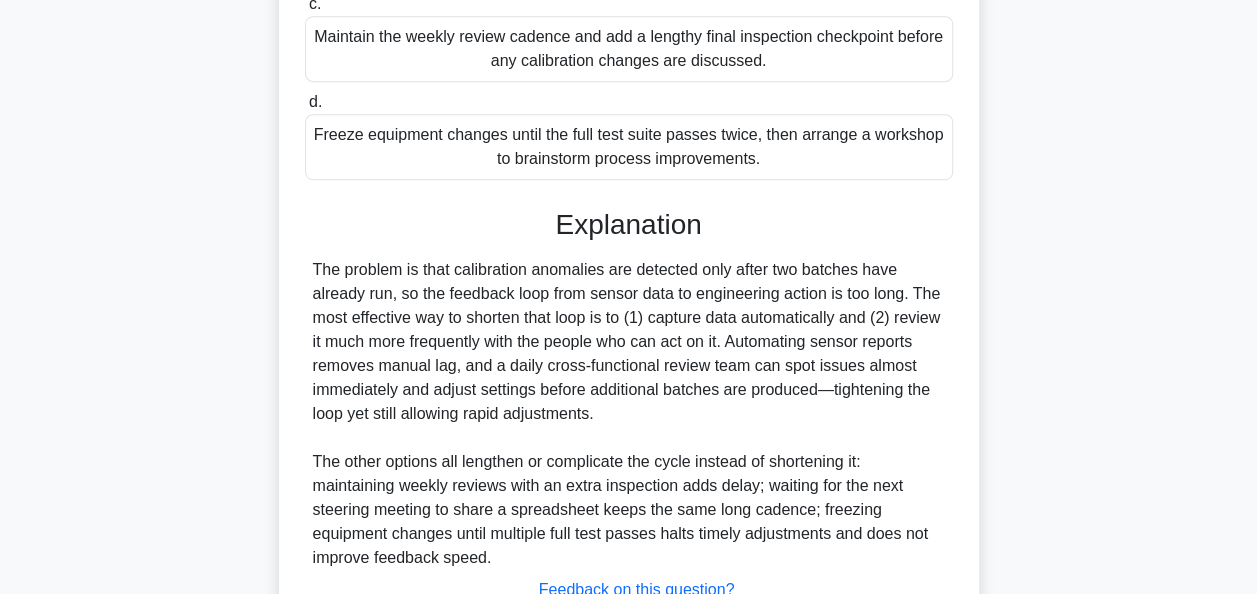 scroll, scrollTop: 684, scrollLeft: 0, axis: vertical 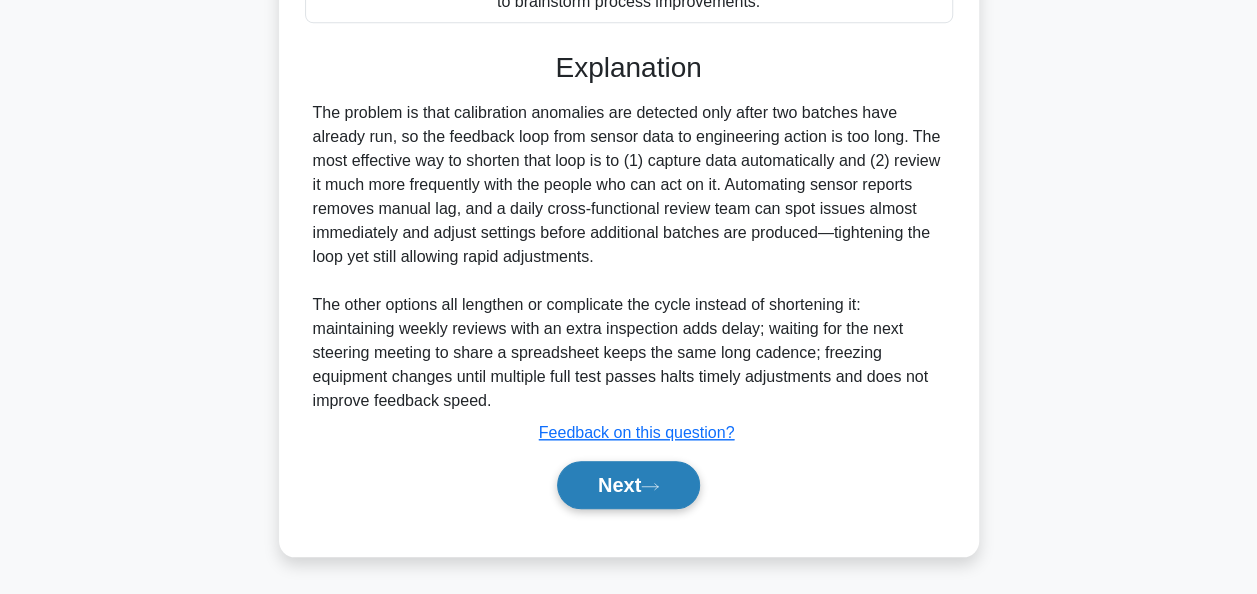 click on "Next" at bounding box center [628, 485] 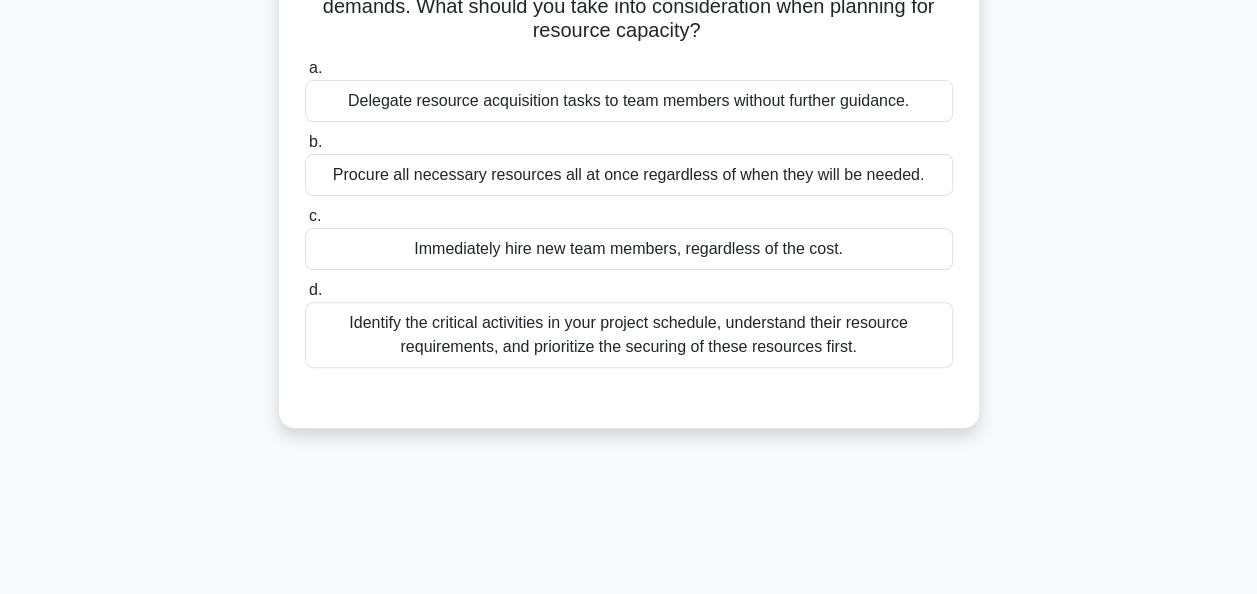 scroll, scrollTop: 200, scrollLeft: 0, axis: vertical 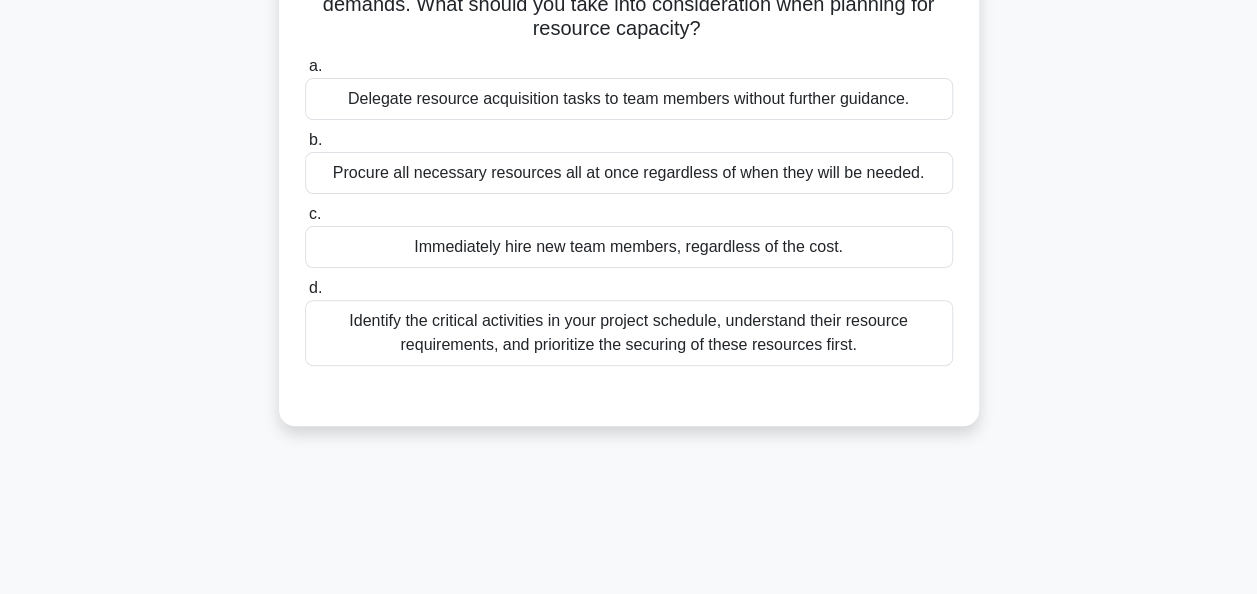 click on "Identify the critical activities in your project schedule, understand their resource requirements, and prioritize the securing of these resources first." at bounding box center [629, 333] 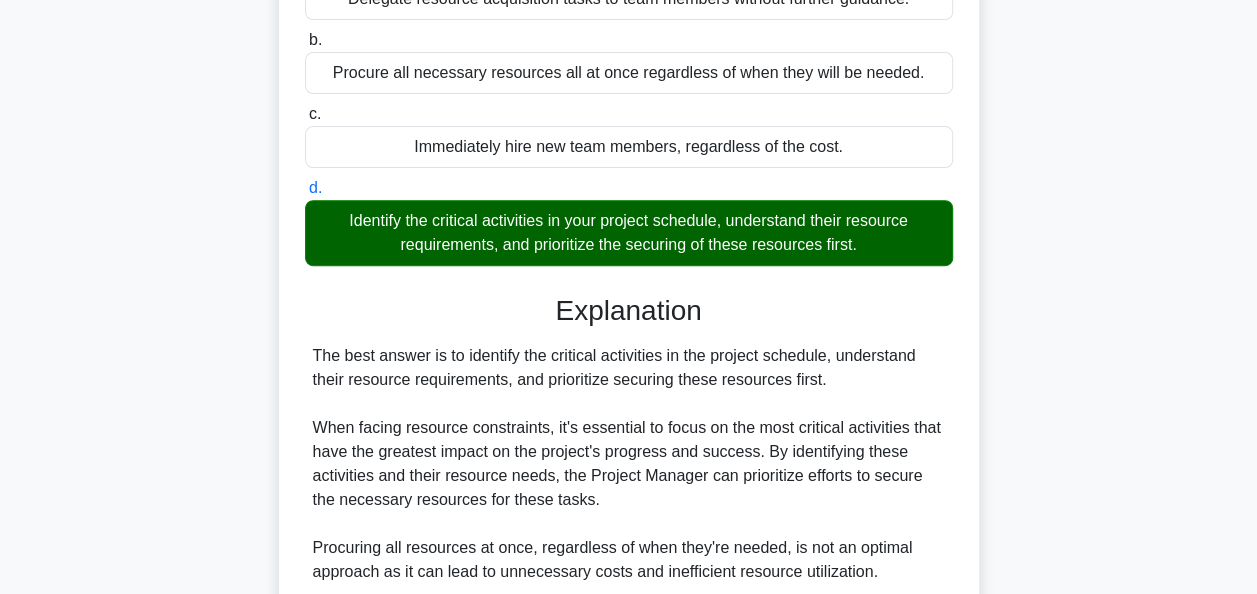 scroll, scrollTop: 660, scrollLeft: 0, axis: vertical 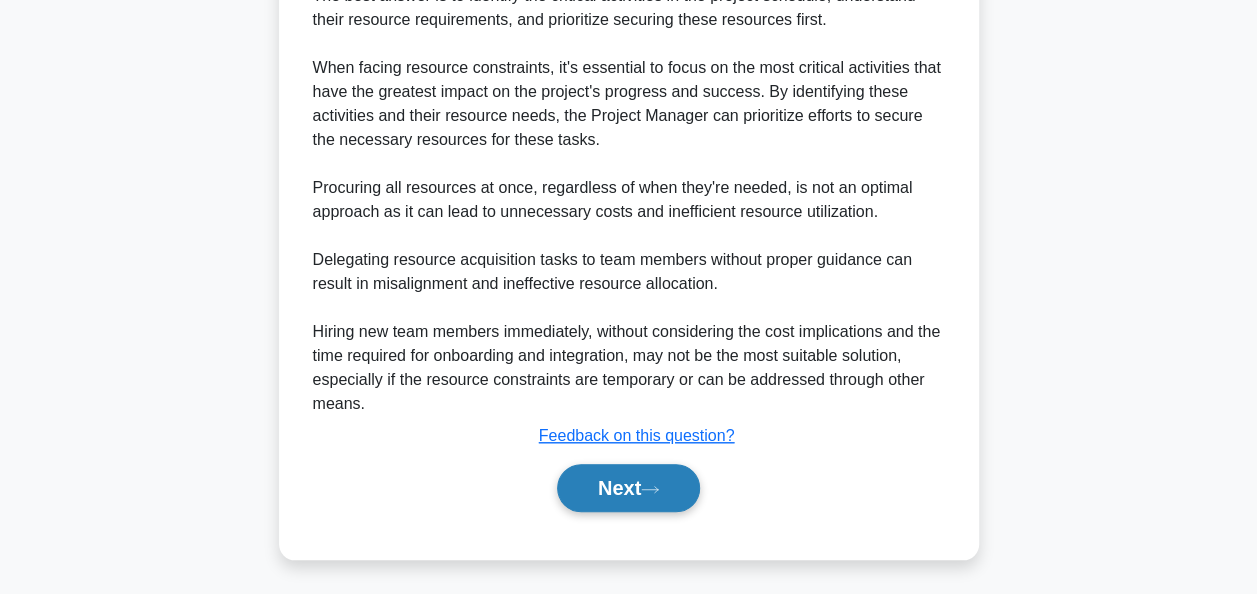 click on "Next" at bounding box center [628, 488] 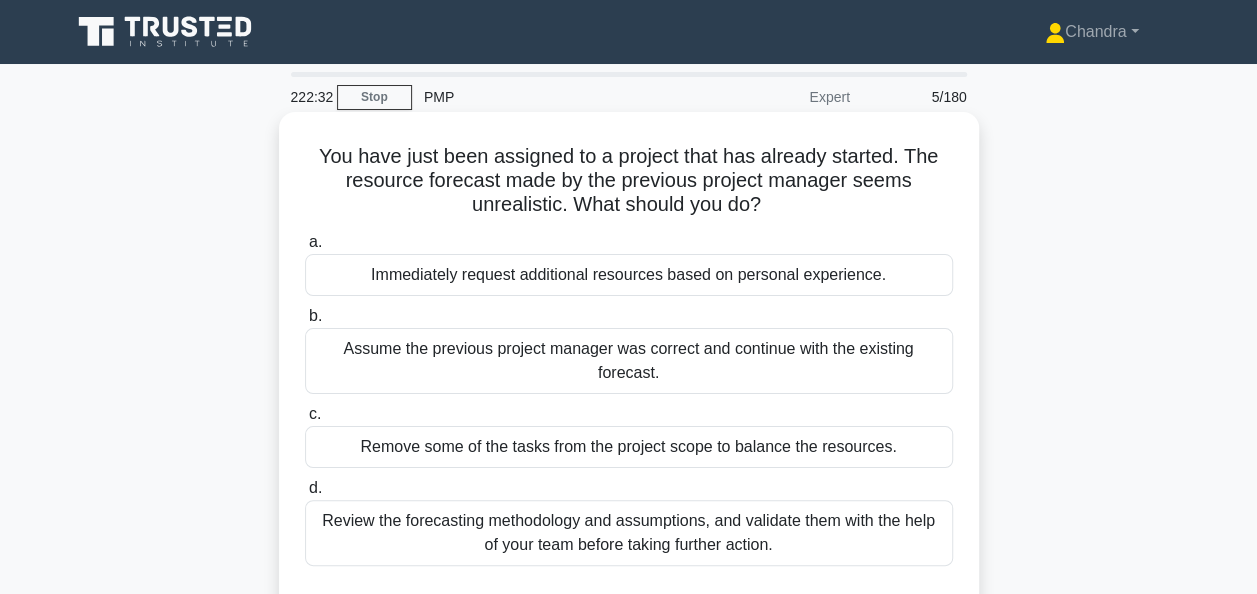 scroll, scrollTop: 100, scrollLeft: 0, axis: vertical 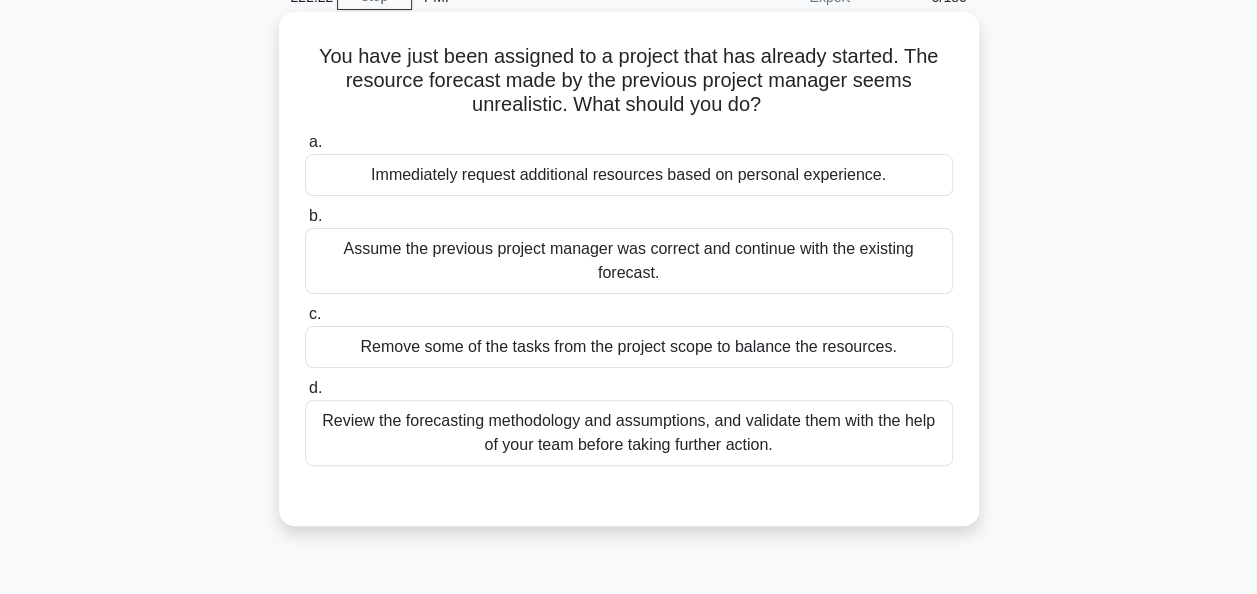 click on "Review the forecasting methodology and assumptions, and validate them with the help of your team before taking further action." at bounding box center [629, 433] 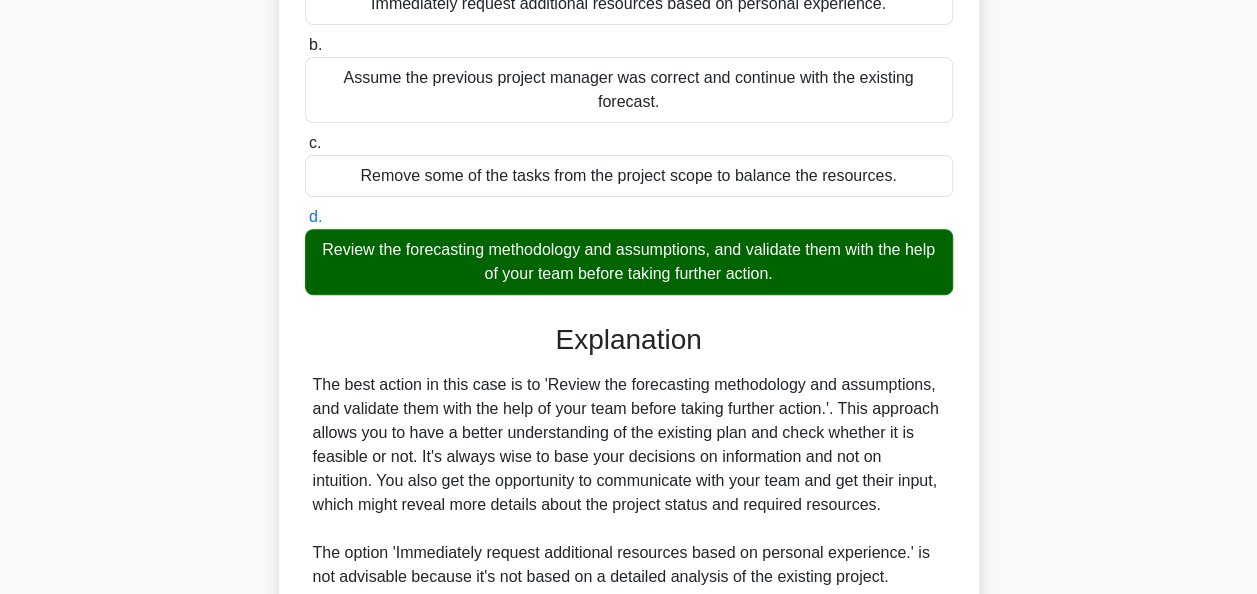 scroll, scrollTop: 660, scrollLeft: 0, axis: vertical 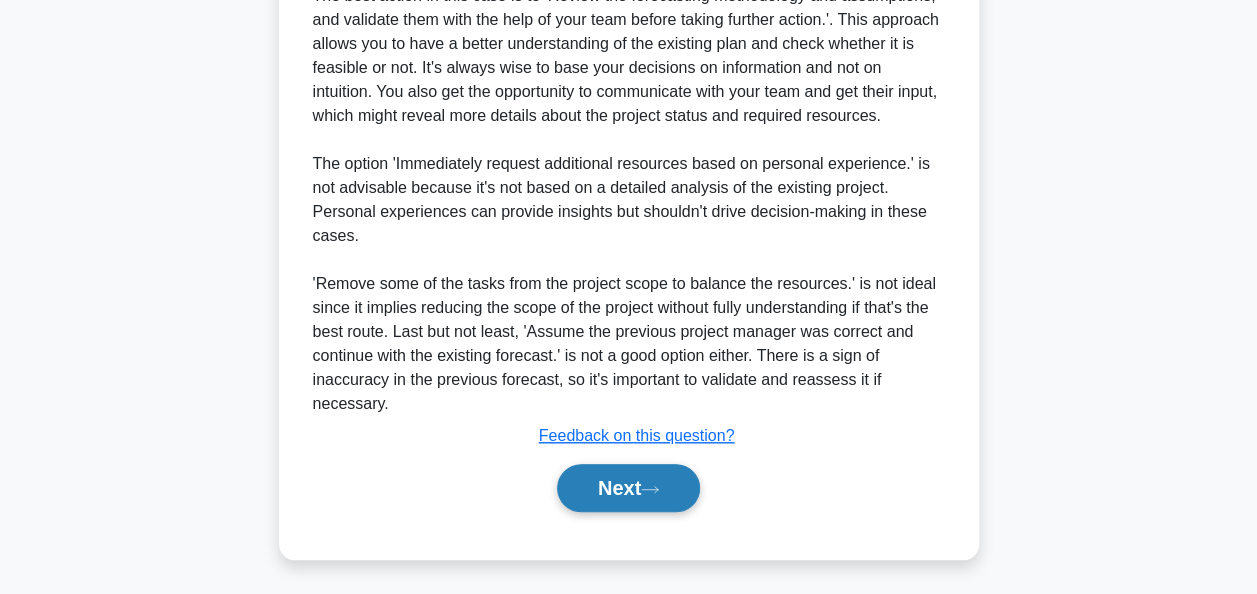 click on "Next" at bounding box center [628, 488] 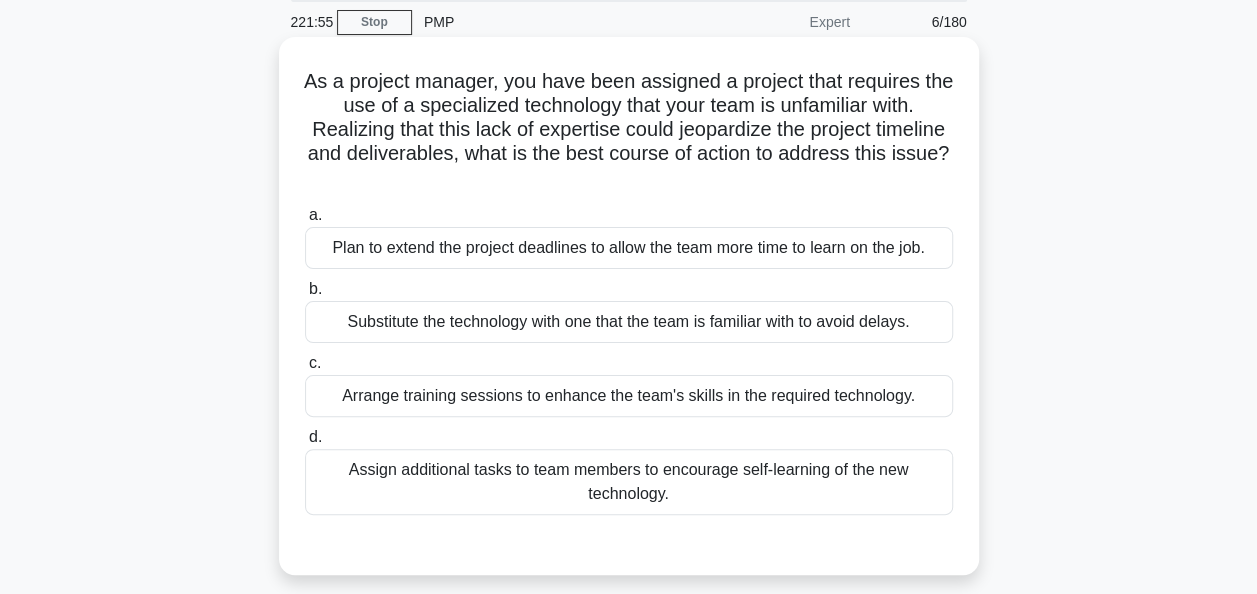 scroll, scrollTop: 100, scrollLeft: 0, axis: vertical 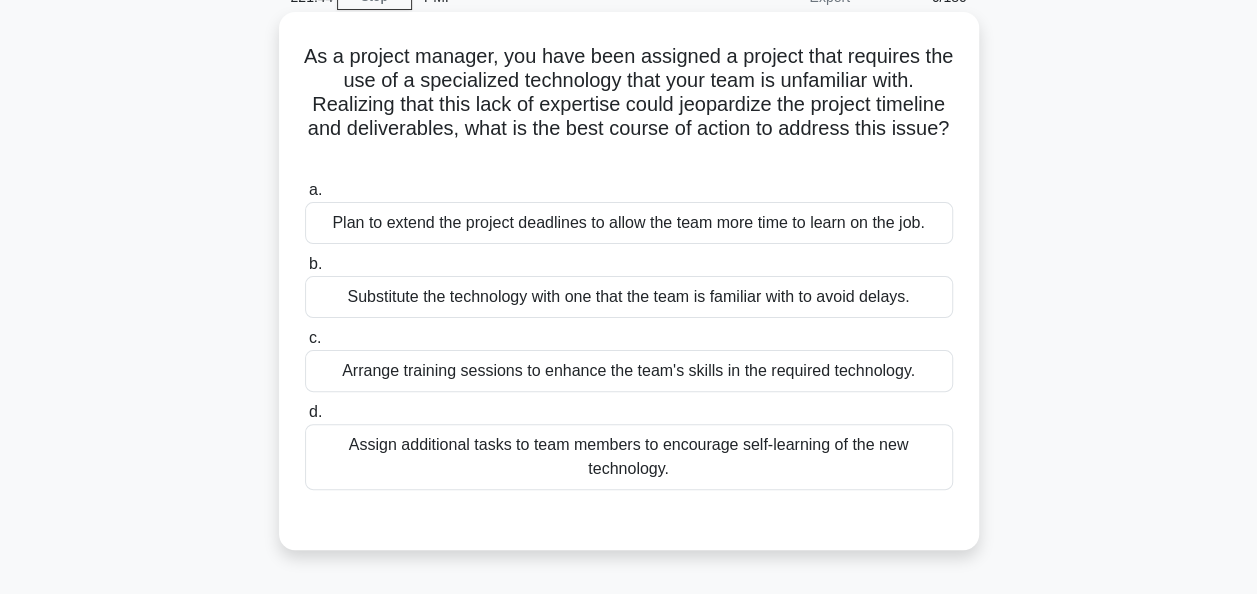 click on "Arrange training sessions to enhance the team's skills in the required technology." at bounding box center [629, 371] 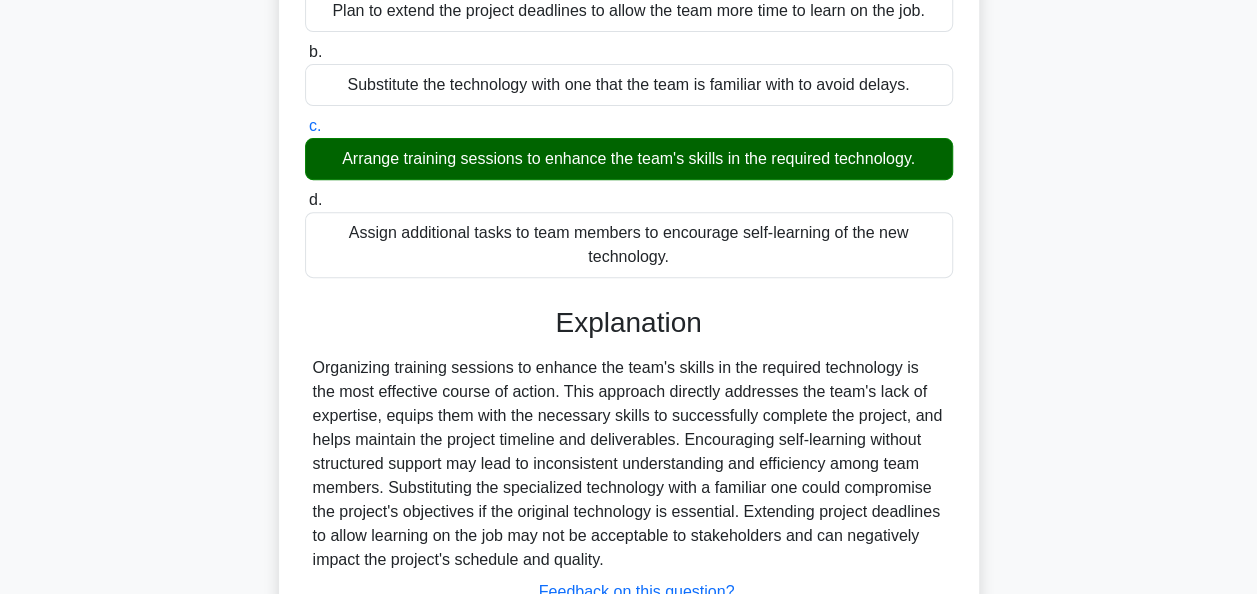 scroll, scrollTop: 486, scrollLeft: 0, axis: vertical 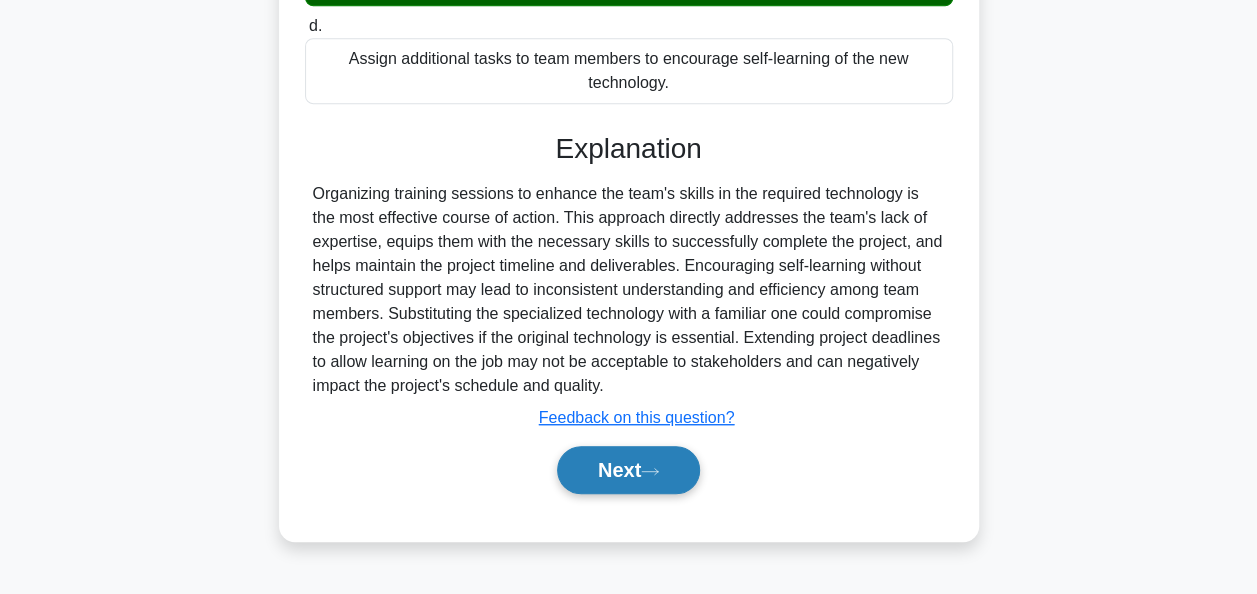 click on "Next" at bounding box center [628, 470] 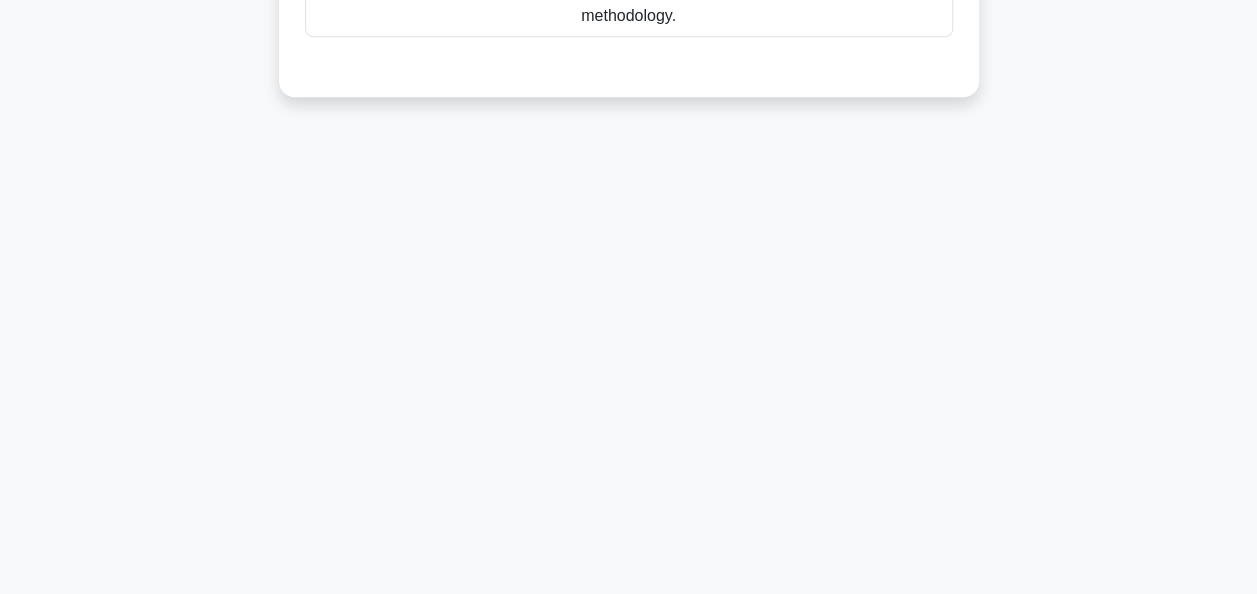 scroll, scrollTop: 0, scrollLeft: 0, axis: both 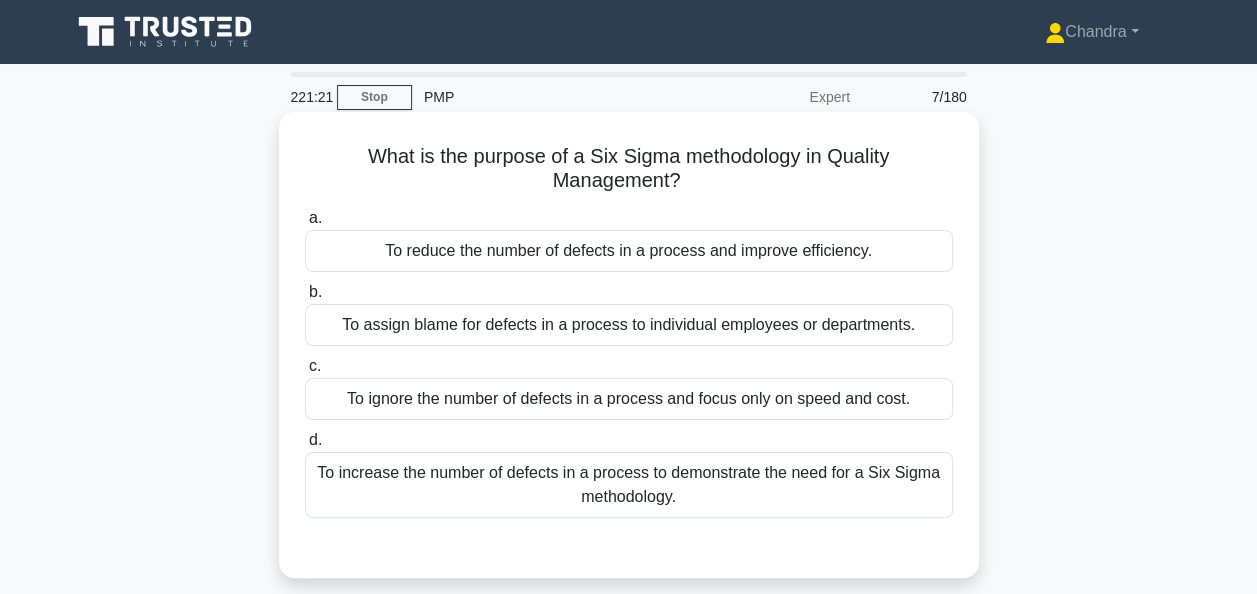click on "To reduce the number of defects in a process and improve efficiency." at bounding box center [629, 251] 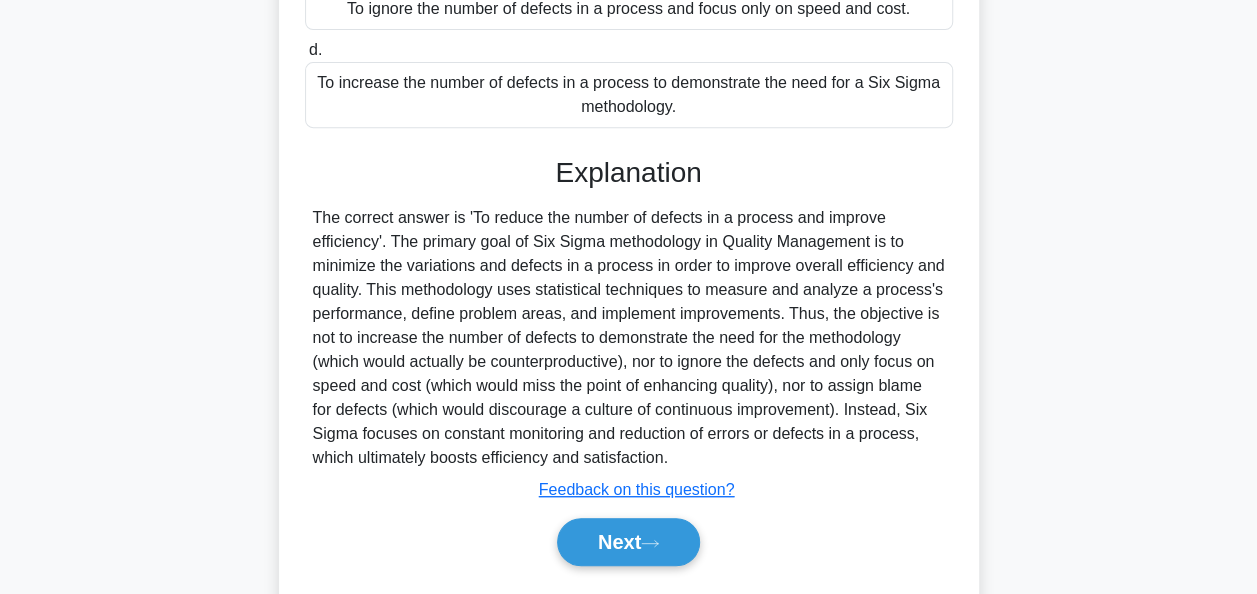 scroll, scrollTop: 486, scrollLeft: 0, axis: vertical 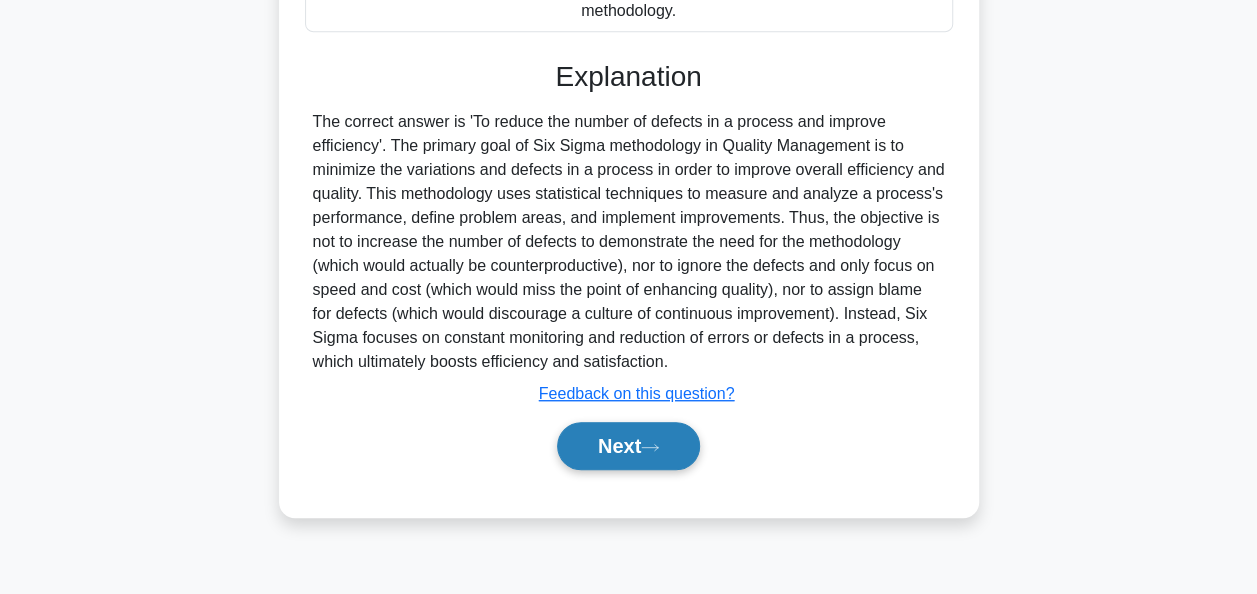 click on "Next" at bounding box center (628, 446) 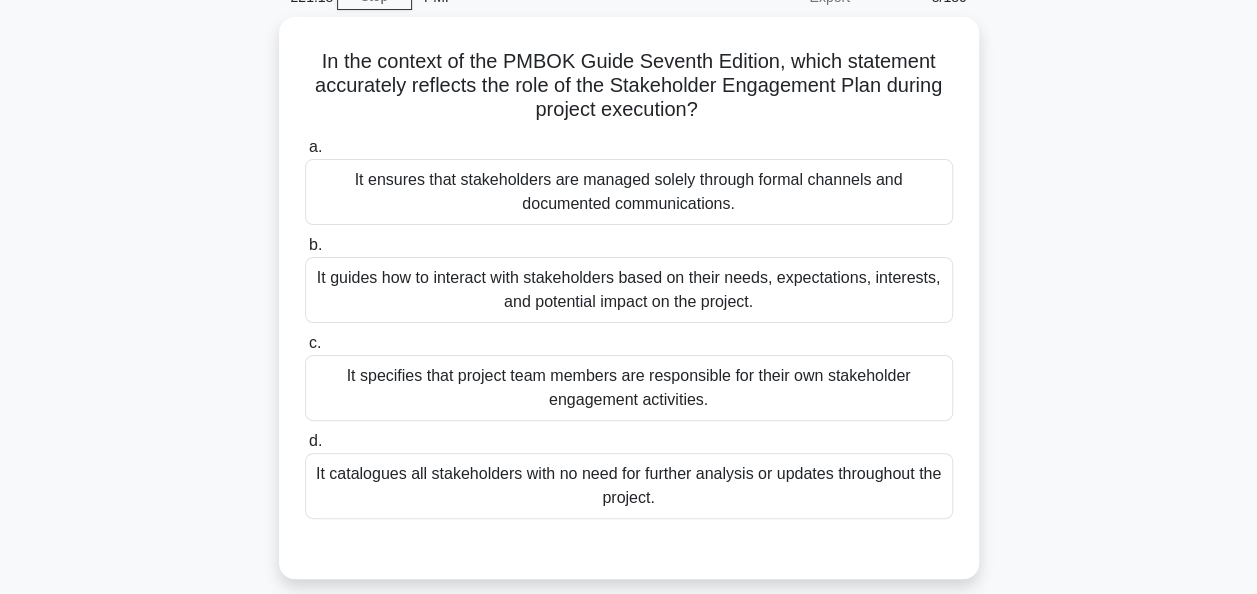 scroll, scrollTop: 86, scrollLeft: 0, axis: vertical 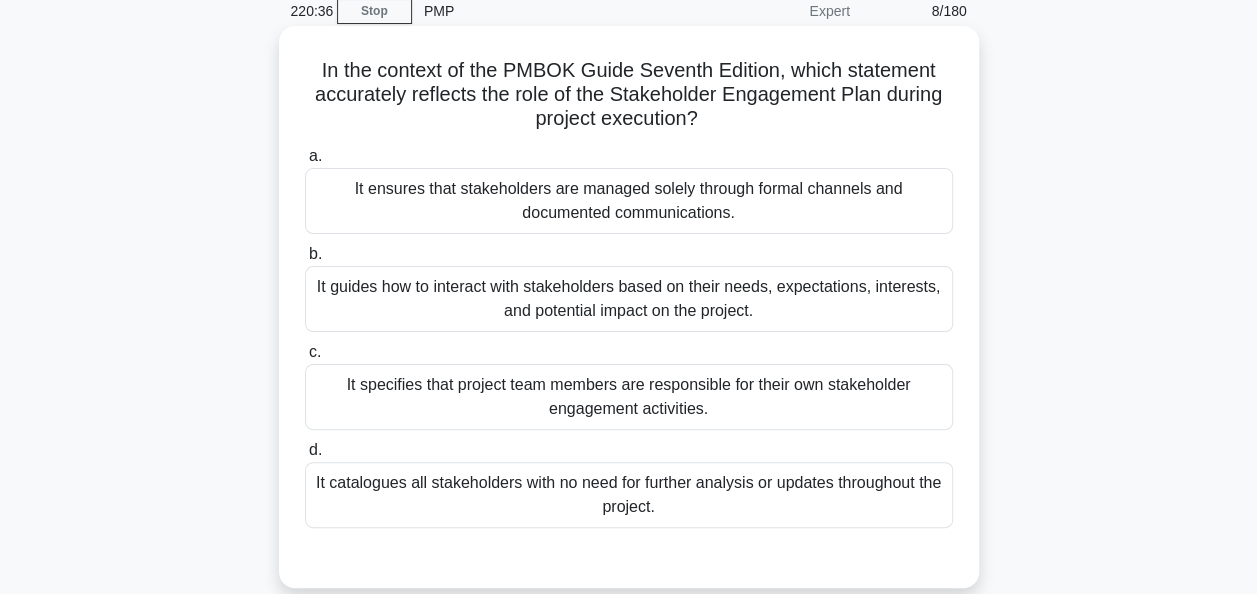 click on "It guides how to interact with stakeholders based on their needs, expectations, interests, and potential impact on the project." at bounding box center (629, 299) 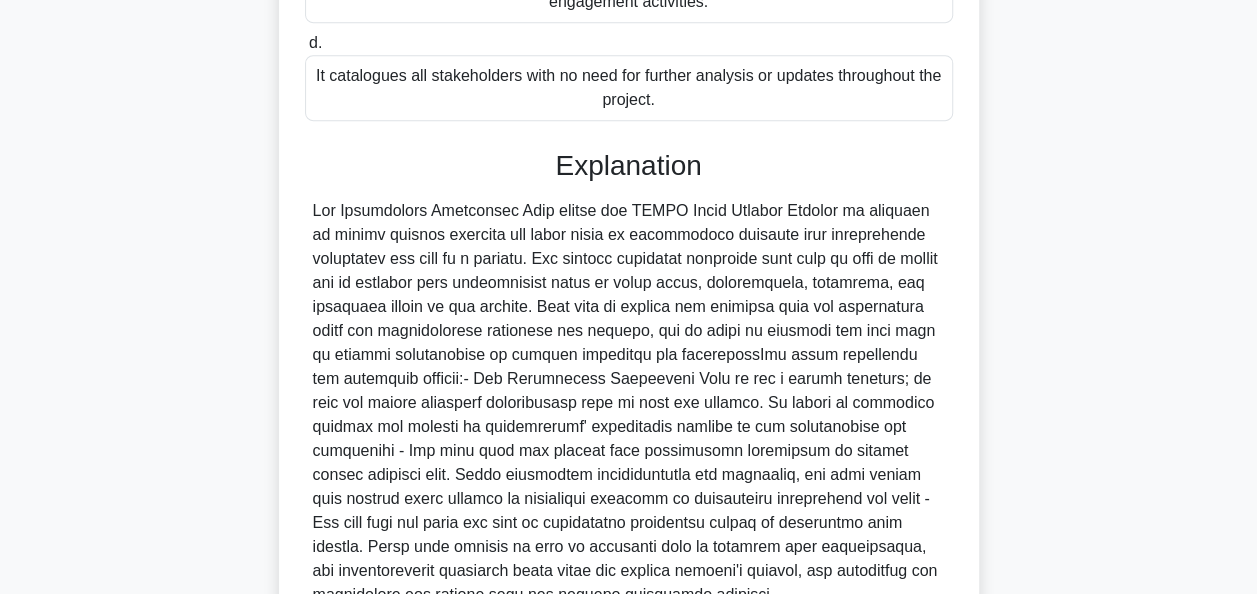 scroll, scrollTop: 684, scrollLeft: 0, axis: vertical 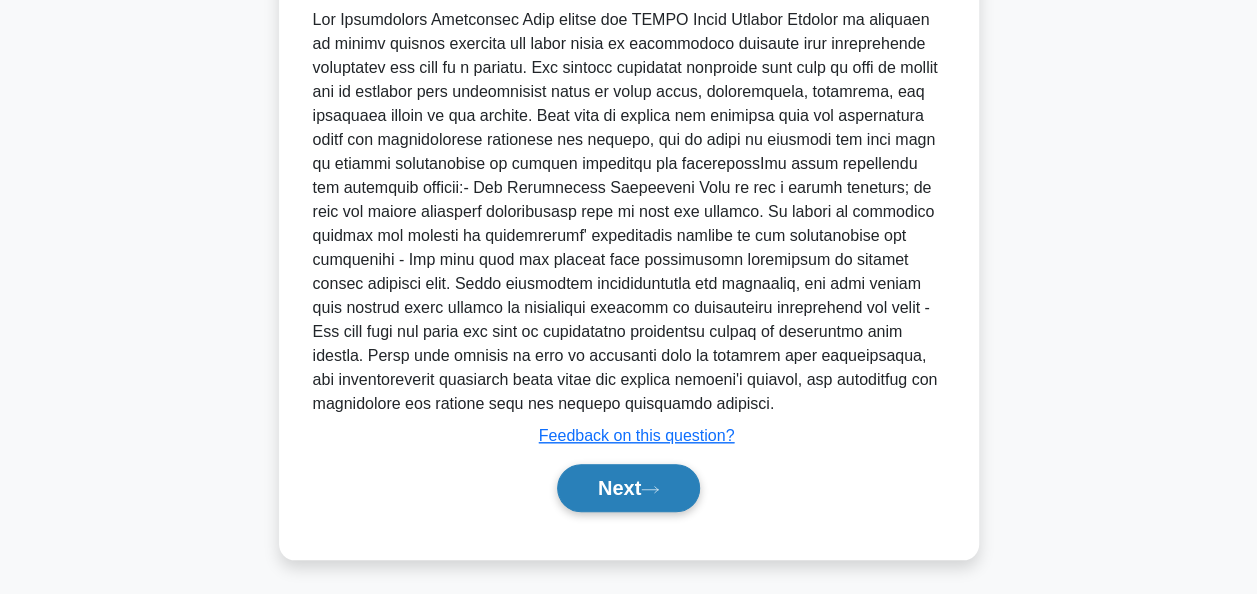 click on "Next" at bounding box center [628, 488] 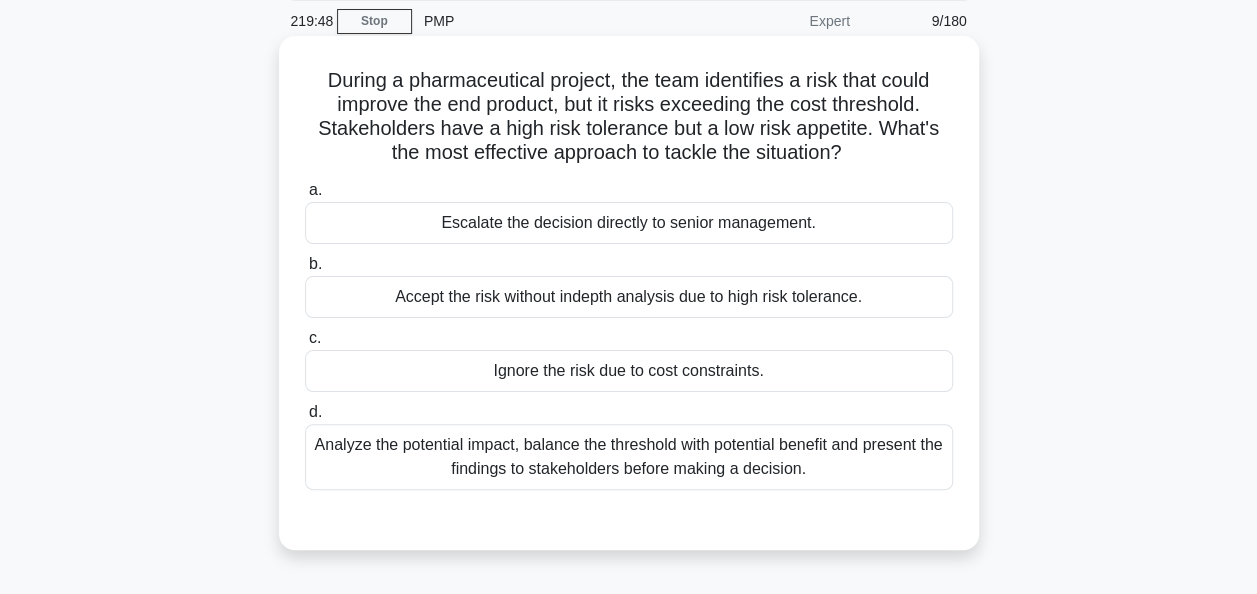 scroll, scrollTop: 100, scrollLeft: 0, axis: vertical 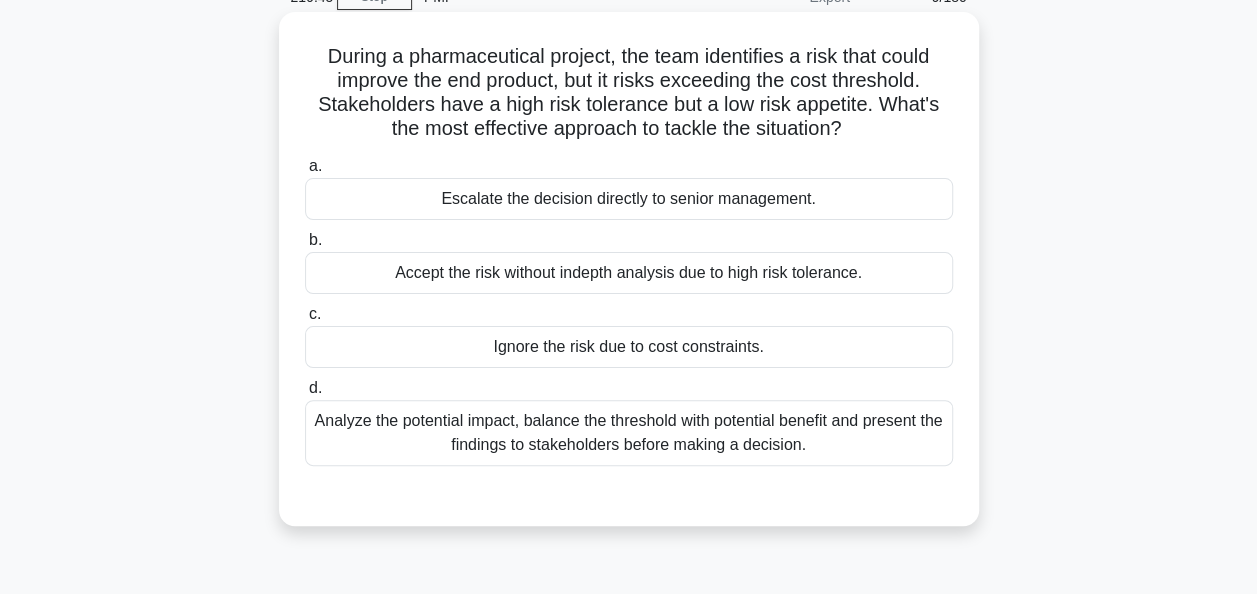 click on "Analyze the potential impact, balance the threshold with potential benefit and present the findings to stakeholders before making a decision." at bounding box center (629, 433) 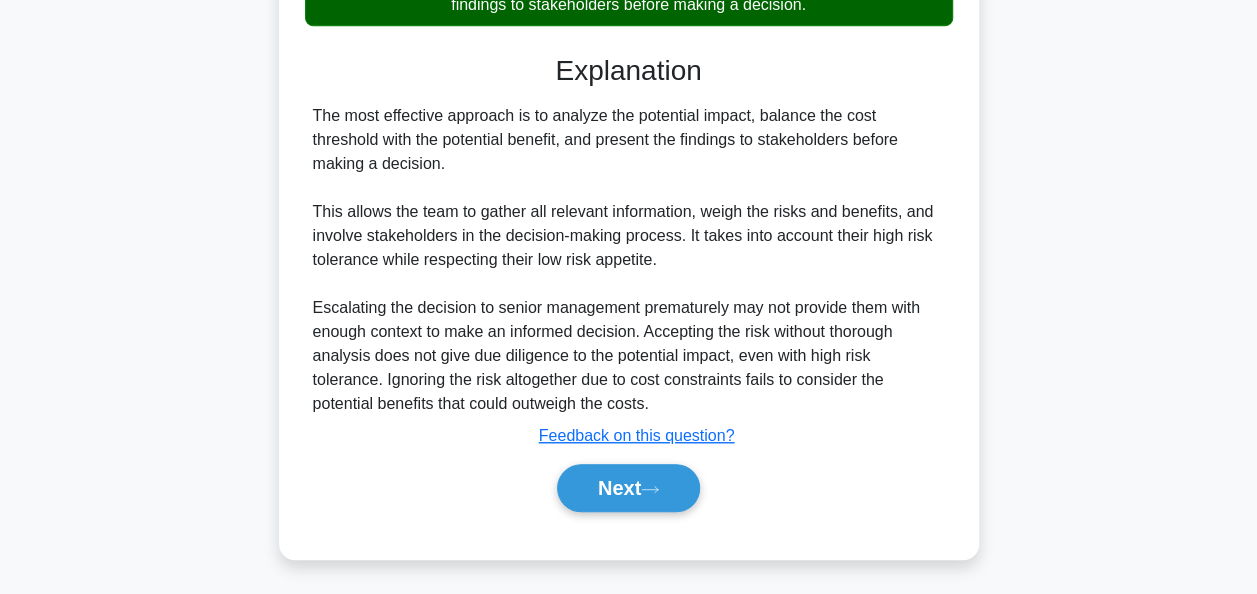 scroll, scrollTop: 540, scrollLeft: 0, axis: vertical 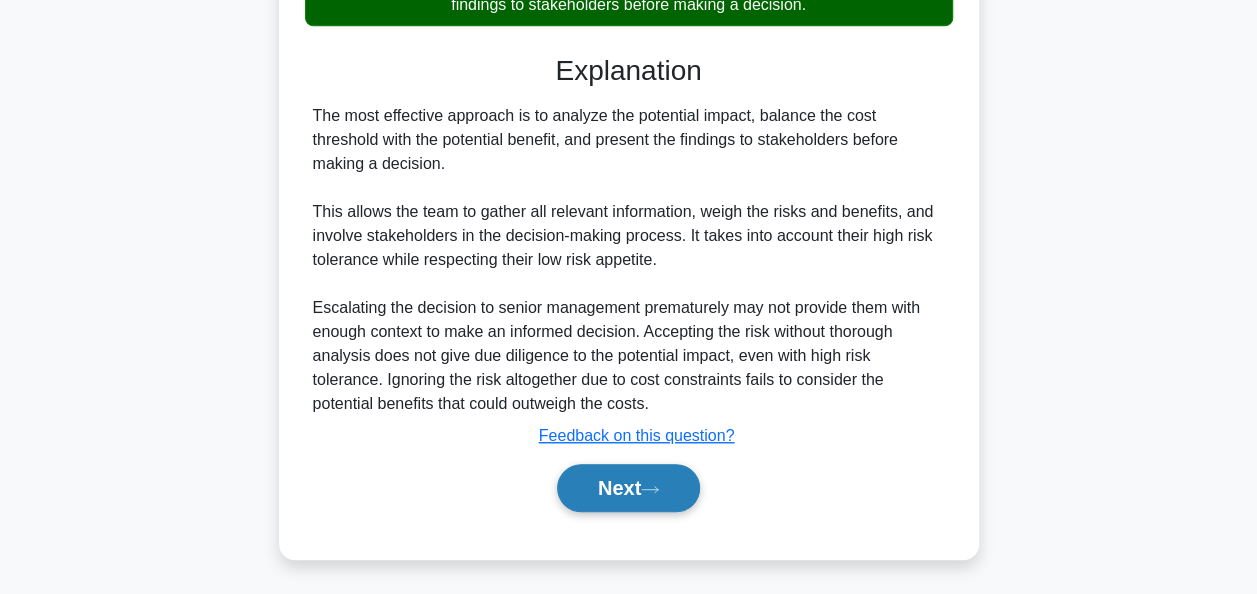 click on "Next" at bounding box center (628, 488) 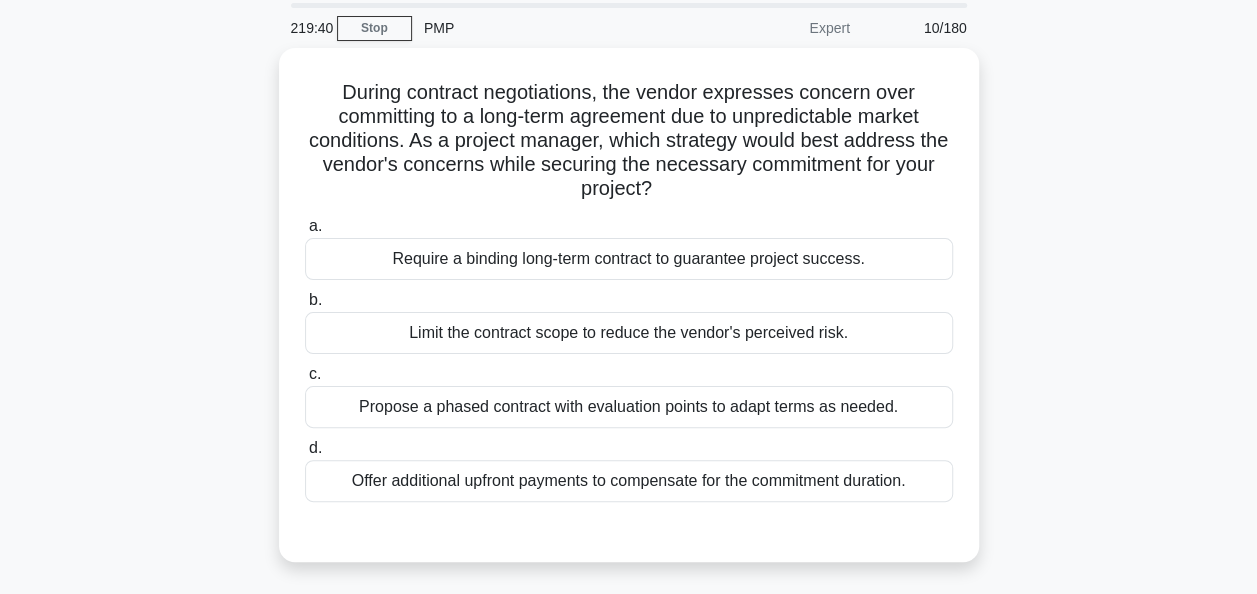 scroll, scrollTop: 100, scrollLeft: 0, axis: vertical 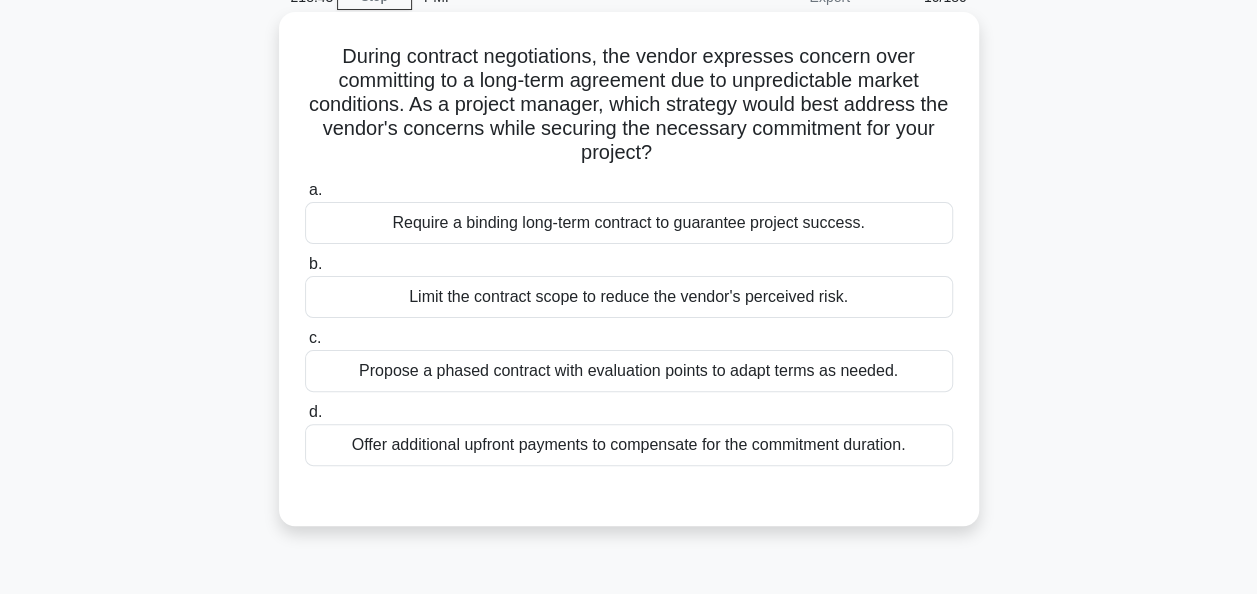 click on "Propose a phased contract with evaluation points to adapt terms as needed." at bounding box center [629, 371] 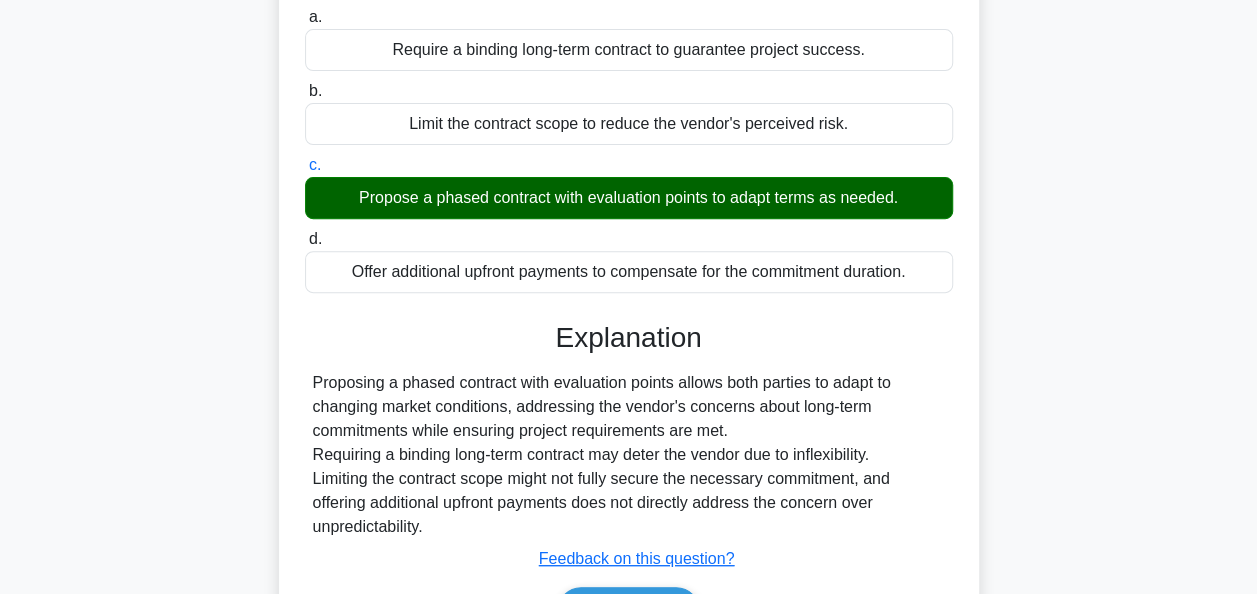 scroll, scrollTop: 486, scrollLeft: 0, axis: vertical 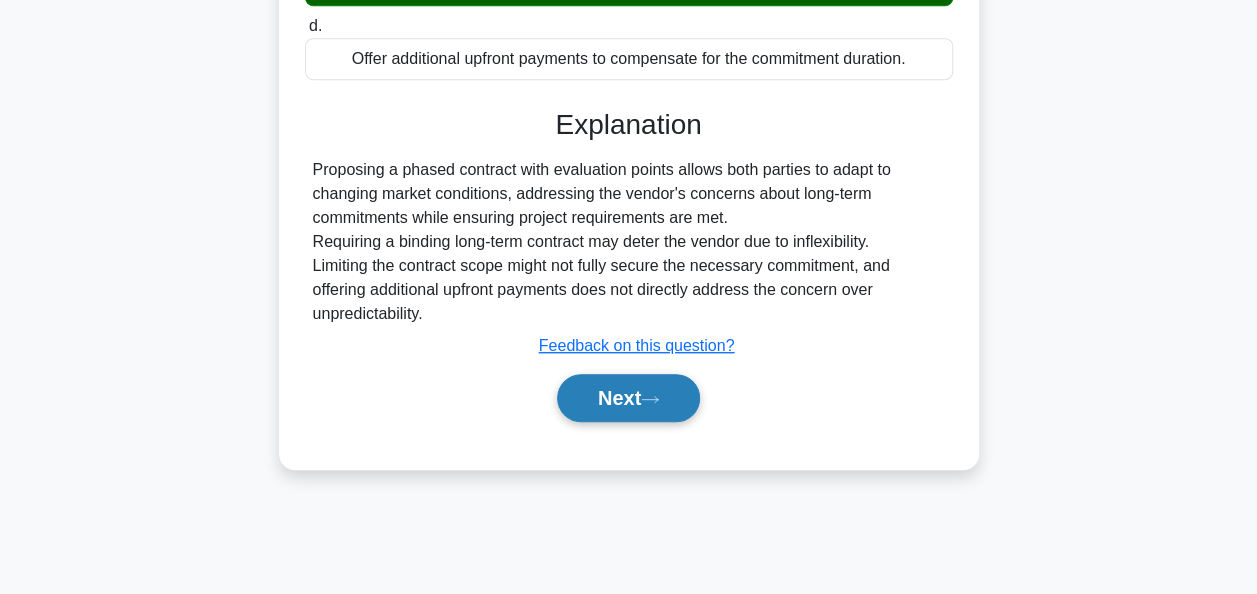 click on "Next" at bounding box center [628, 398] 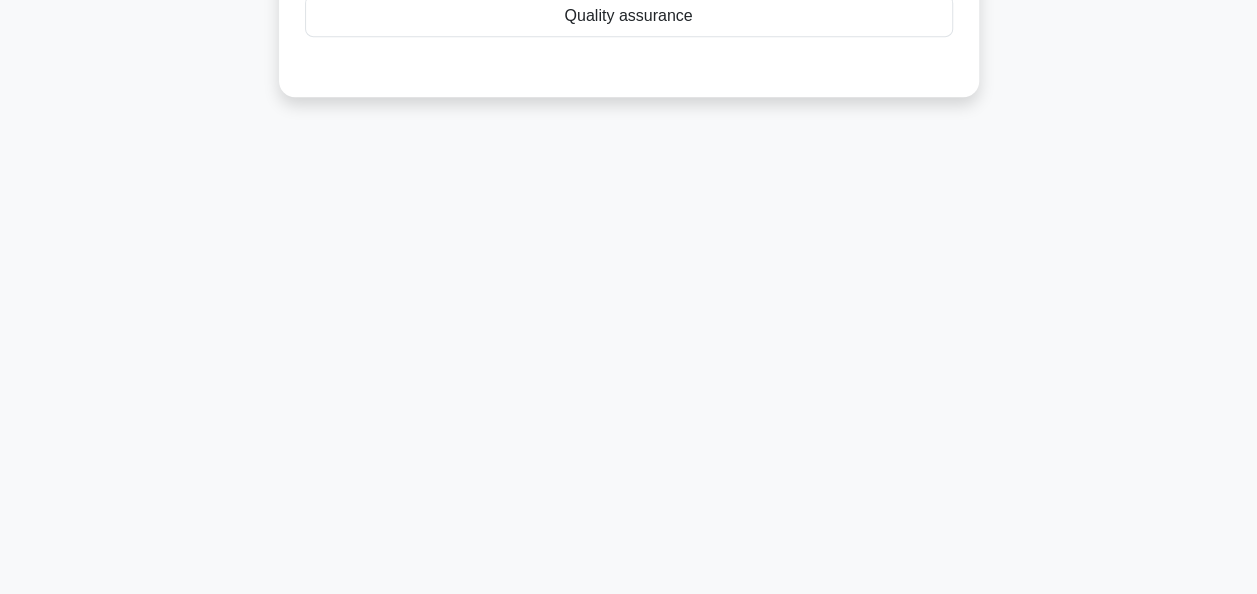 scroll, scrollTop: 86, scrollLeft: 0, axis: vertical 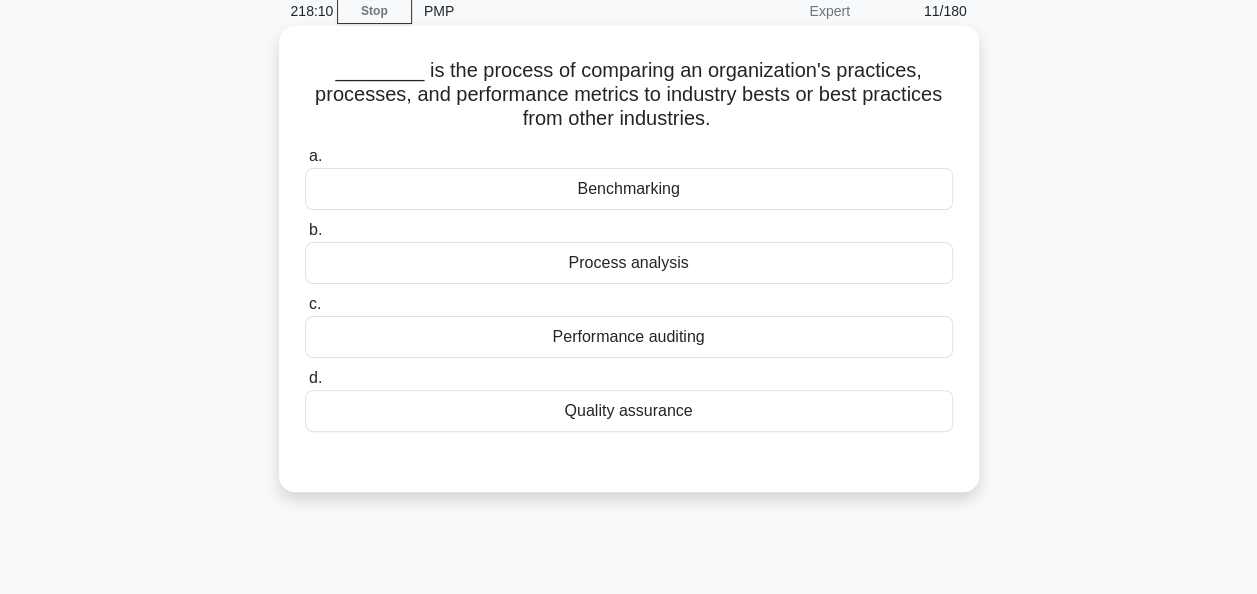 click on "Benchmarking" at bounding box center [629, 189] 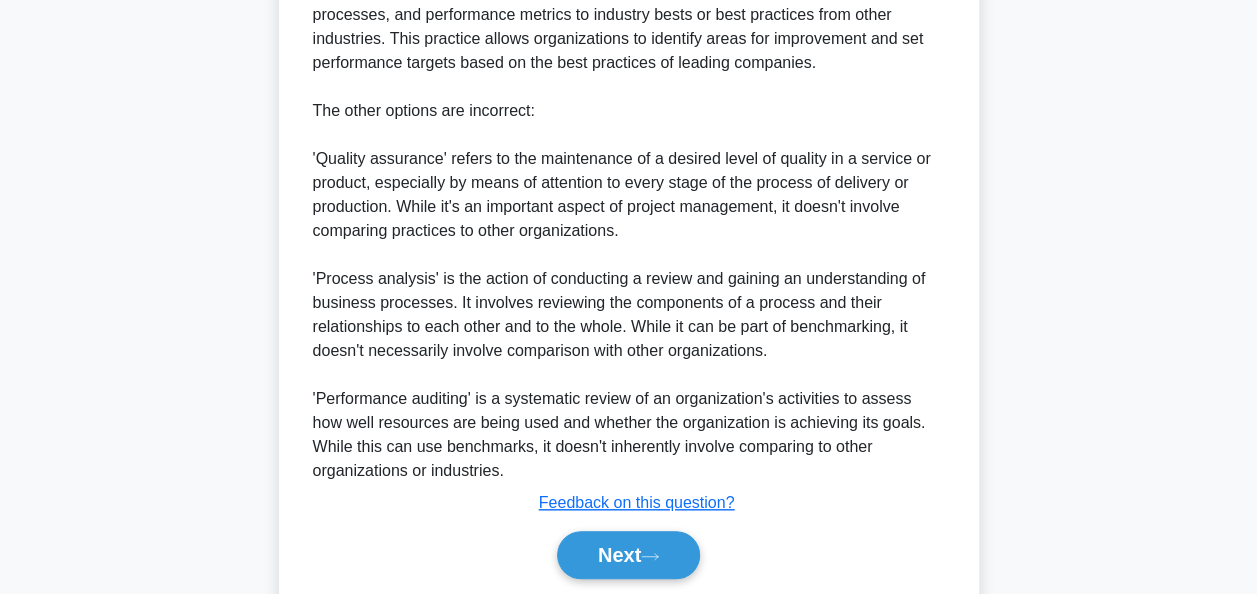 scroll, scrollTop: 732, scrollLeft: 0, axis: vertical 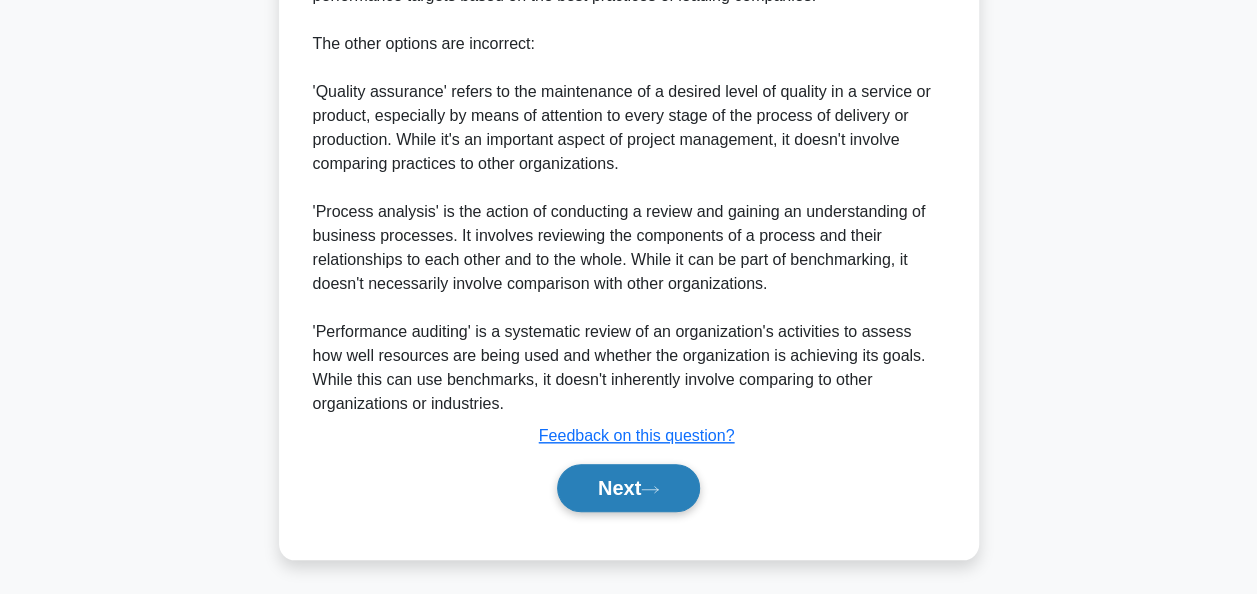 click on "Next" at bounding box center (628, 488) 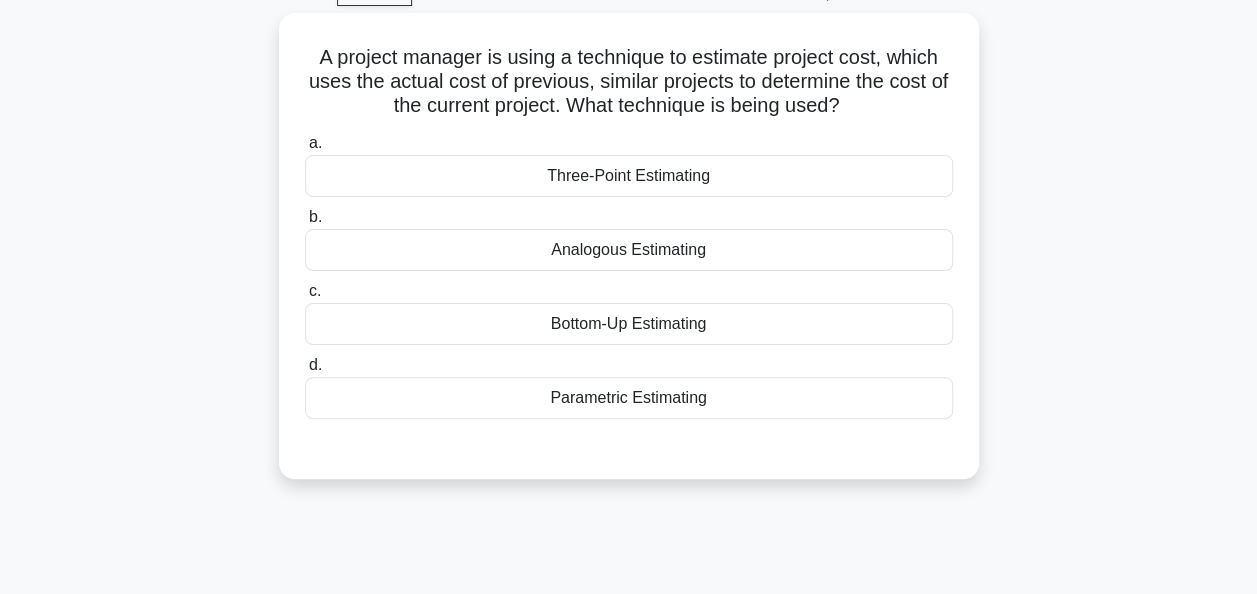 scroll, scrollTop: 0, scrollLeft: 0, axis: both 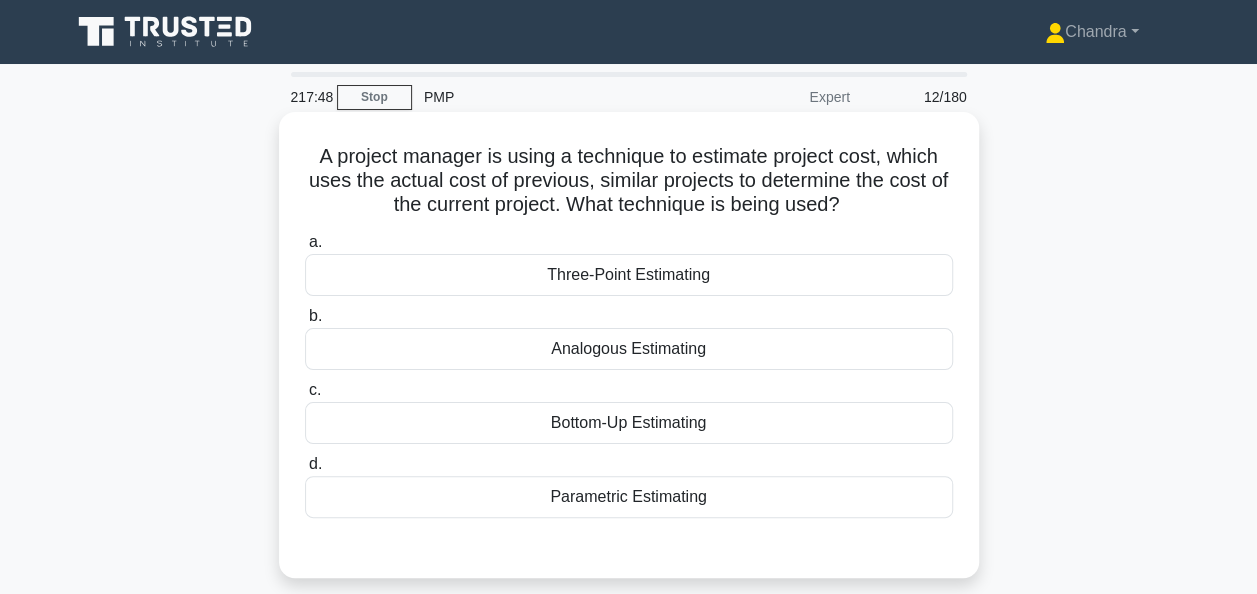 click on "Analogous Estimating" at bounding box center (629, 349) 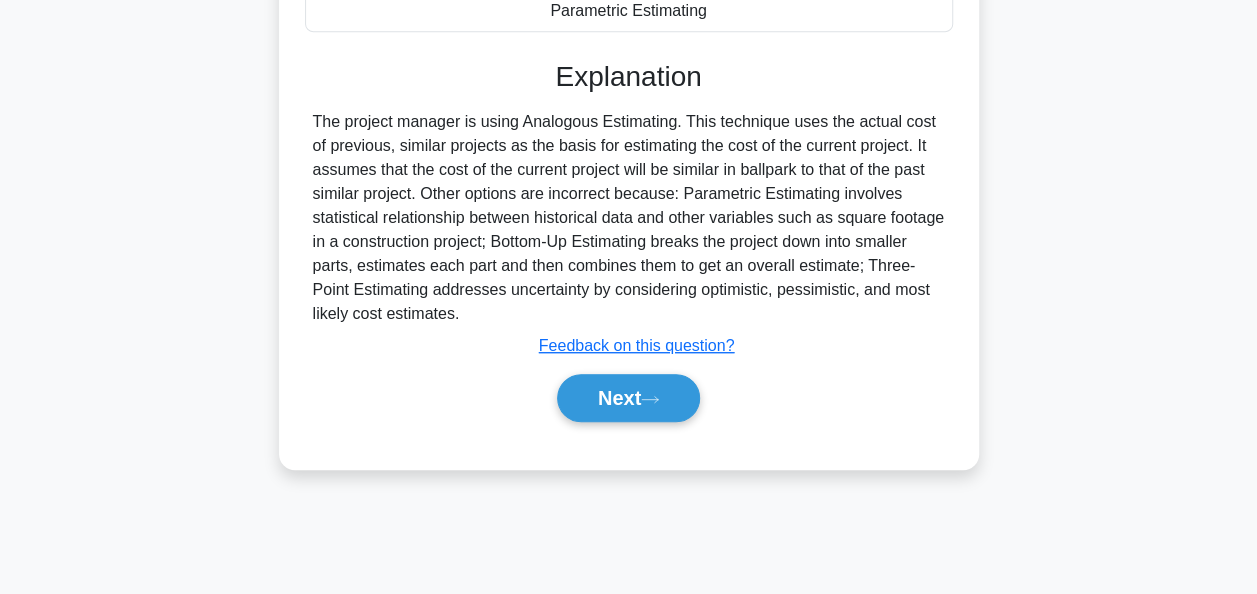 scroll, scrollTop: 486, scrollLeft: 0, axis: vertical 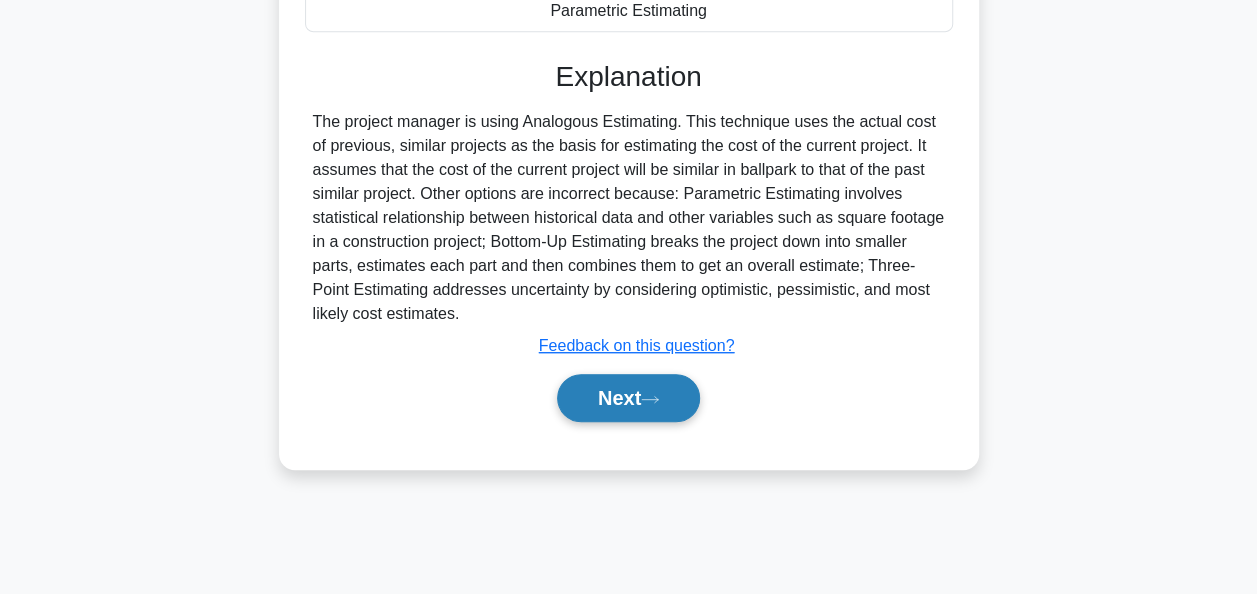 click on "Next" at bounding box center [628, 398] 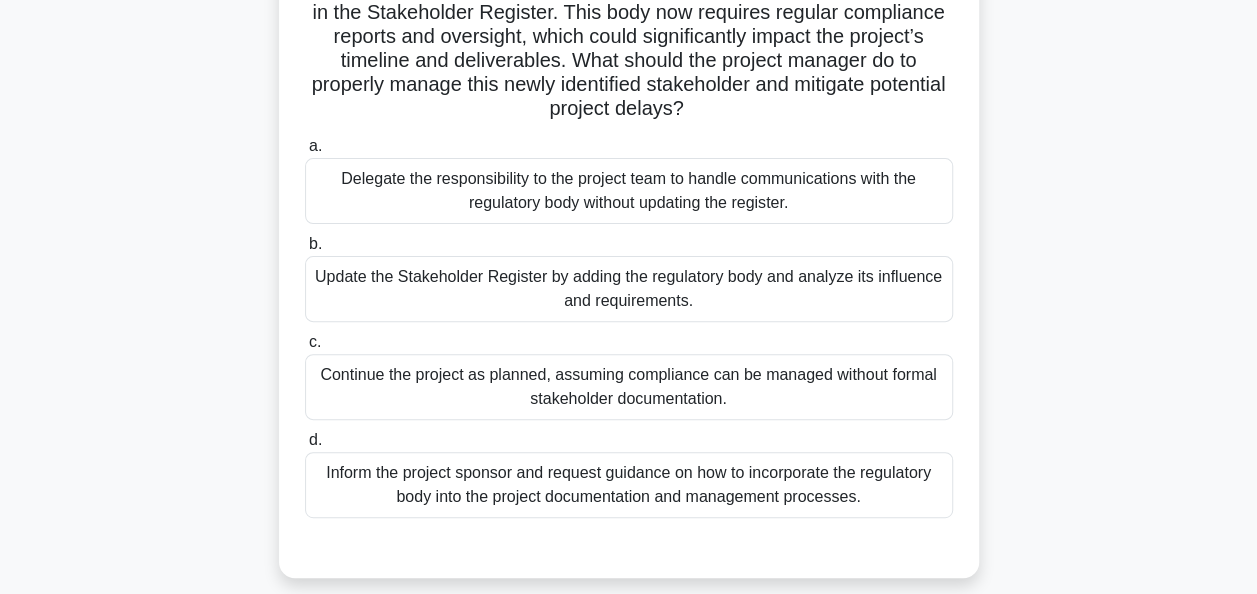scroll, scrollTop: 200, scrollLeft: 0, axis: vertical 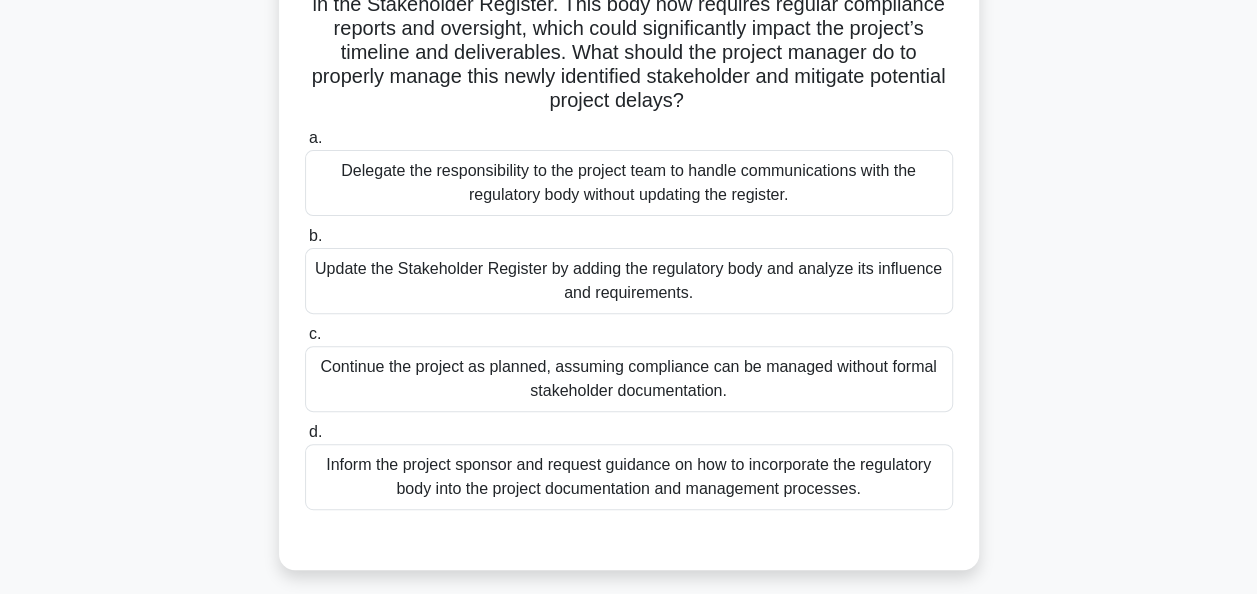 click on "Update the Stakeholder Register by adding the regulatory body and analyze its influence and requirements." at bounding box center [629, 281] 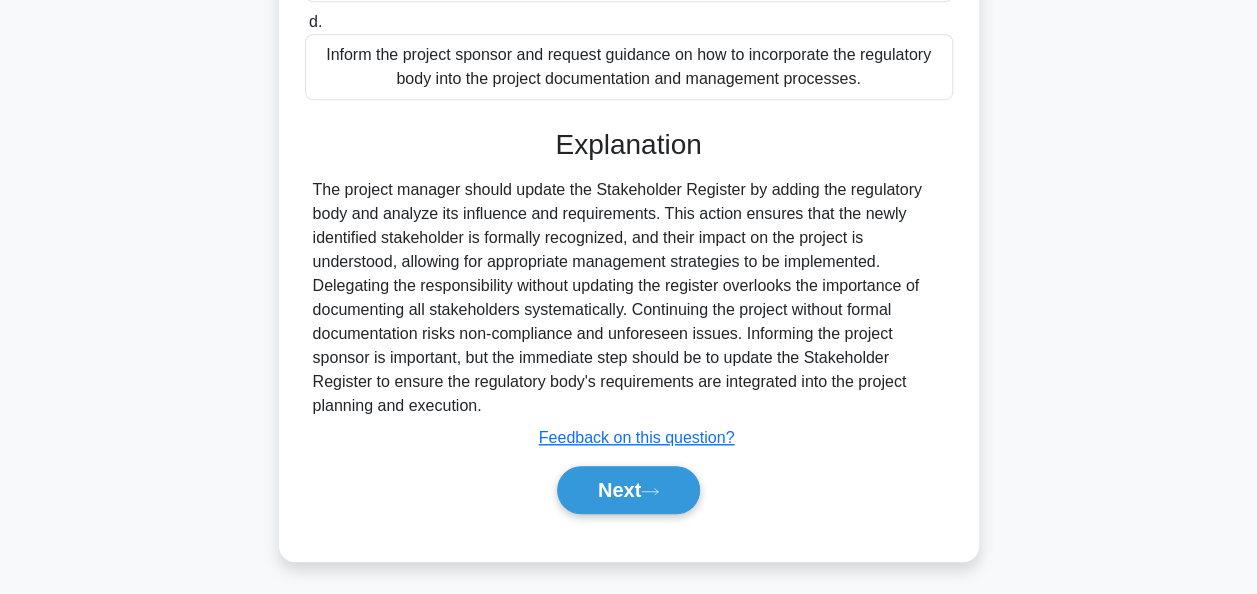 scroll, scrollTop: 612, scrollLeft: 0, axis: vertical 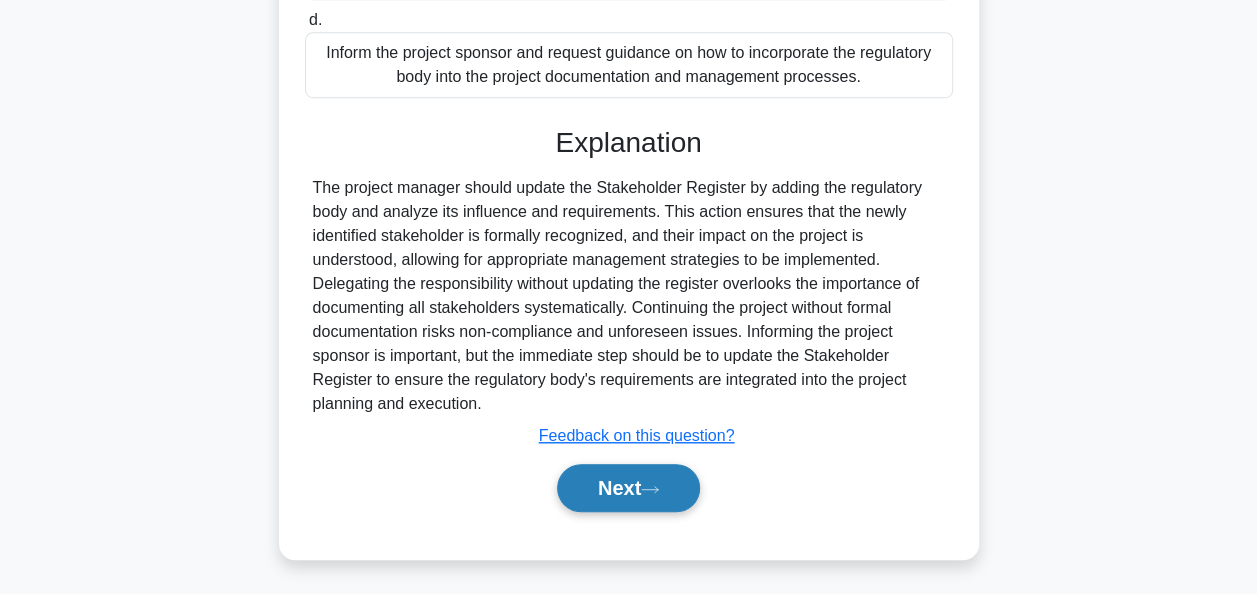click on "Next" at bounding box center (628, 488) 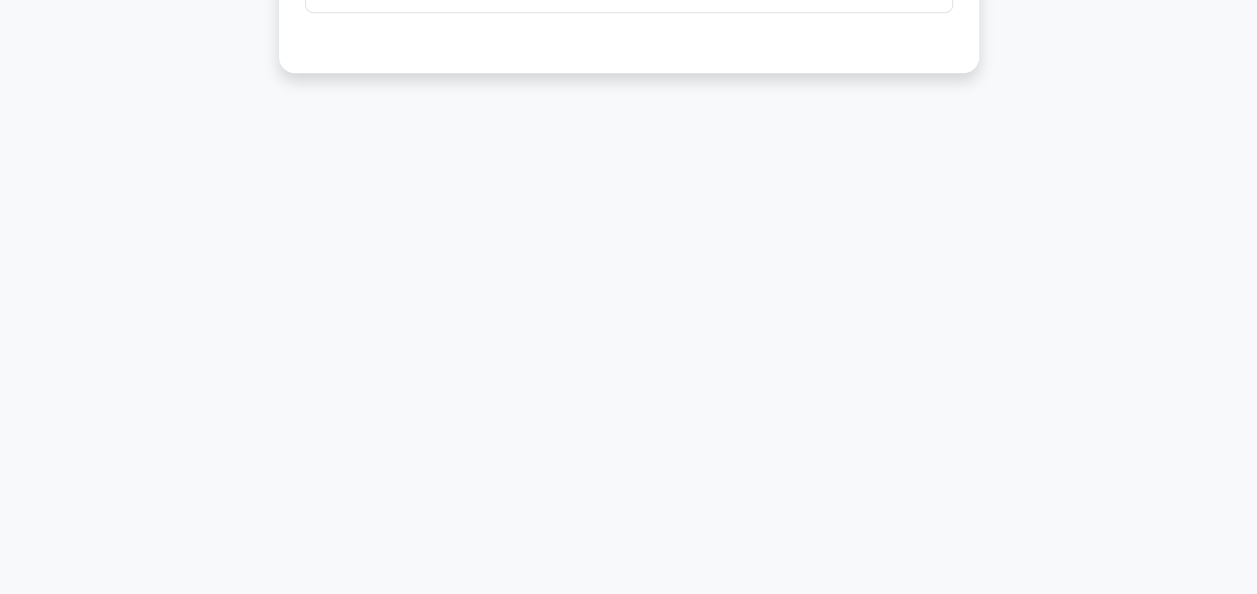 scroll, scrollTop: 0, scrollLeft: 0, axis: both 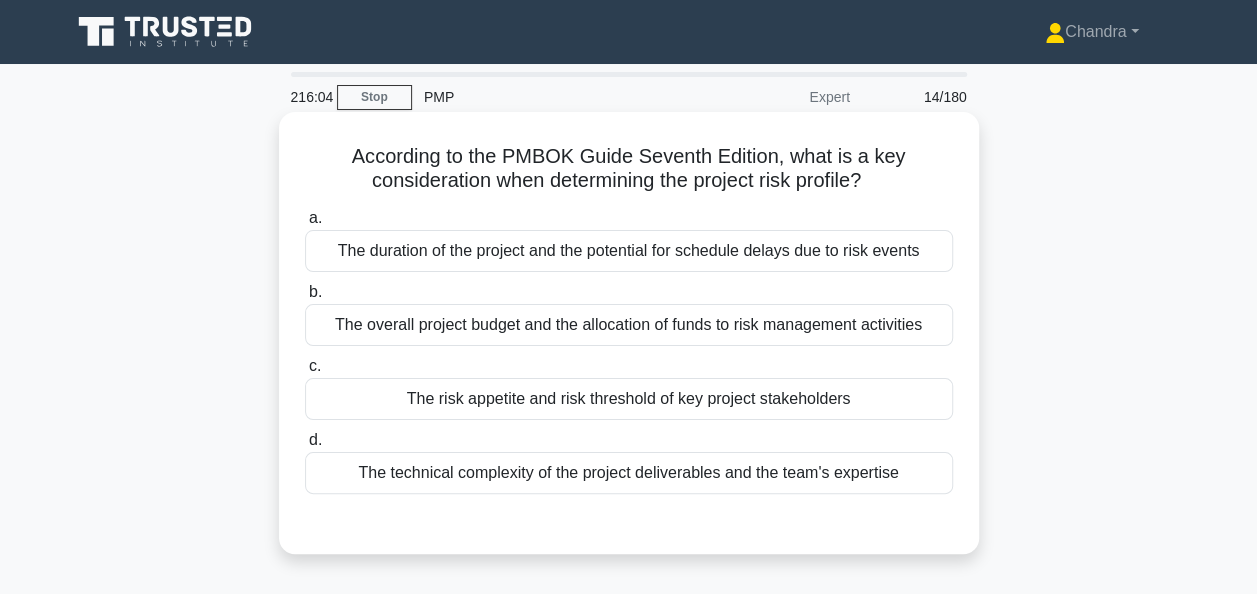 click on "The risk appetite and risk threshold of key project stakeholders" at bounding box center (629, 399) 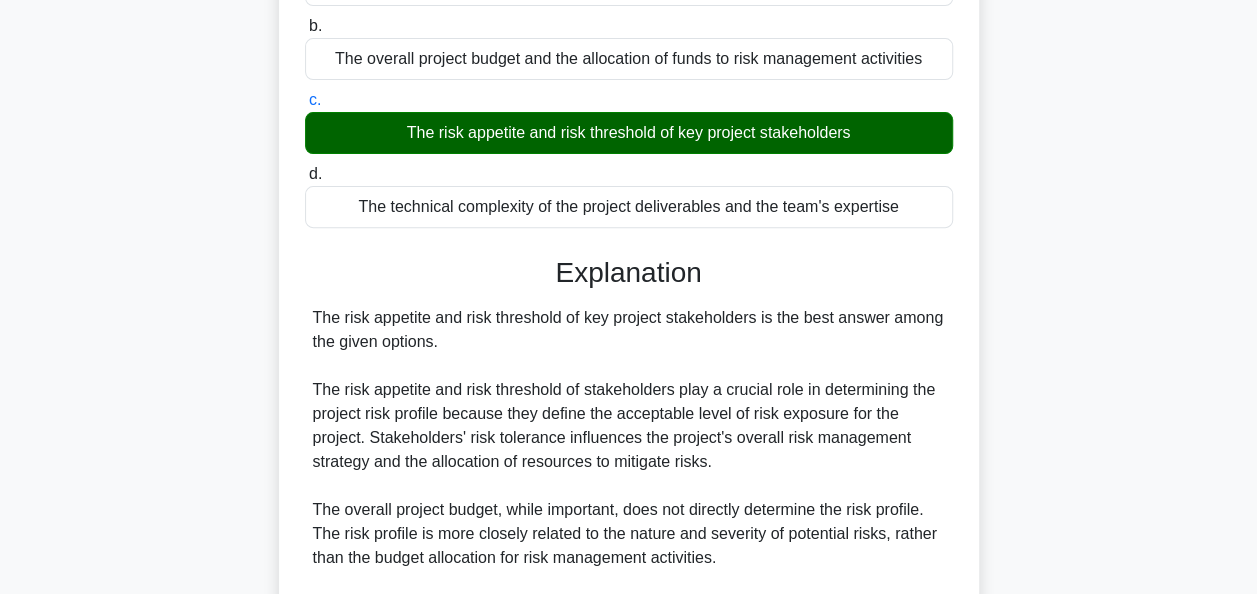 scroll, scrollTop: 600, scrollLeft: 0, axis: vertical 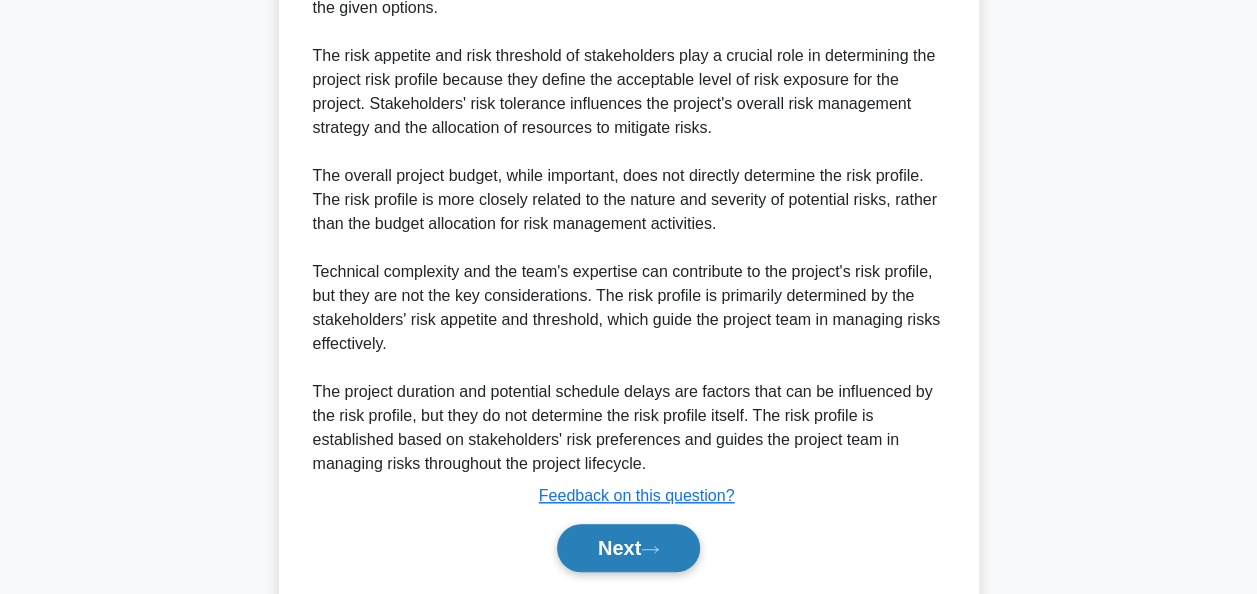 click on "Next" at bounding box center [628, 548] 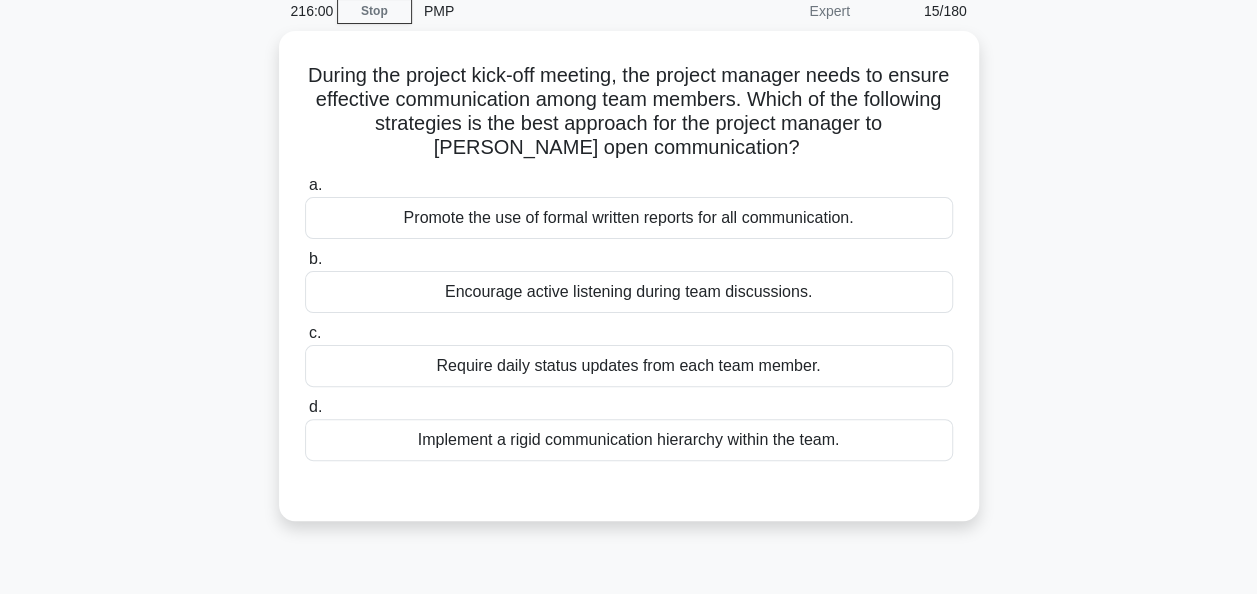 scroll, scrollTop: 0, scrollLeft: 0, axis: both 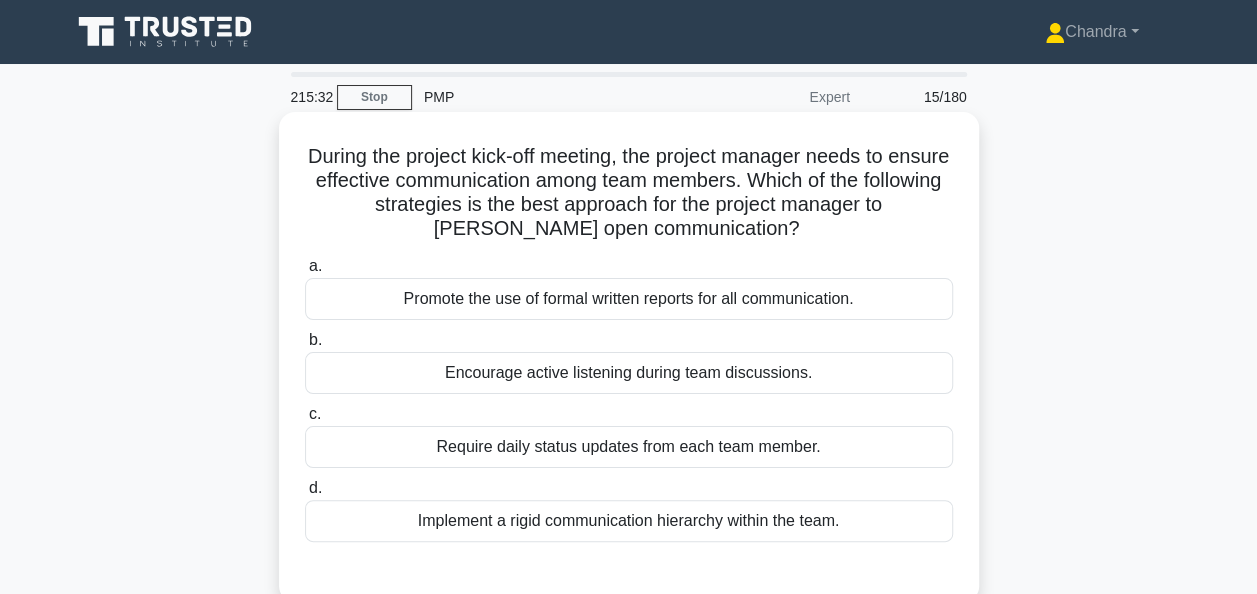 click on "Encourage active listening during team discussions." at bounding box center (629, 373) 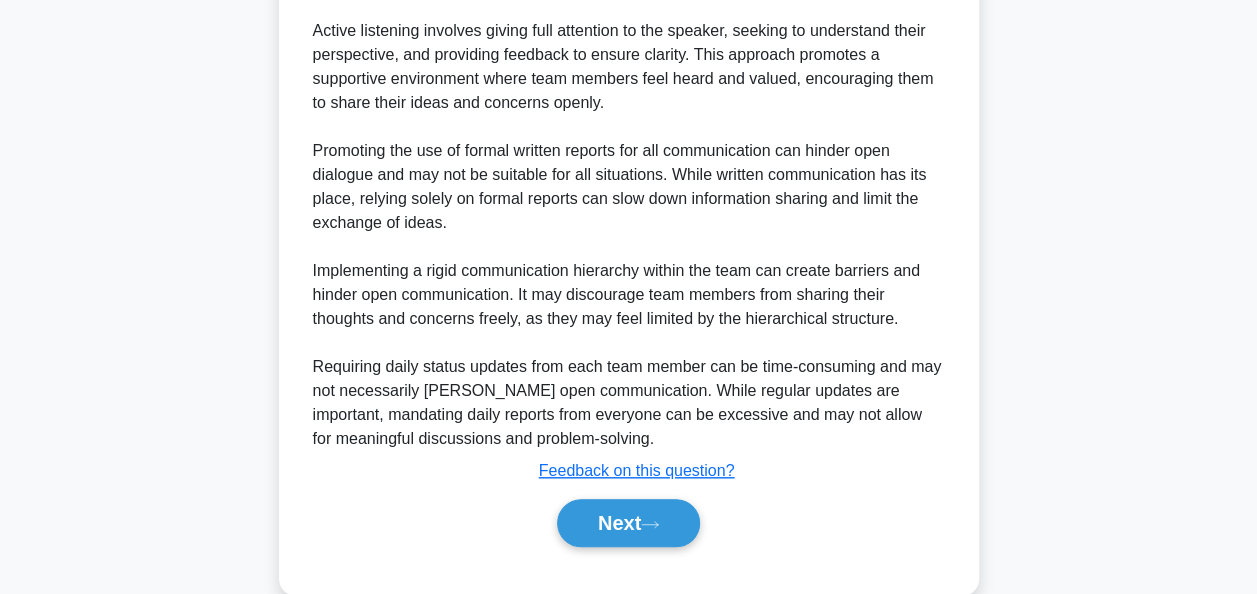 scroll, scrollTop: 700, scrollLeft: 0, axis: vertical 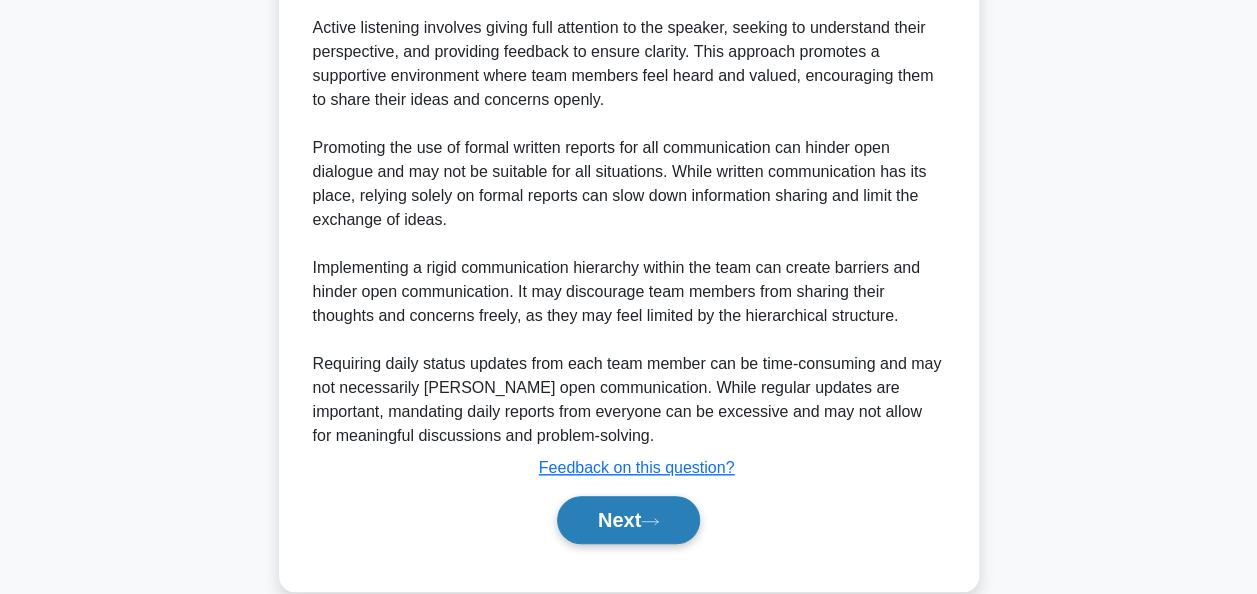 click on "Next" at bounding box center (628, 520) 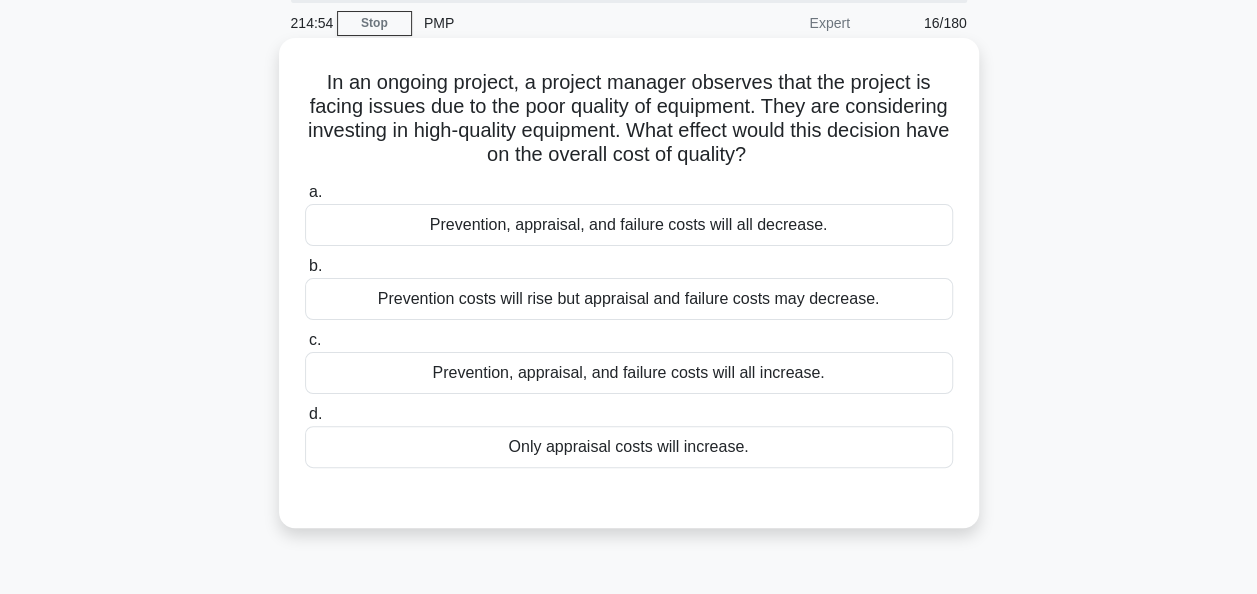 scroll, scrollTop: 100, scrollLeft: 0, axis: vertical 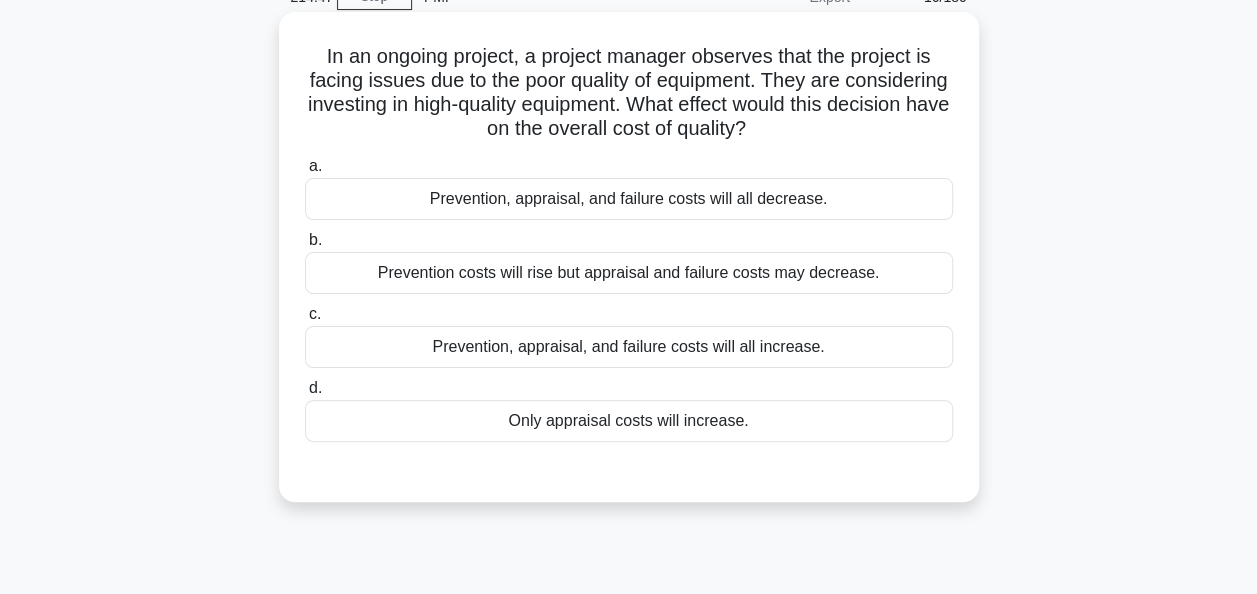 click on "Prevention costs will rise but appraisal and failure costs may decrease." at bounding box center [629, 273] 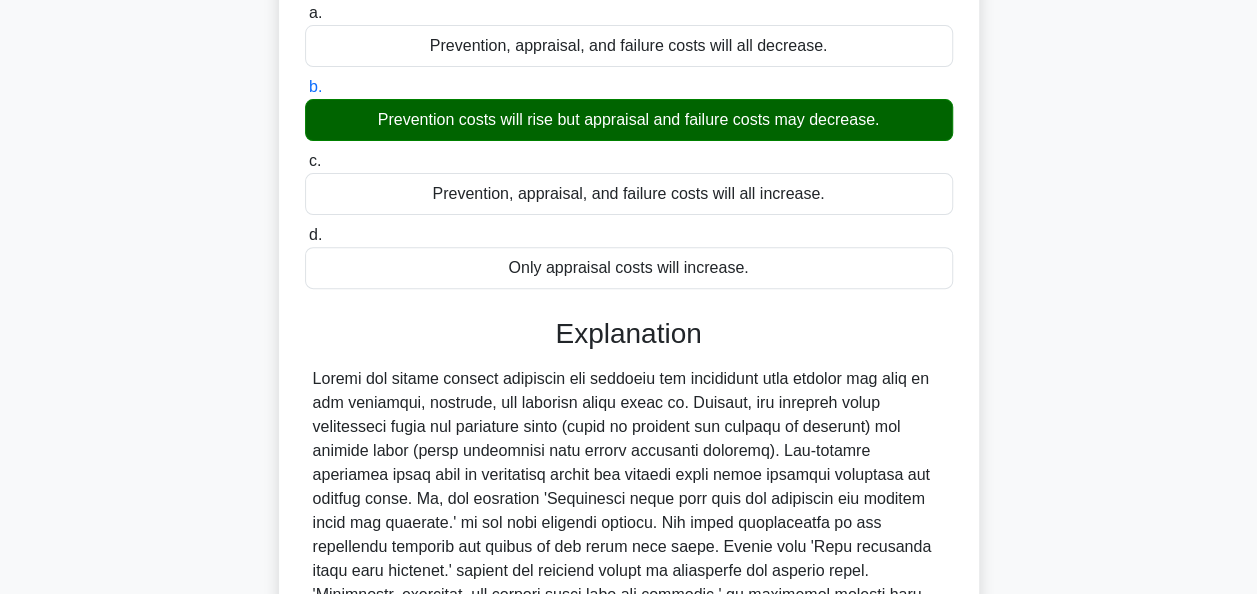 scroll, scrollTop: 492, scrollLeft: 0, axis: vertical 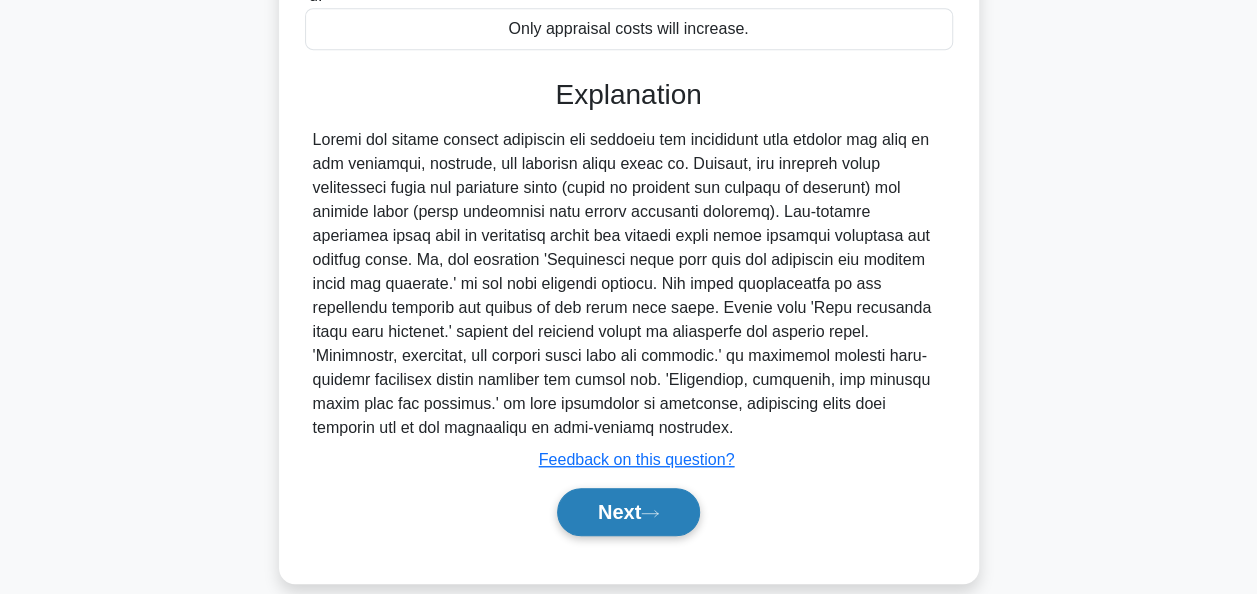 click 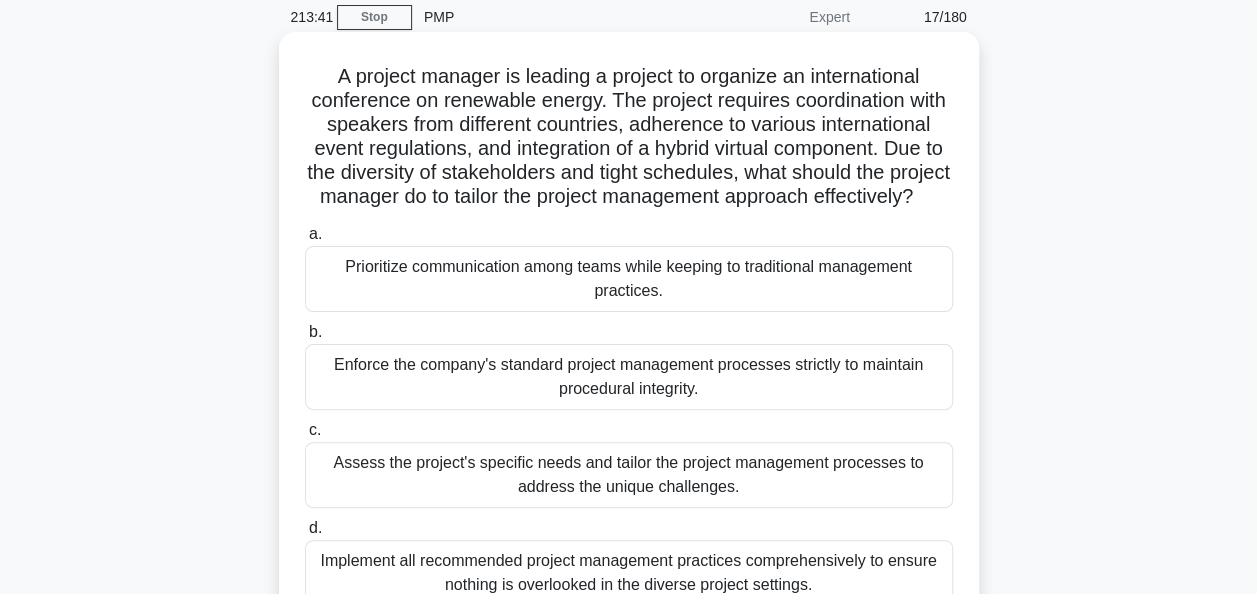 scroll, scrollTop: 200, scrollLeft: 0, axis: vertical 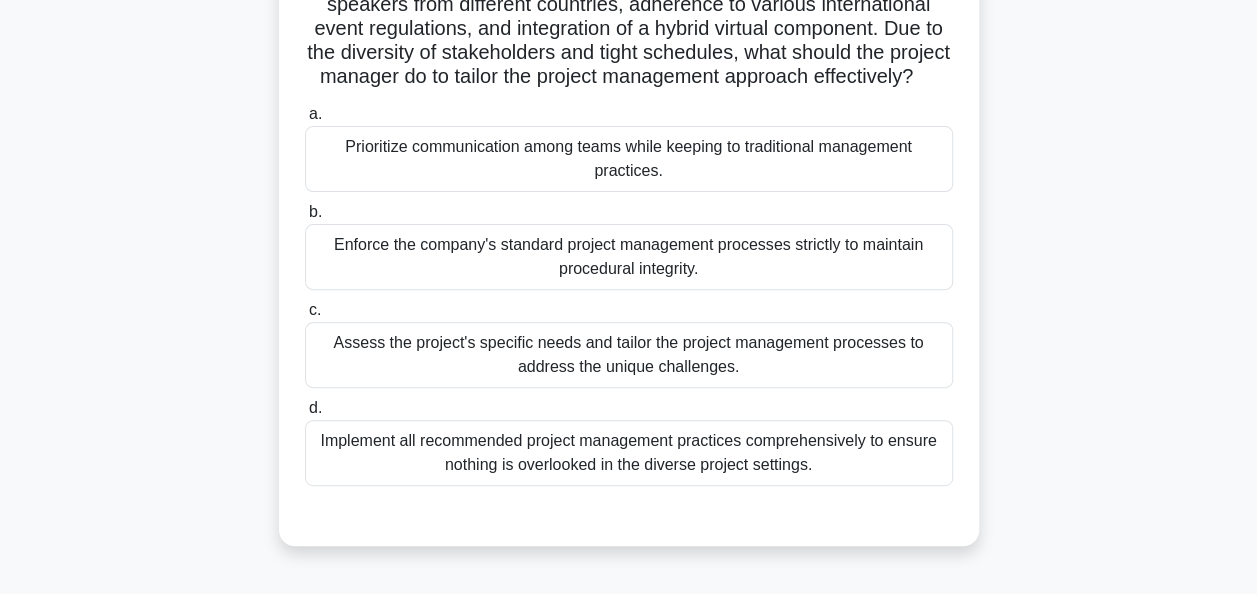 click on "Assess the project's specific needs and tailor the project management processes to address the unique challenges." at bounding box center [629, 355] 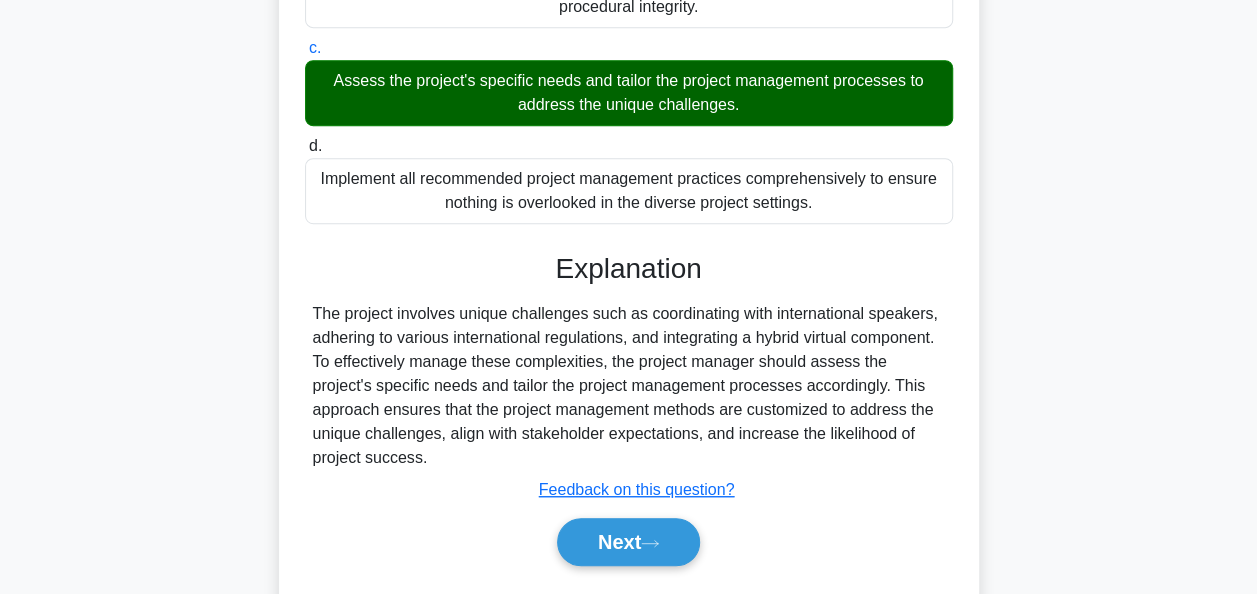scroll, scrollTop: 540, scrollLeft: 0, axis: vertical 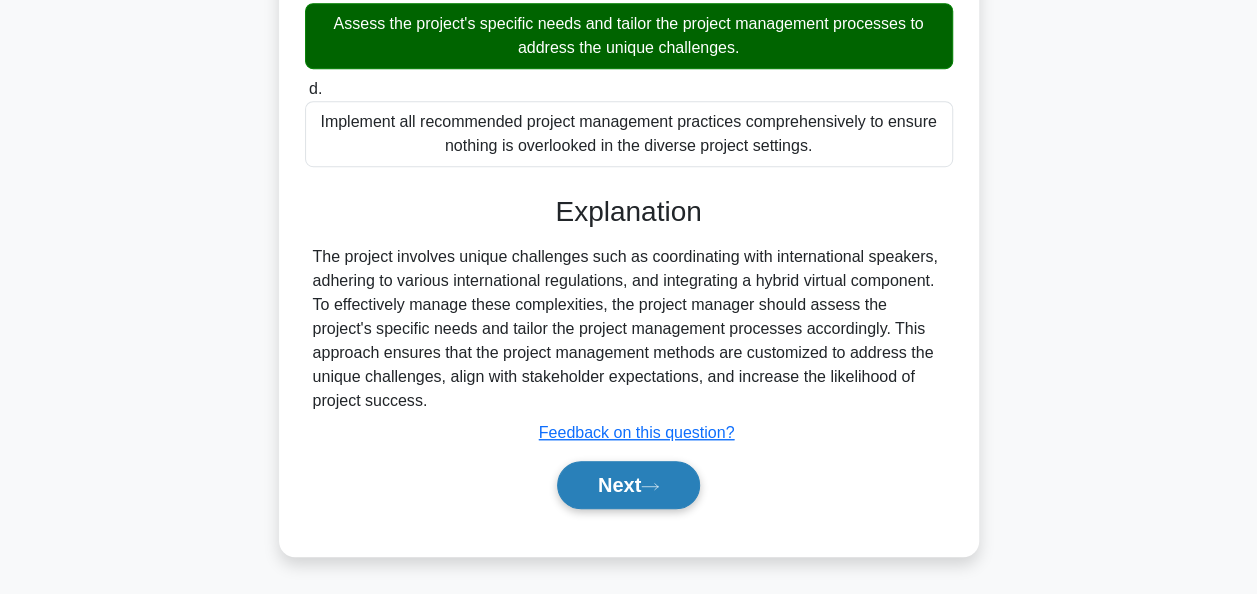 click on "Next" at bounding box center (628, 485) 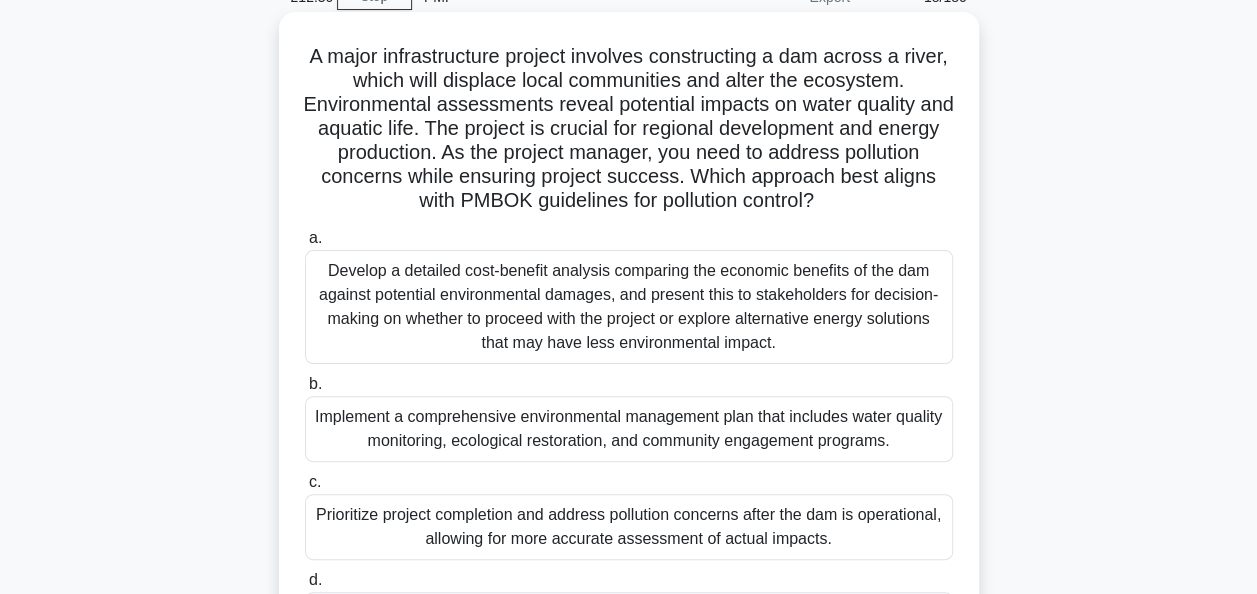 scroll, scrollTop: 200, scrollLeft: 0, axis: vertical 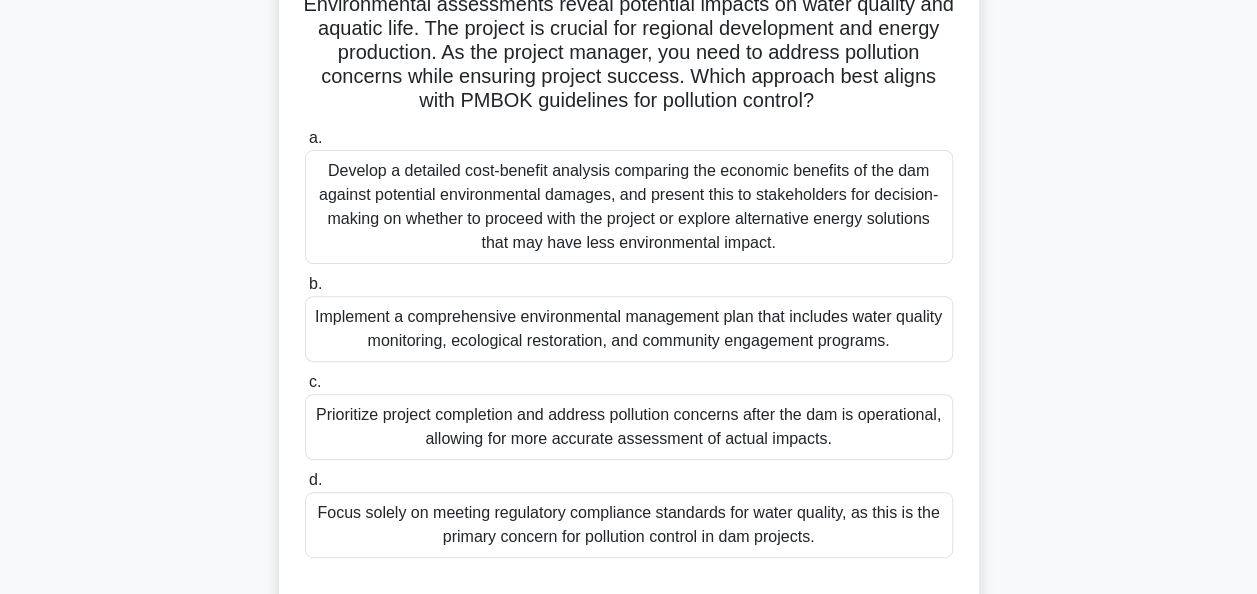 click on "Develop a detailed cost-benefit analysis comparing the economic benefits of the dam against potential environmental damages, and present this to stakeholders for decision-making on whether to proceed with the project or explore alternative energy solutions that may have less environmental impact." at bounding box center (629, 207) 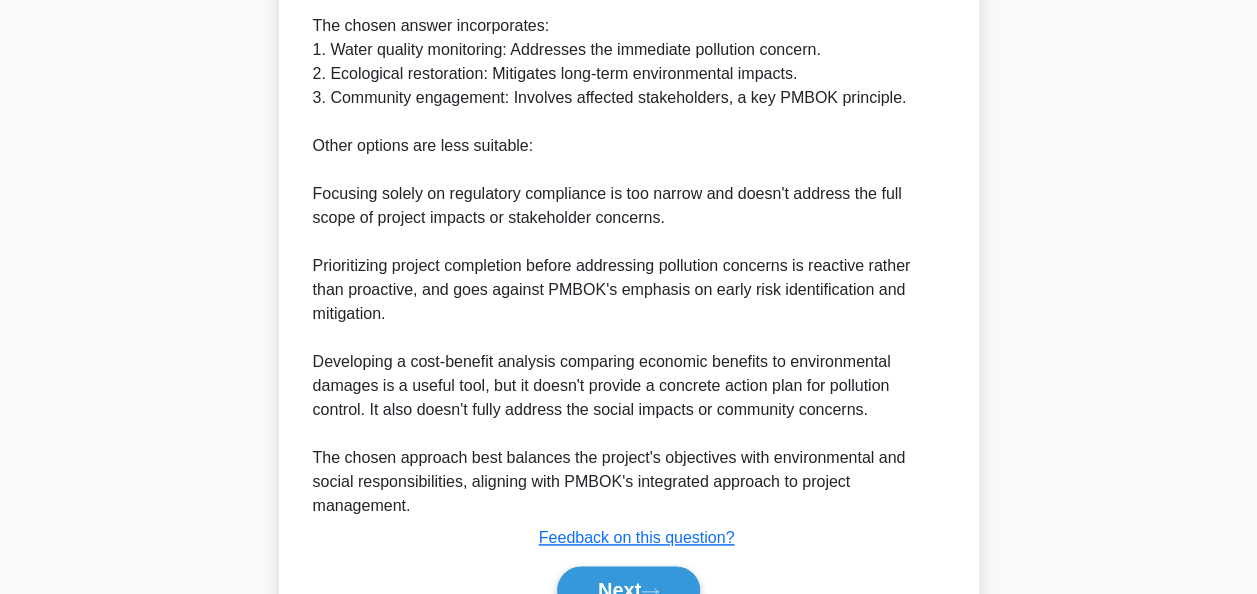 scroll, scrollTop: 1119, scrollLeft: 0, axis: vertical 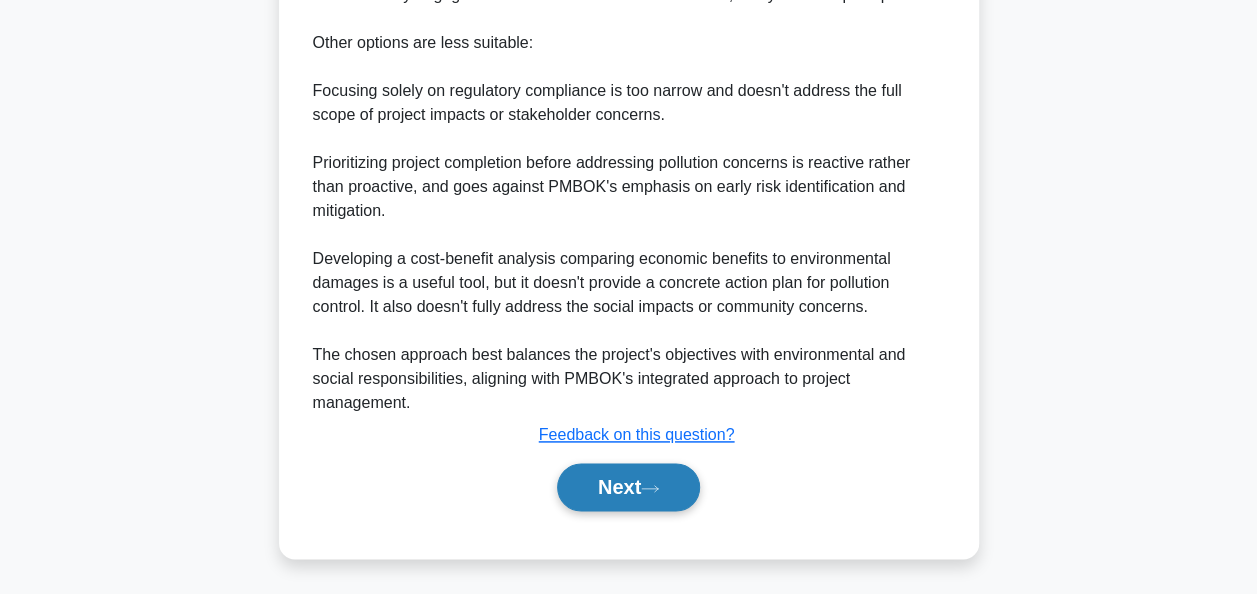 click on "Next" at bounding box center (628, 487) 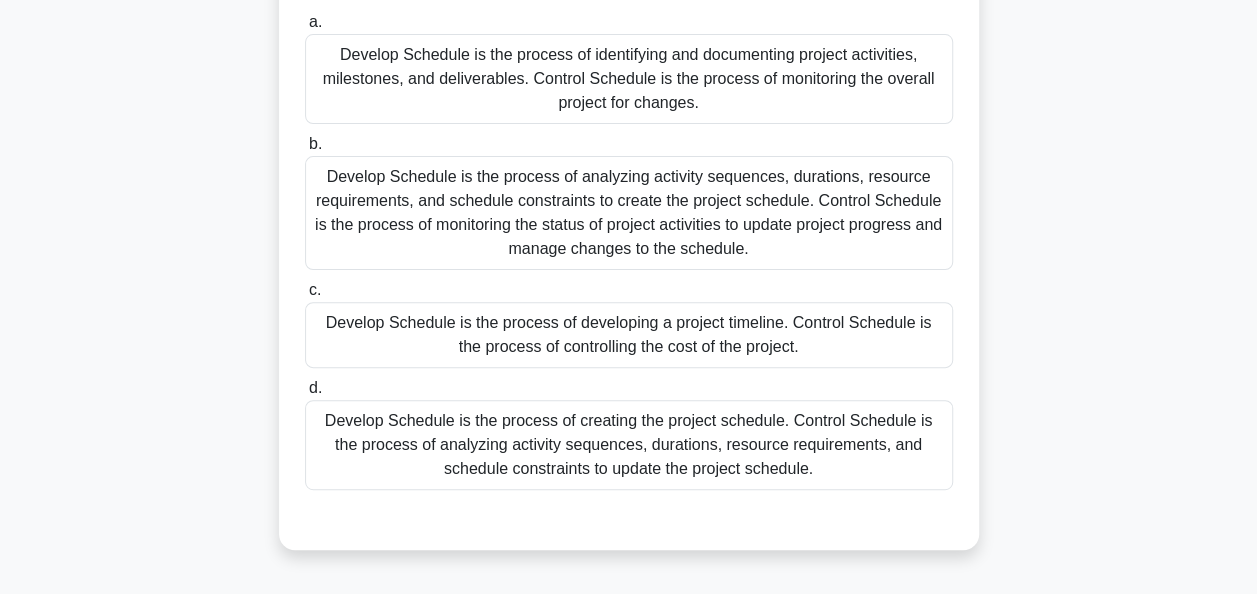 scroll, scrollTop: 200, scrollLeft: 0, axis: vertical 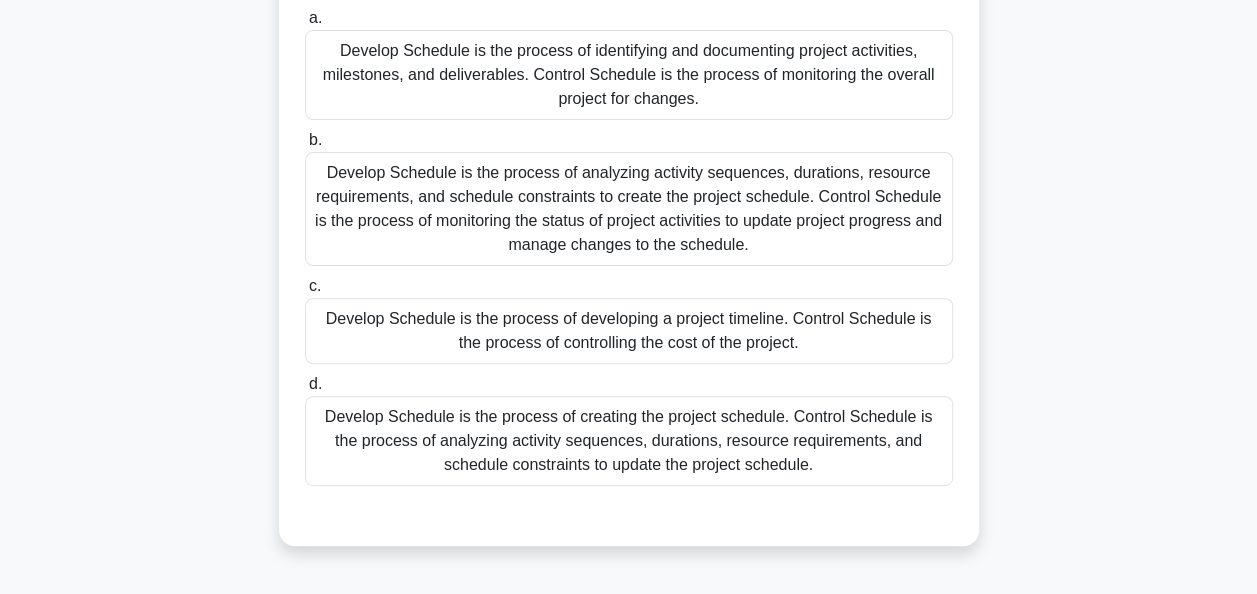 click on "Develop Schedule is the process of analyzing activity sequences, durations, resource requirements, and schedule constraints to create the project schedule. Control Schedule is the process of monitoring the status of project activities to update project progress and manage changes to the schedule." at bounding box center (629, 209) 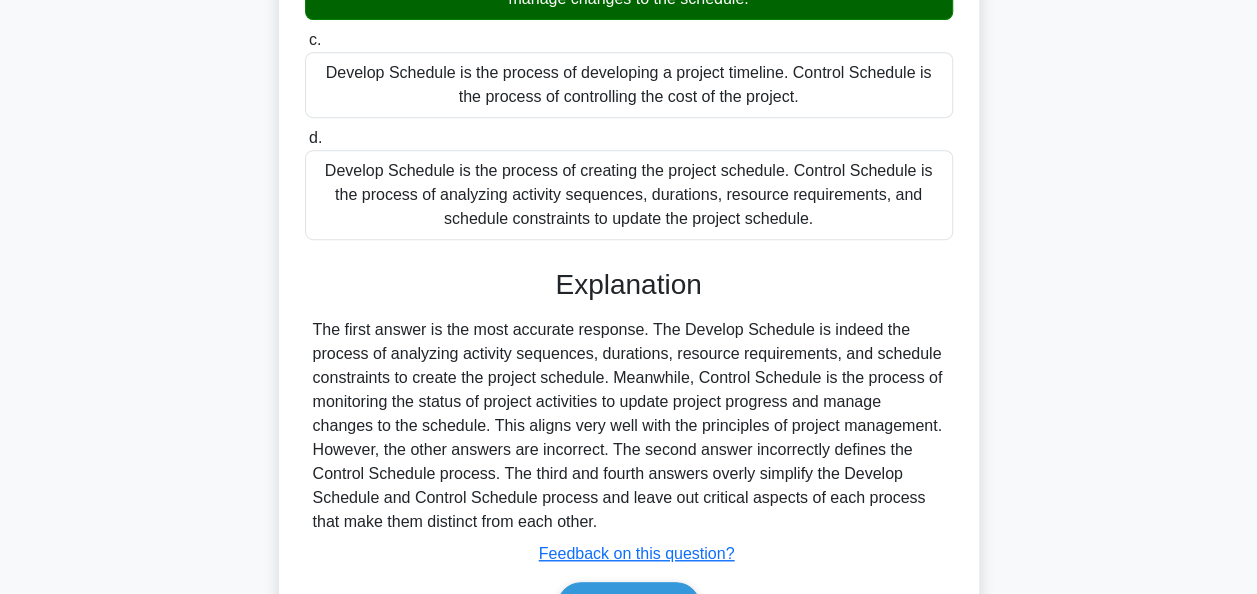 scroll, scrollTop: 564, scrollLeft: 0, axis: vertical 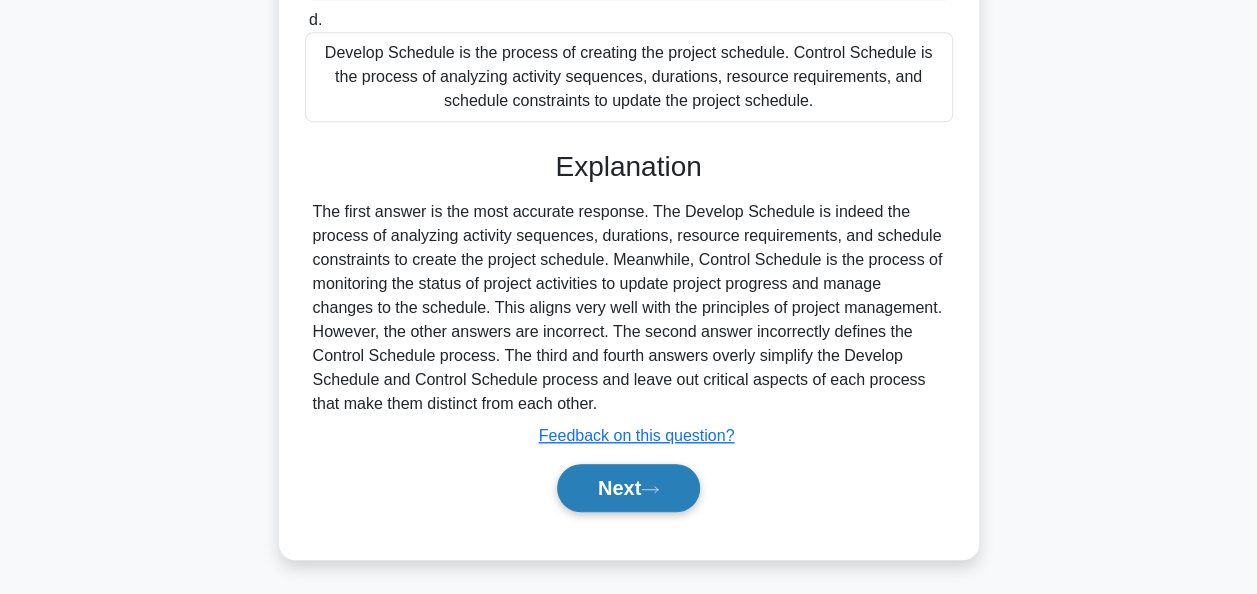 click on "Next" at bounding box center [628, 488] 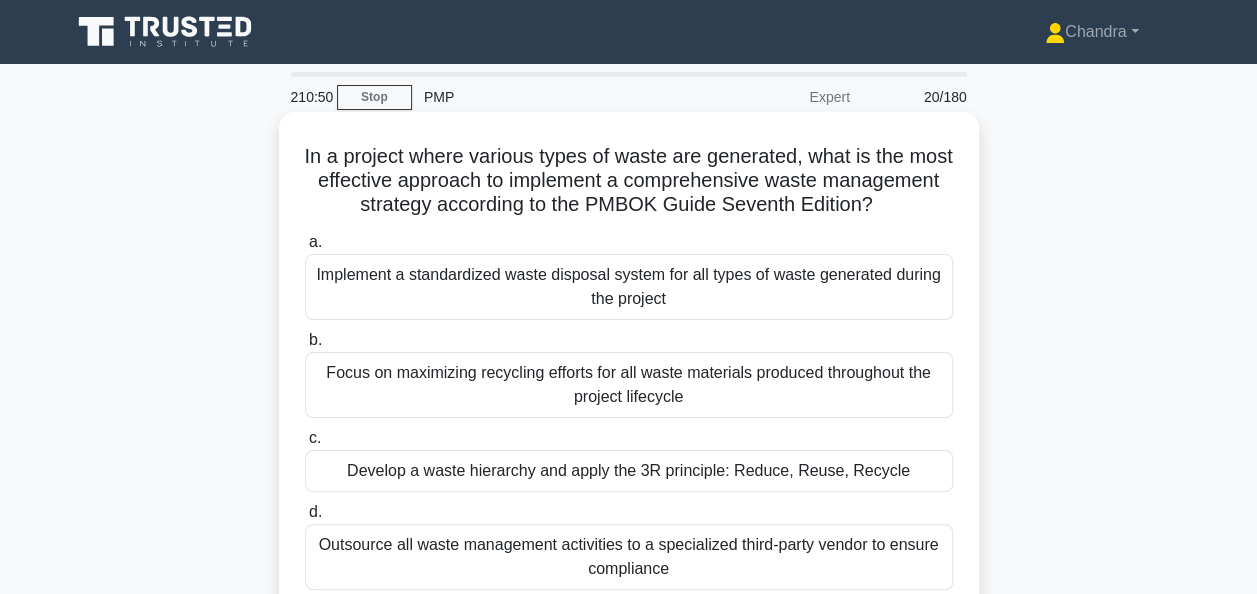 scroll, scrollTop: 100, scrollLeft: 0, axis: vertical 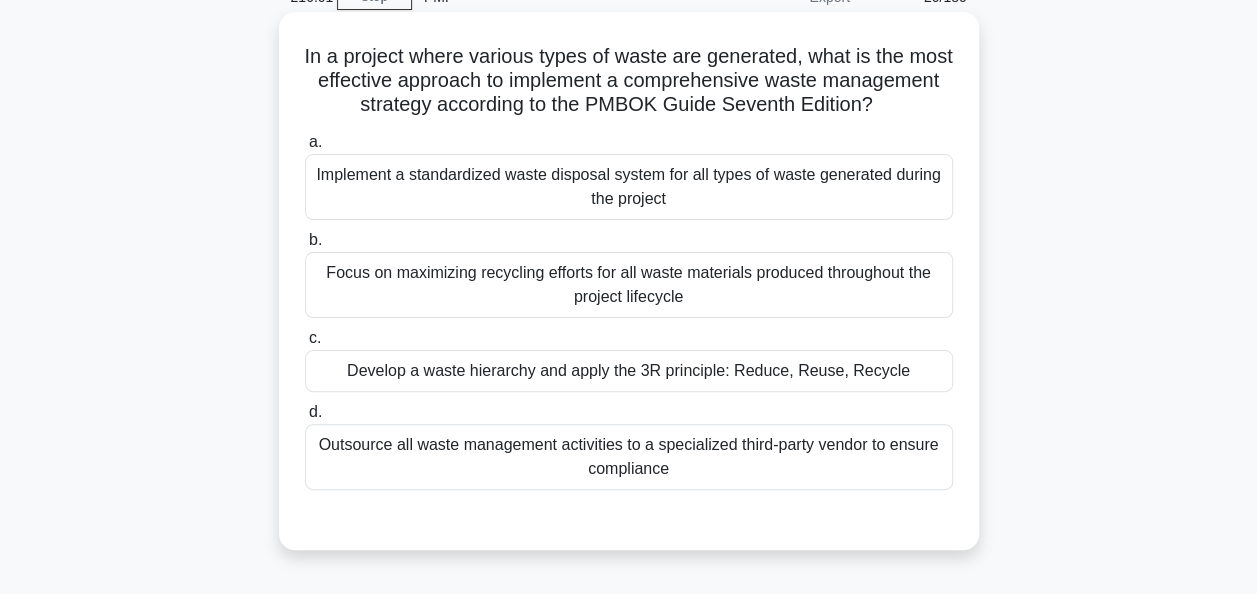 click on "Develop a waste hierarchy and apply the 3R principle: Reduce, Reuse, Recycle" at bounding box center (629, 371) 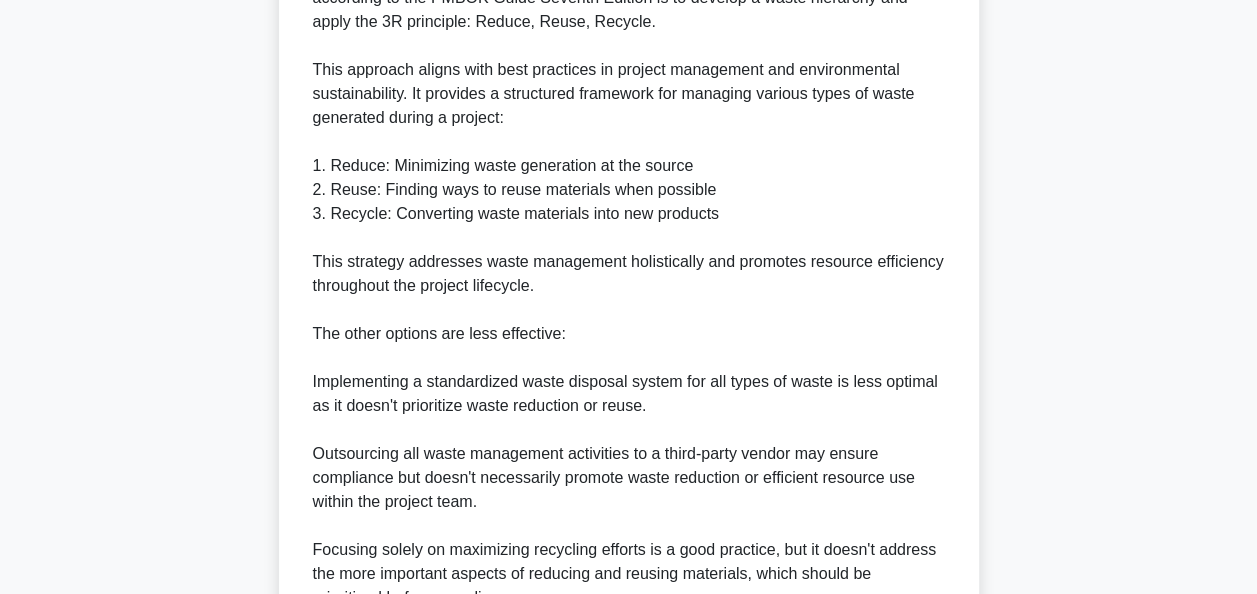 scroll, scrollTop: 1020, scrollLeft: 0, axis: vertical 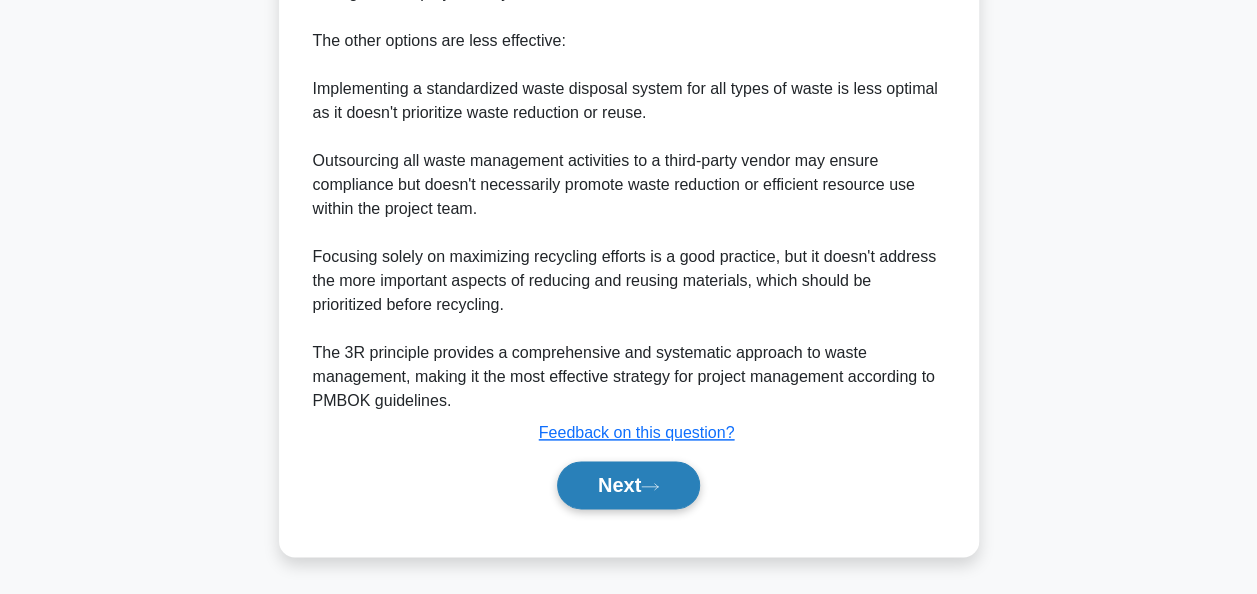 click on "Next" at bounding box center [628, 485] 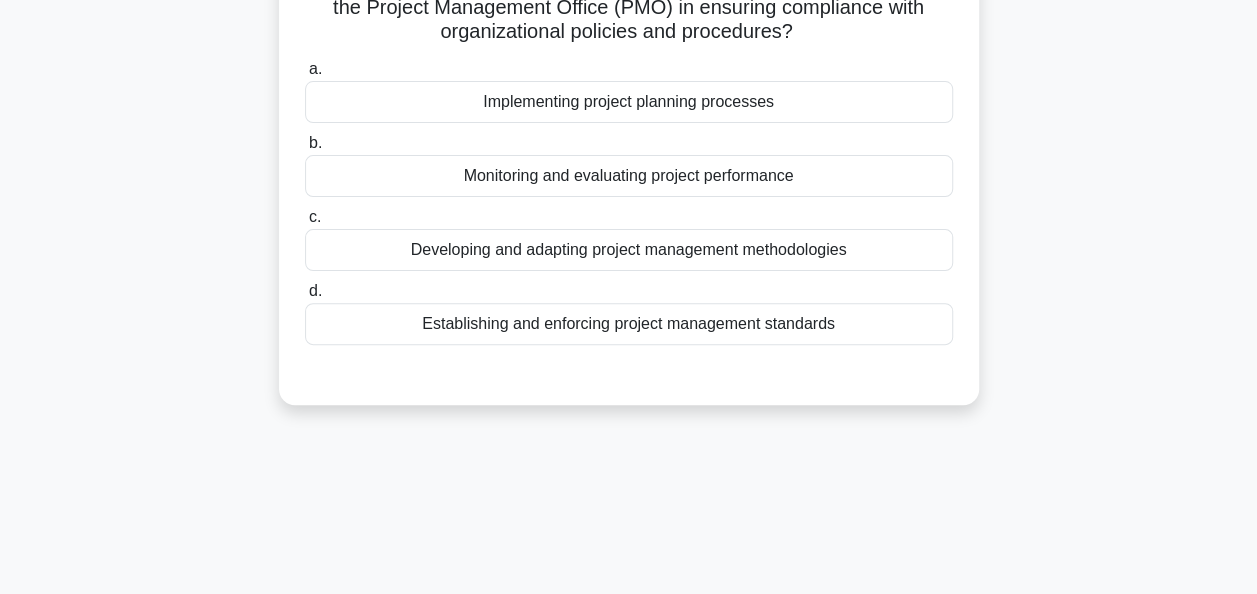 scroll, scrollTop: 0, scrollLeft: 0, axis: both 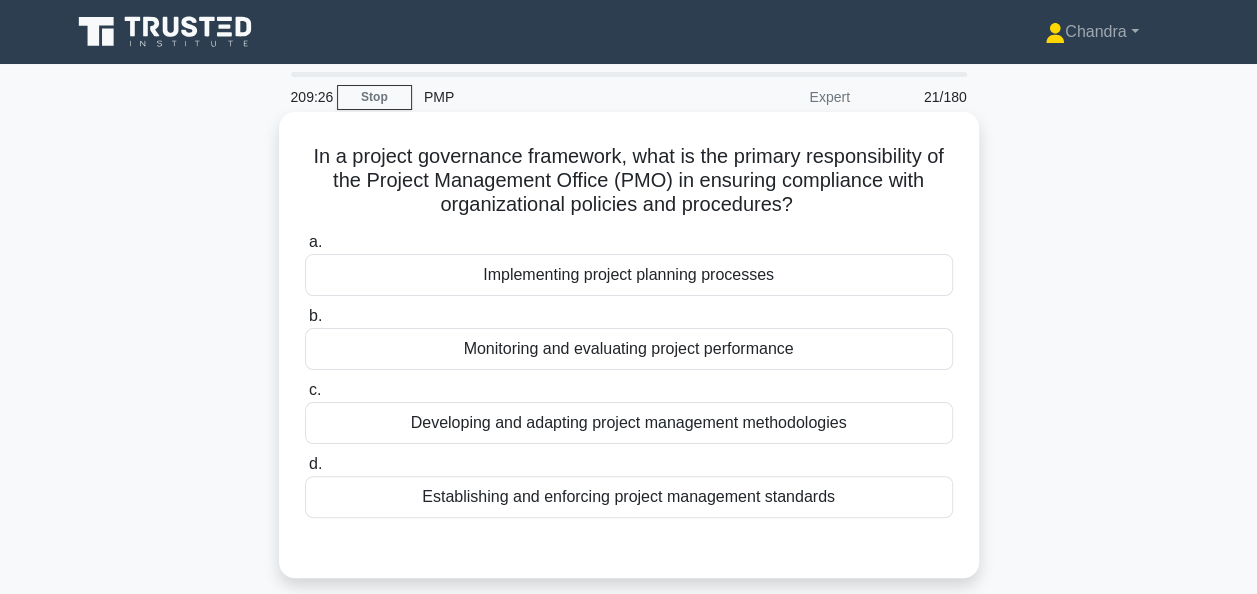 click on "Developing and adapting project management methodologies" at bounding box center (629, 423) 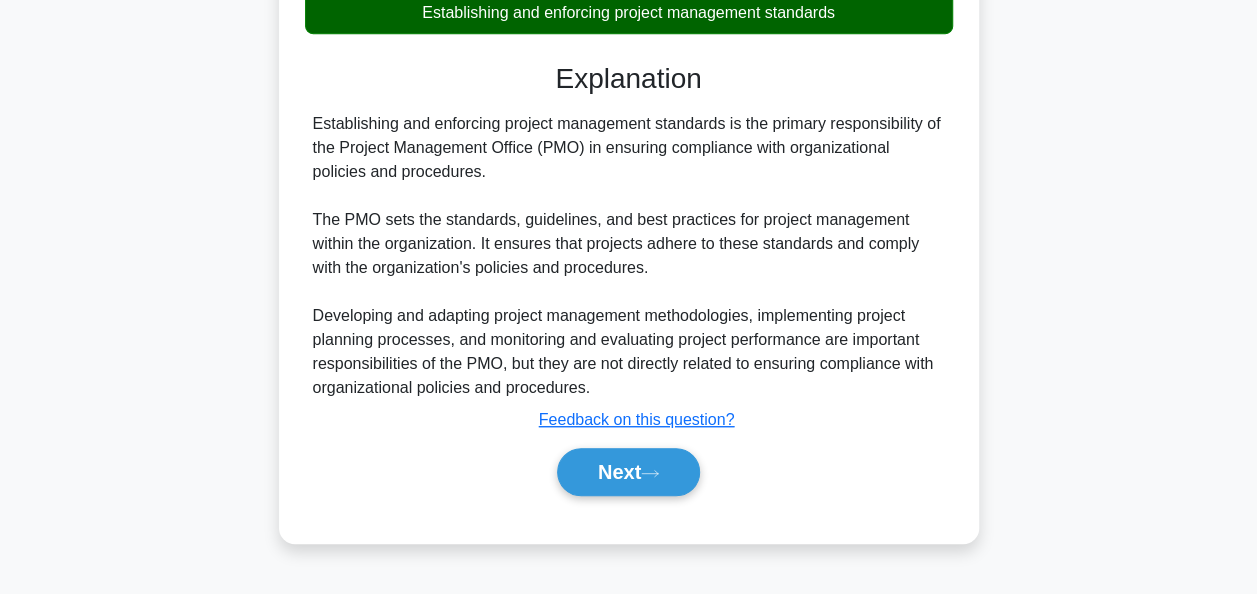 scroll, scrollTop: 486, scrollLeft: 0, axis: vertical 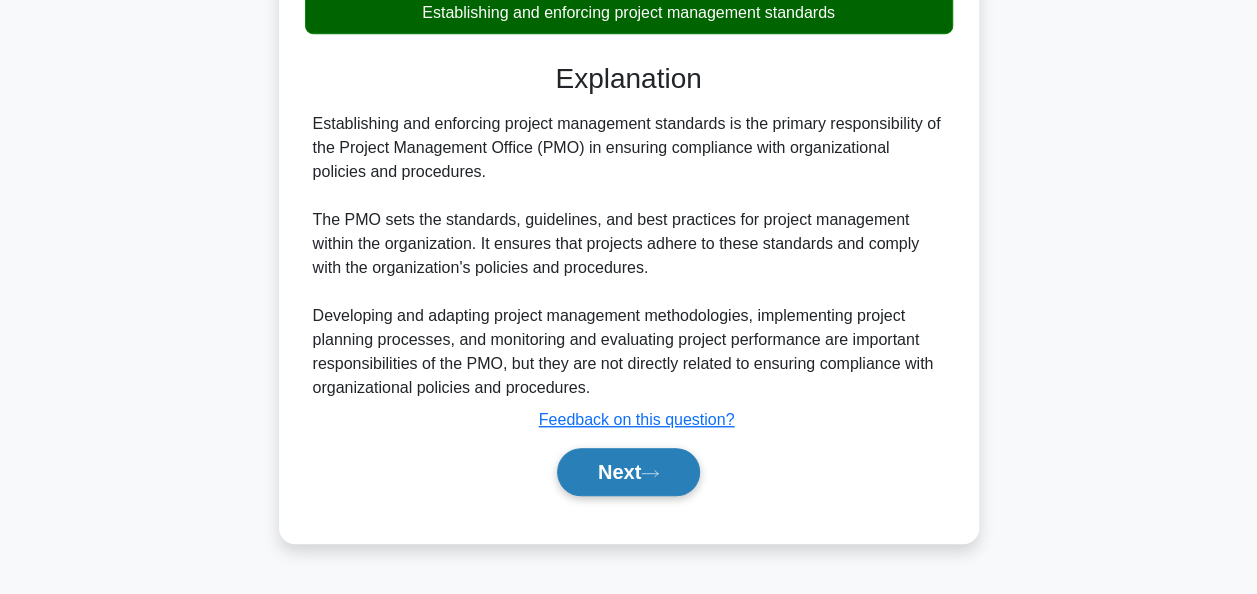 click on "Next" at bounding box center (628, 472) 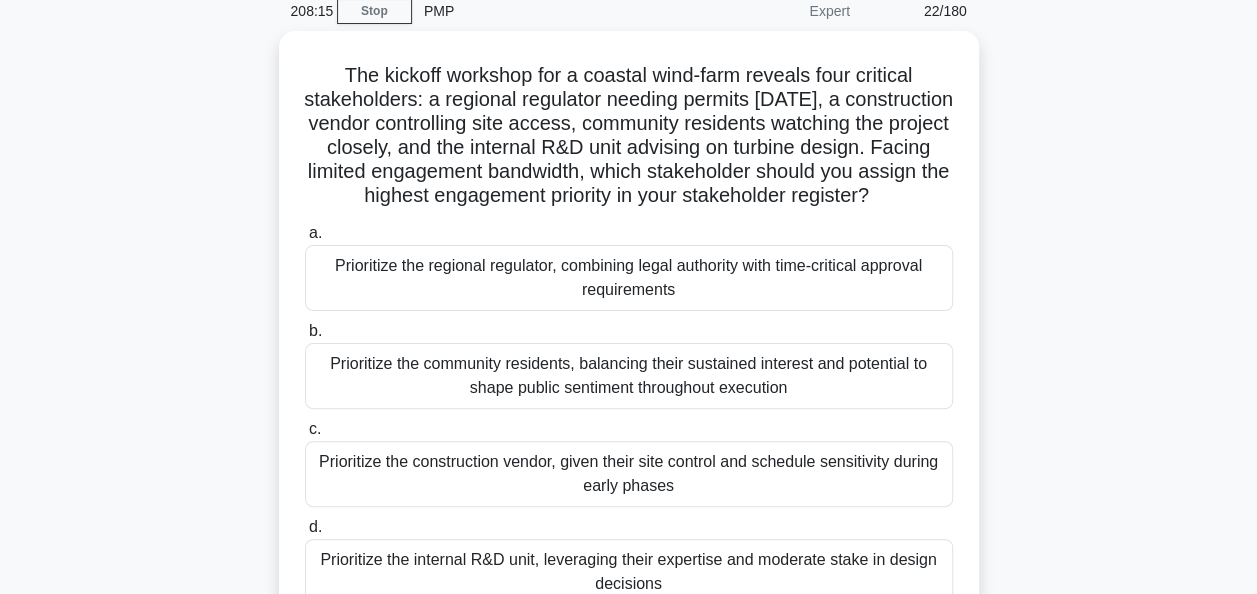 scroll, scrollTop: 186, scrollLeft: 0, axis: vertical 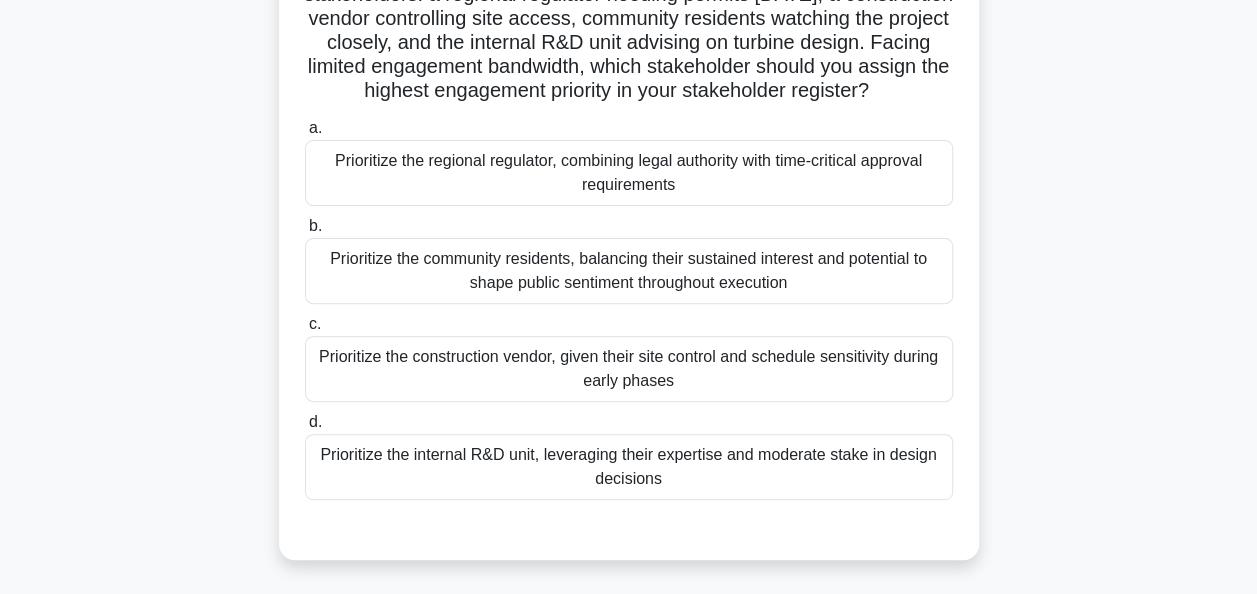 click on "Prioritize the community residents, balancing their sustained interest and potential to shape public sentiment throughout execution" at bounding box center [629, 271] 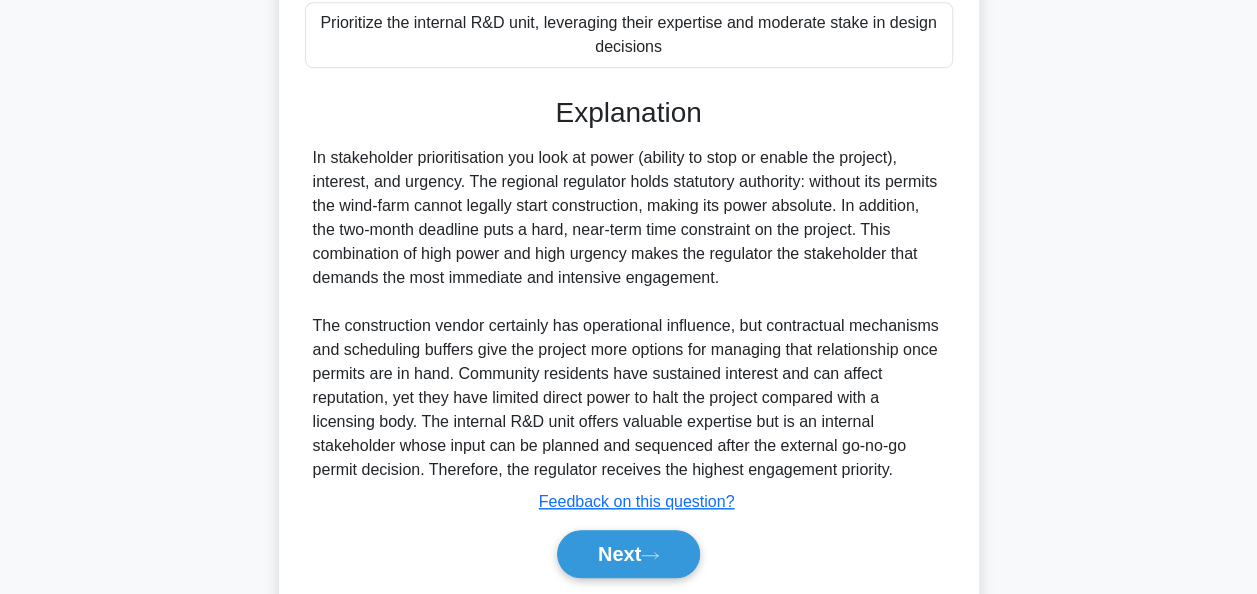 scroll, scrollTop: 686, scrollLeft: 0, axis: vertical 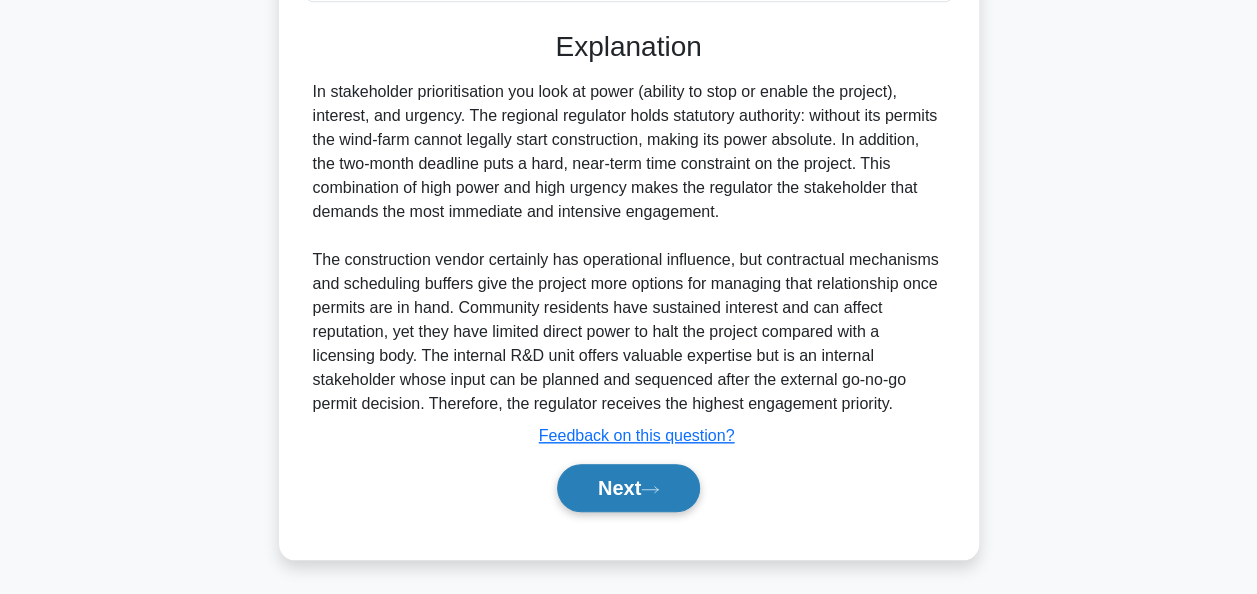 click on "Next" at bounding box center (628, 488) 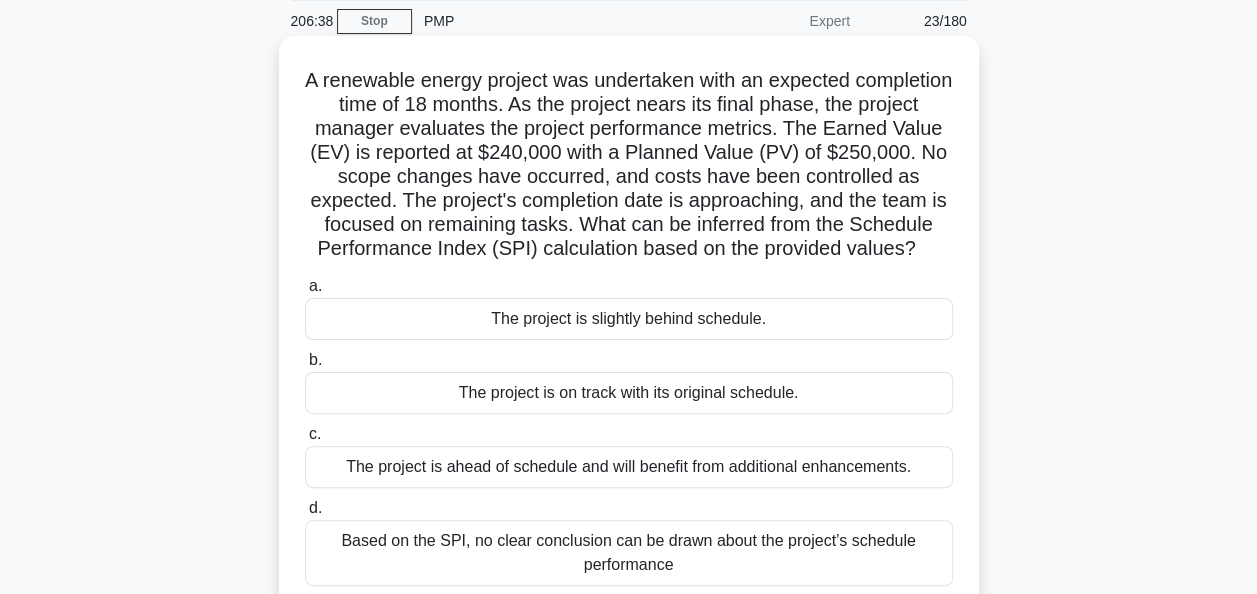 scroll, scrollTop: 100, scrollLeft: 0, axis: vertical 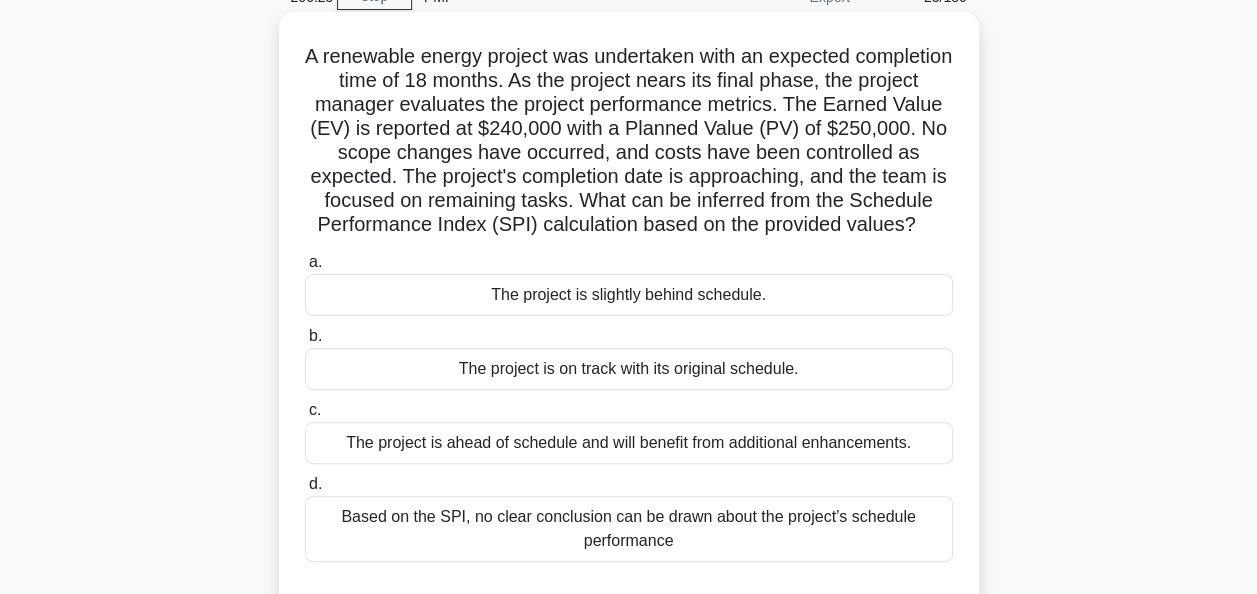 click on "The project is slightly behind schedule." at bounding box center [629, 295] 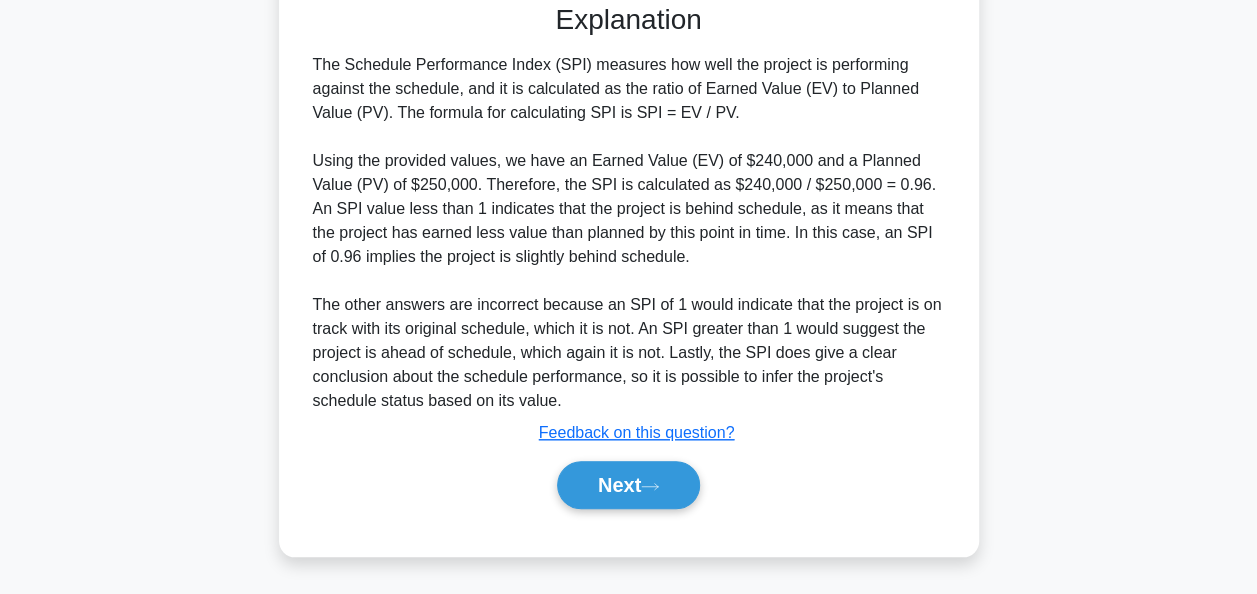 scroll, scrollTop: 700, scrollLeft: 0, axis: vertical 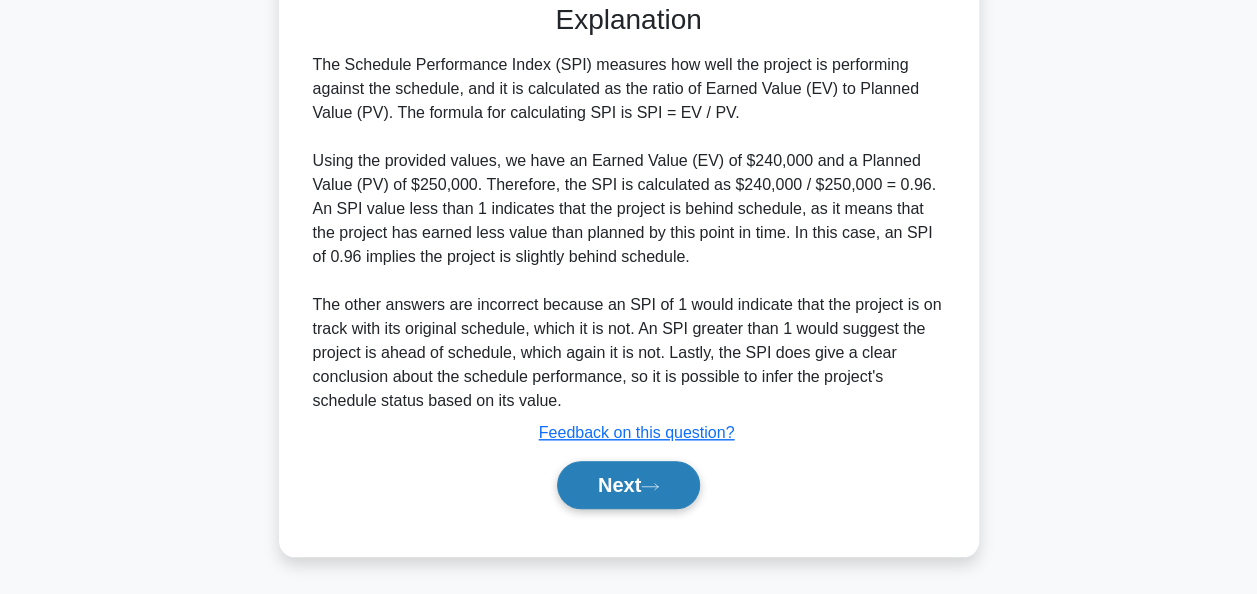 click on "Next" at bounding box center (628, 485) 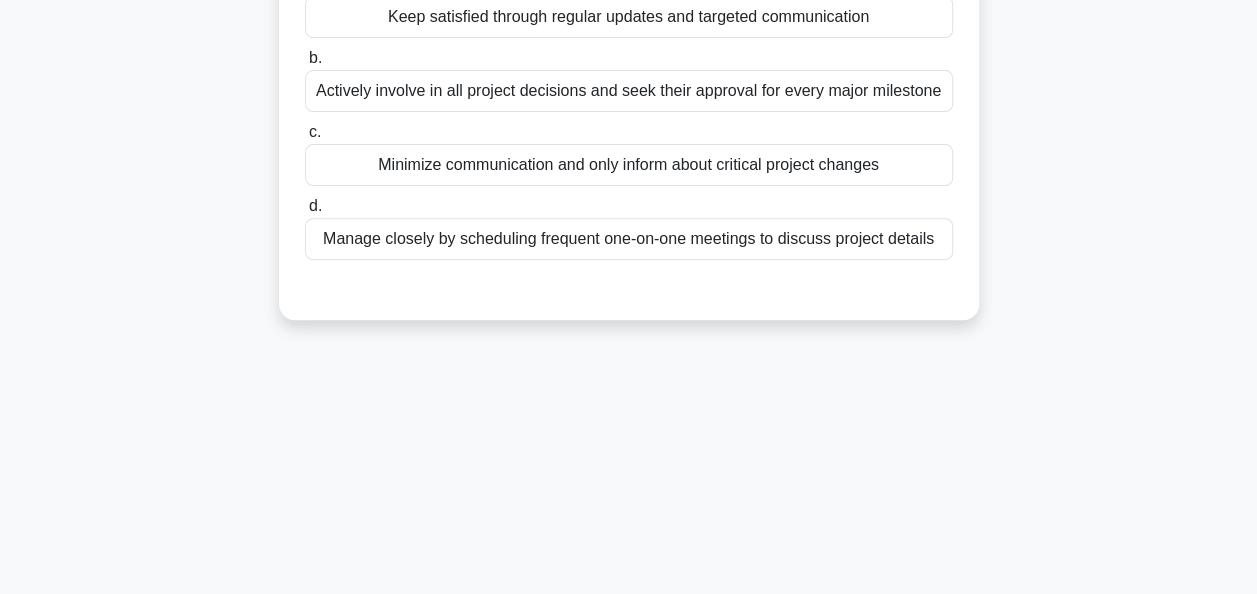 scroll, scrollTop: 86, scrollLeft: 0, axis: vertical 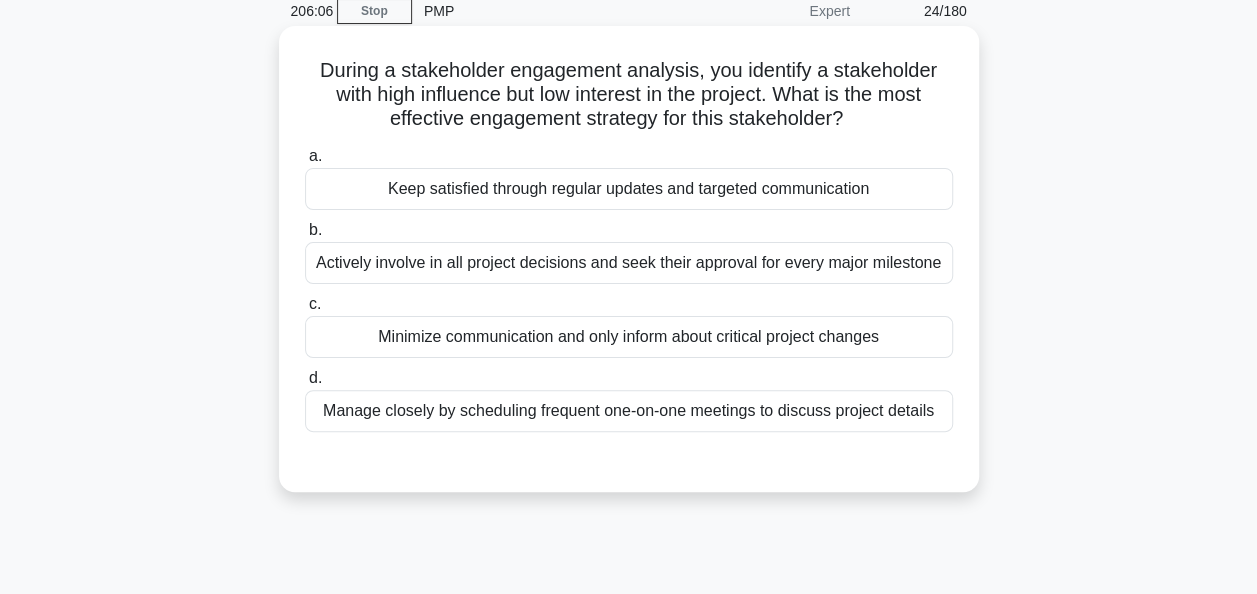 click on "Keep satisfied through regular updates and targeted communication" at bounding box center [629, 189] 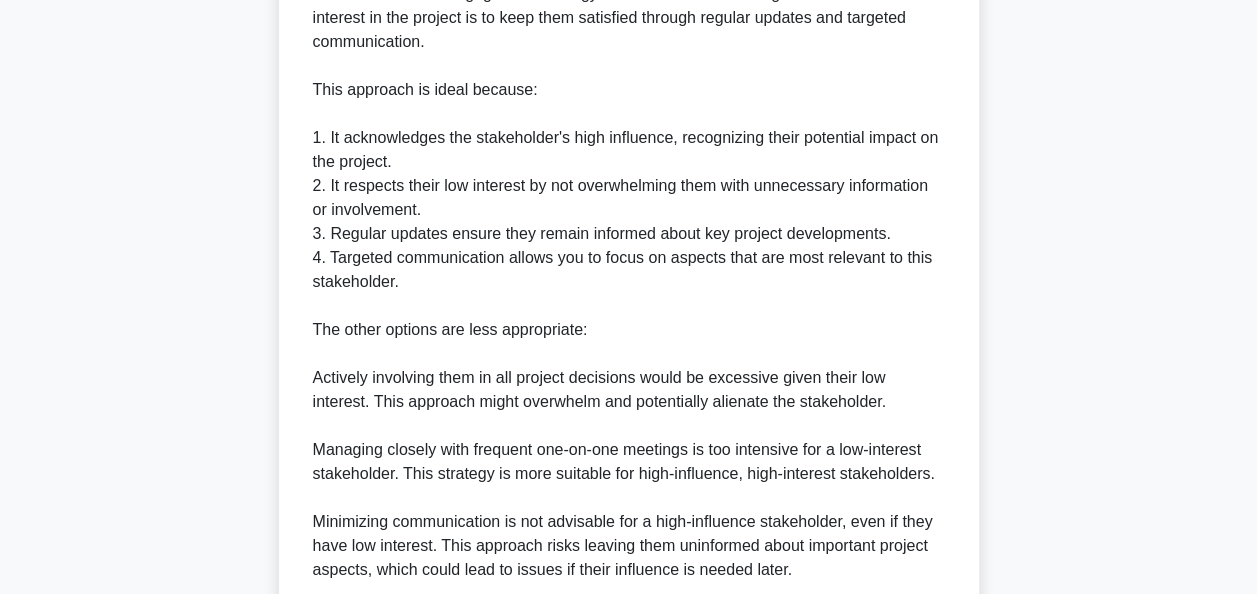 scroll, scrollTop: 876, scrollLeft: 0, axis: vertical 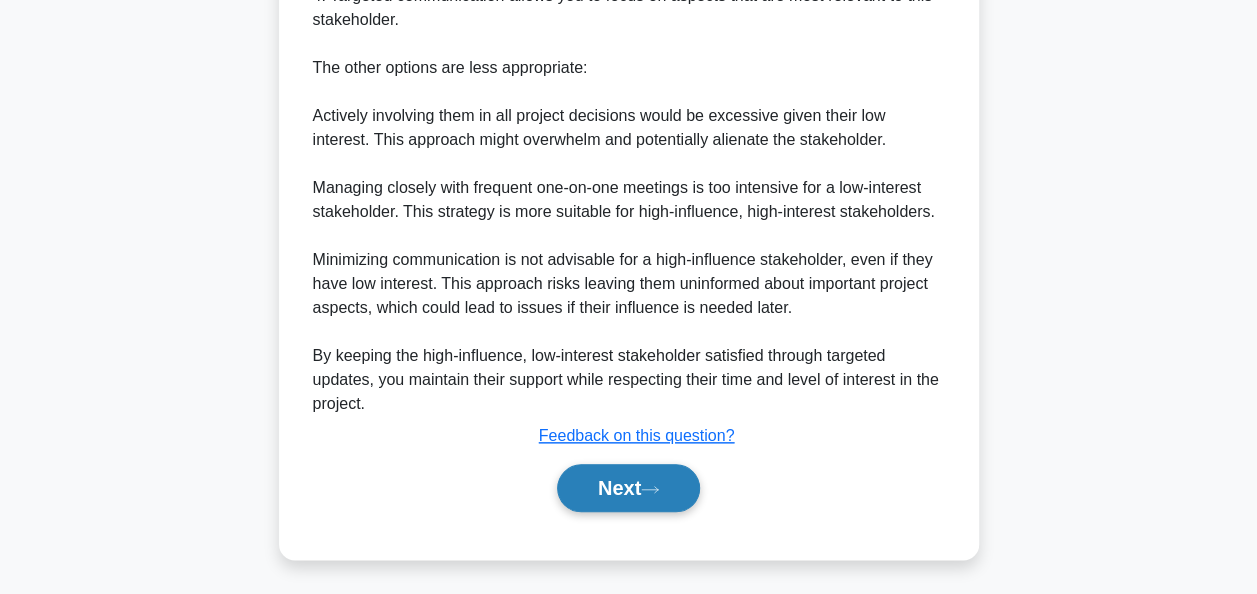click on "Next" at bounding box center (628, 488) 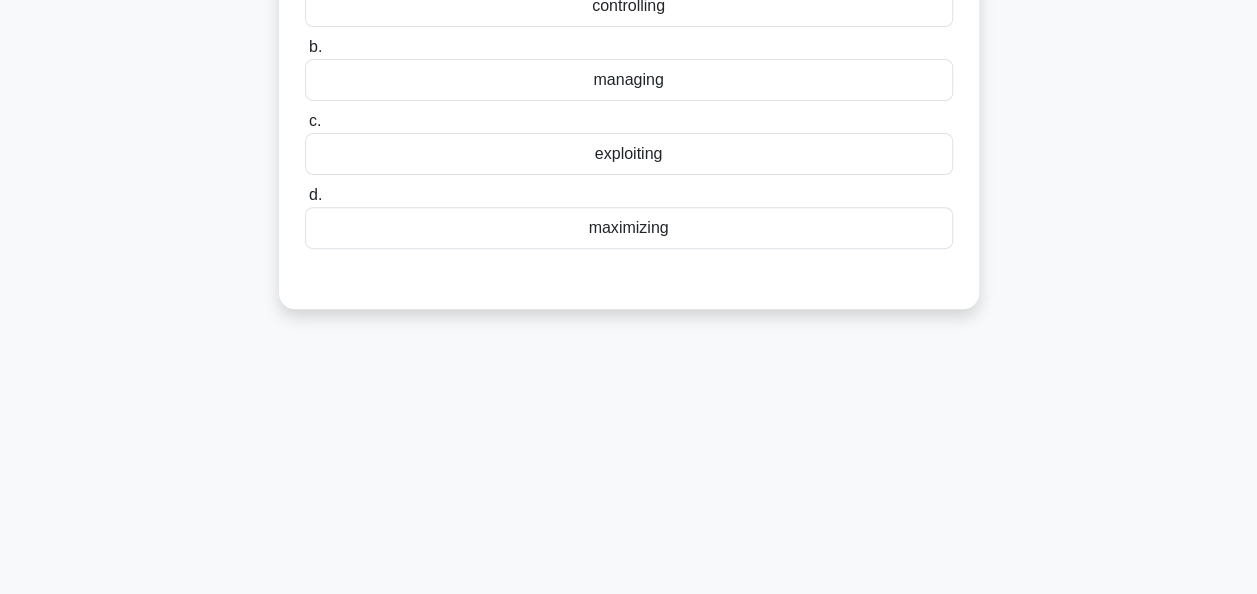 scroll, scrollTop: 0, scrollLeft: 0, axis: both 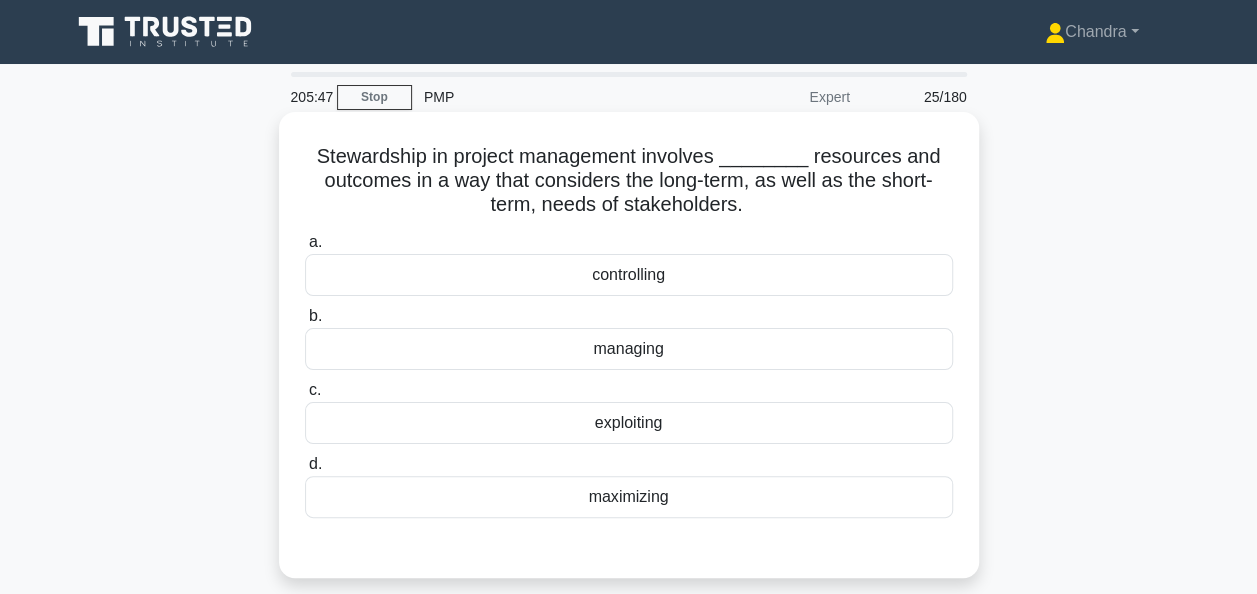 click on "managing" at bounding box center [629, 349] 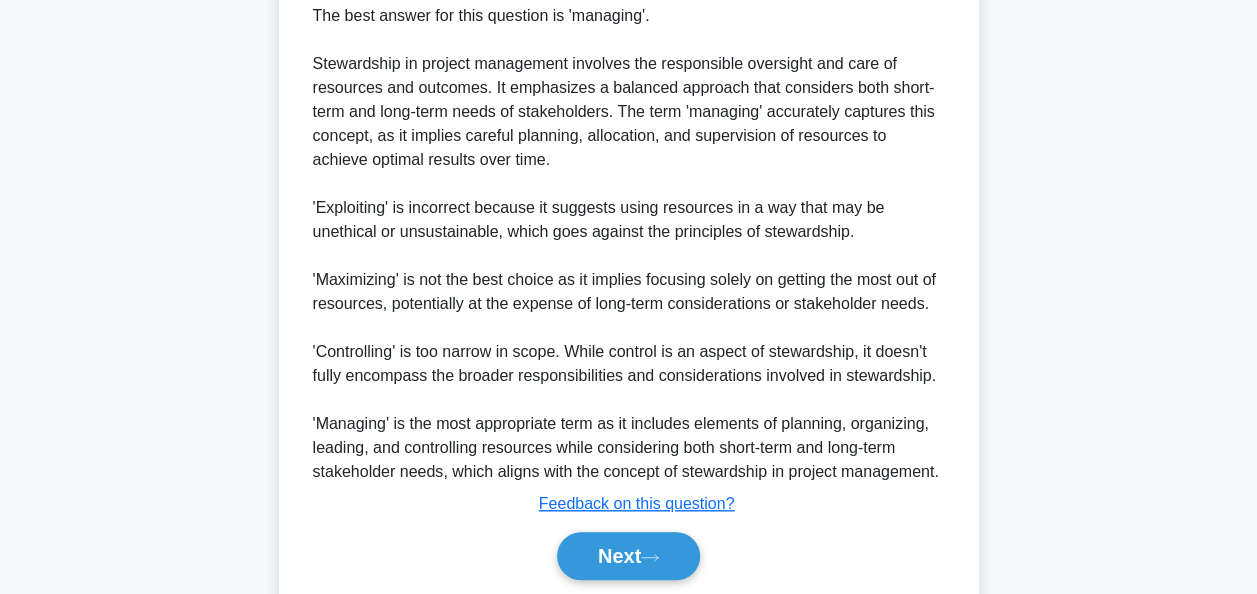 scroll, scrollTop: 660, scrollLeft: 0, axis: vertical 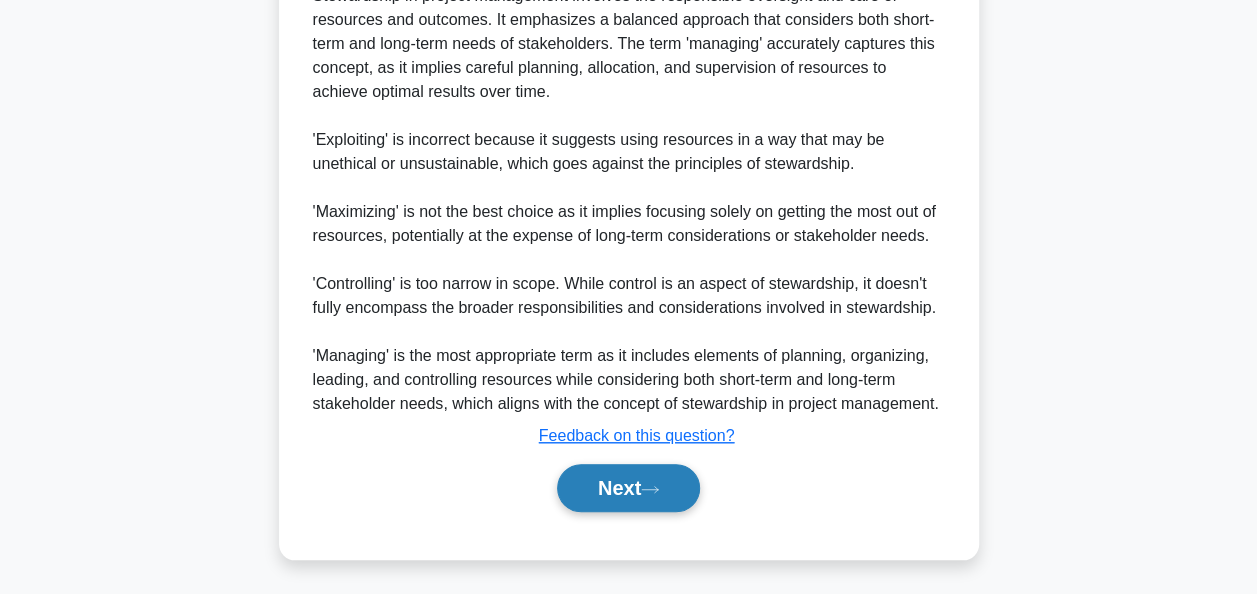 click on "Next" at bounding box center (628, 488) 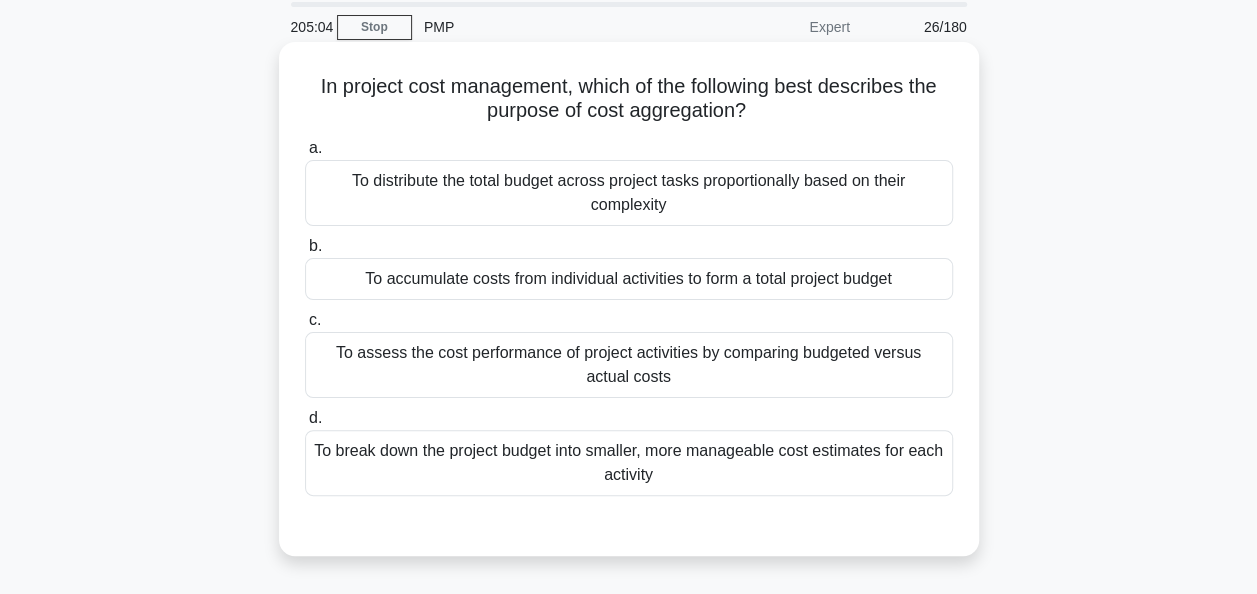 scroll, scrollTop: 100, scrollLeft: 0, axis: vertical 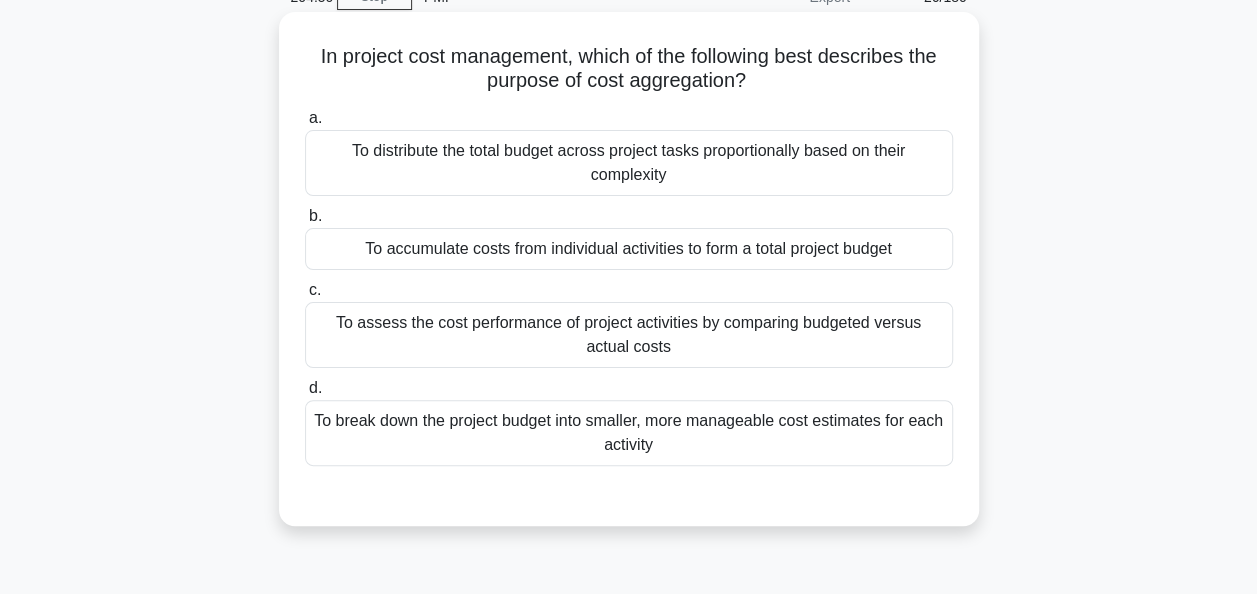 click on "To accumulate costs from individual activities to form a total project budget" at bounding box center (629, 249) 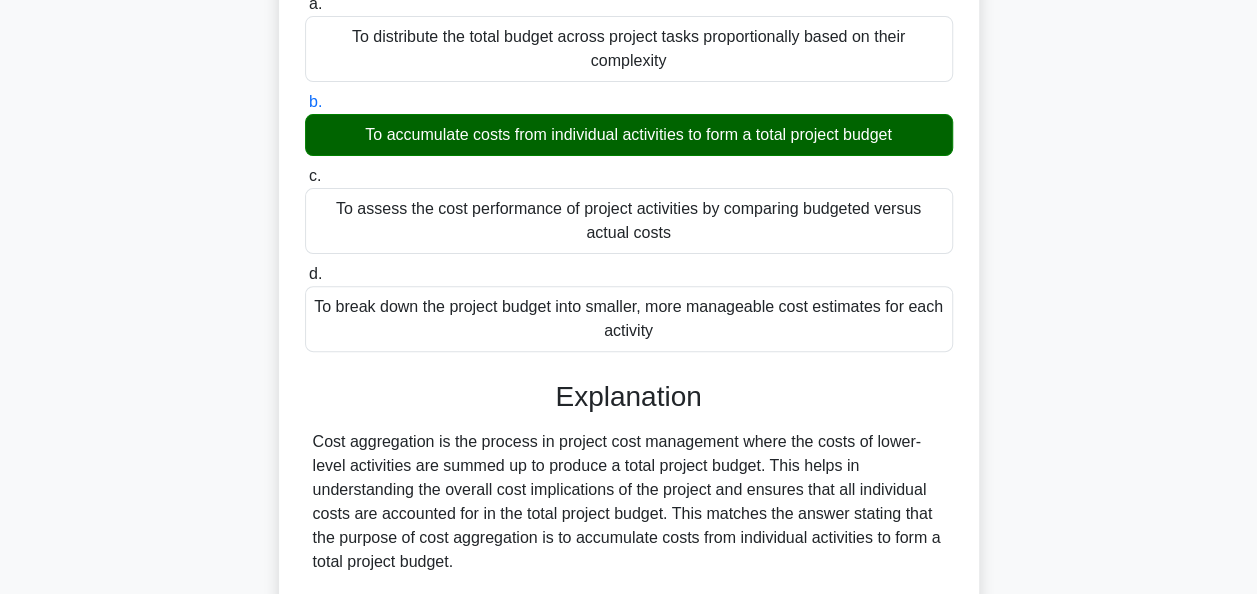 scroll, scrollTop: 540, scrollLeft: 0, axis: vertical 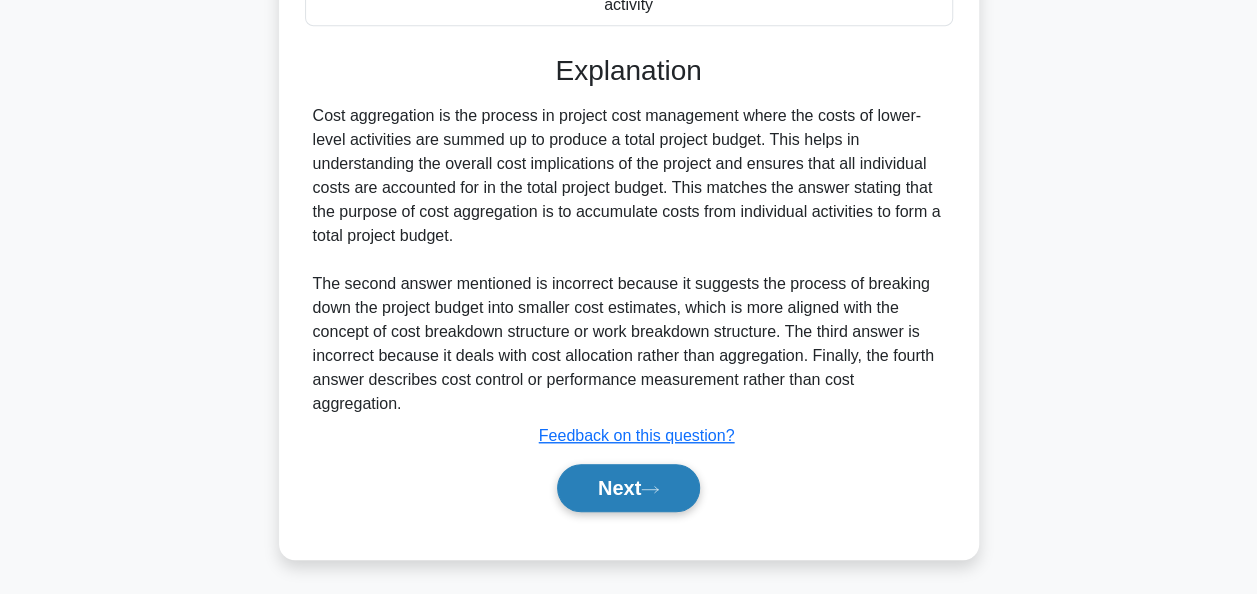 click on "Next" at bounding box center (628, 488) 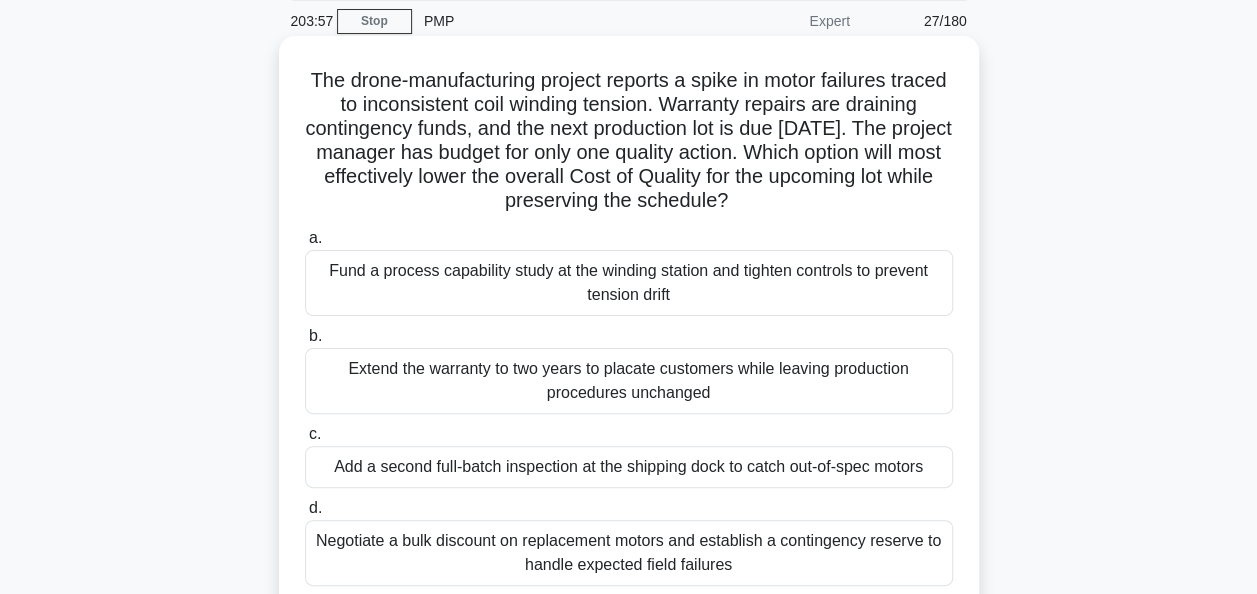 scroll, scrollTop: 100, scrollLeft: 0, axis: vertical 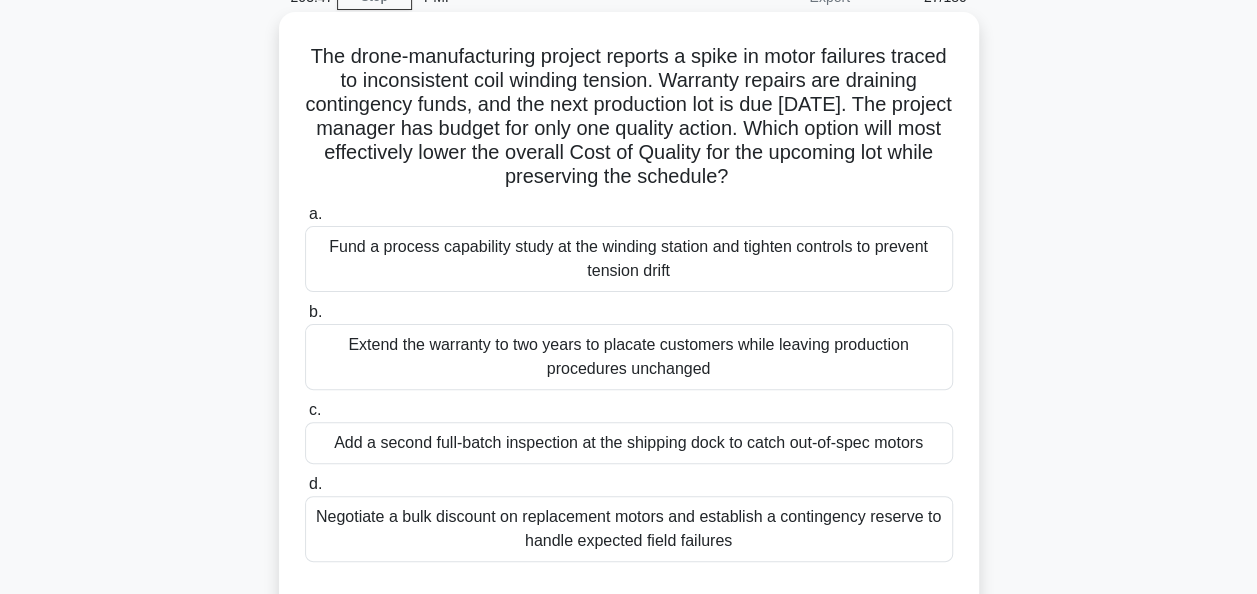 click on "Fund a process capability study at the winding station and tighten controls to prevent tension drift" at bounding box center [629, 259] 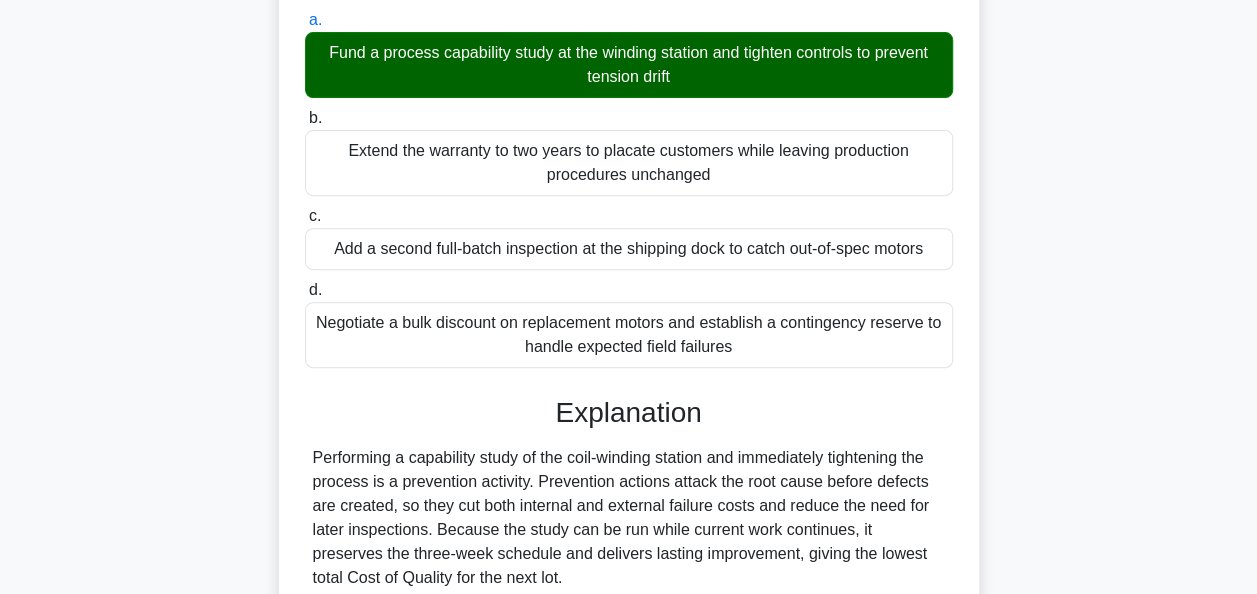 scroll, scrollTop: 600, scrollLeft: 0, axis: vertical 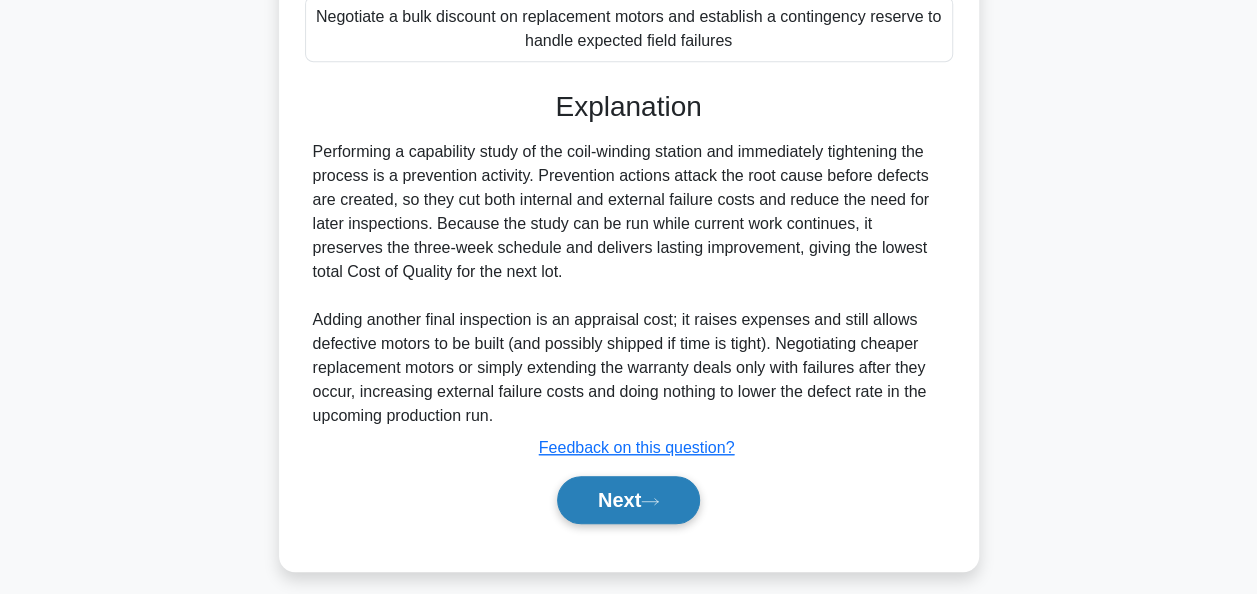 click on "Next" at bounding box center [628, 500] 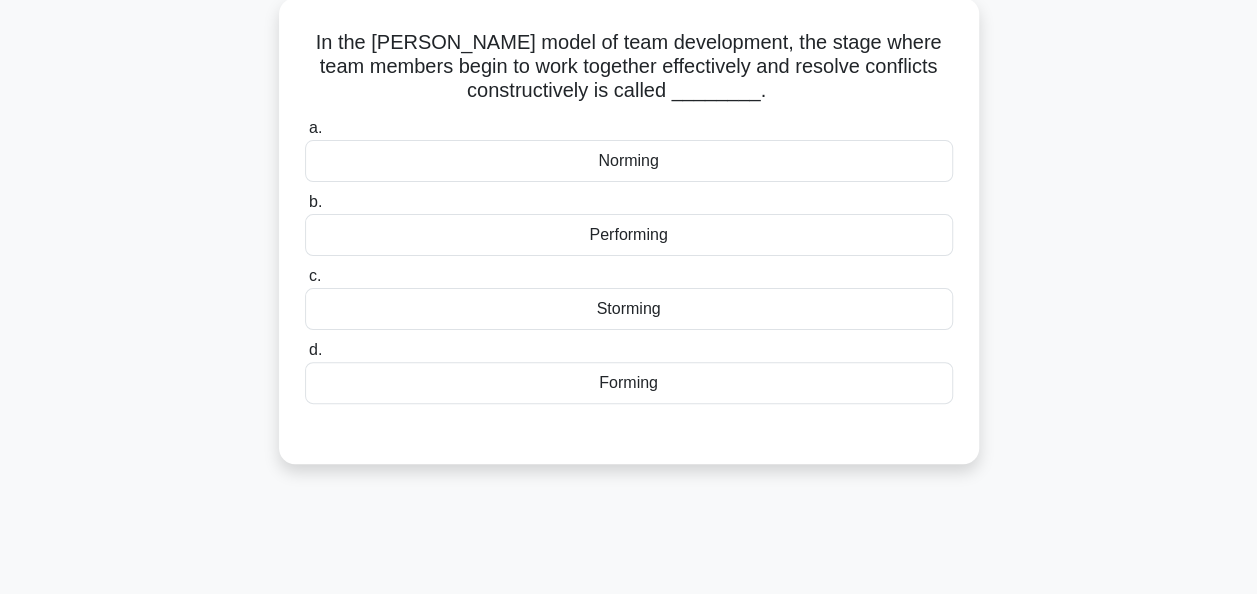 scroll, scrollTop: 0, scrollLeft: 0, axis: both 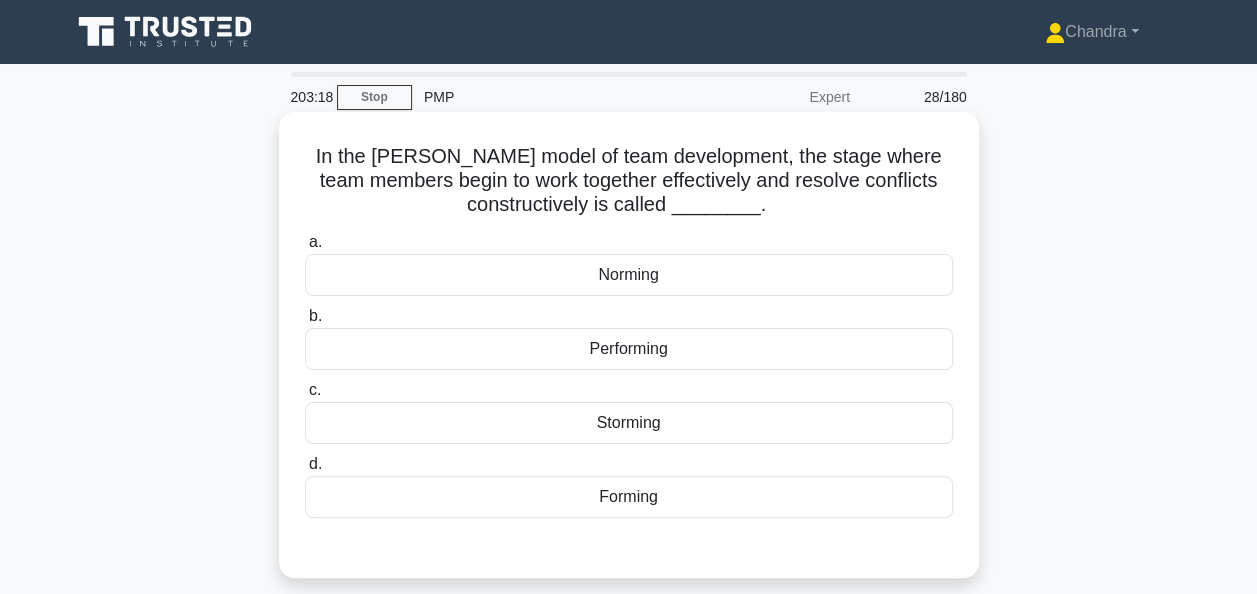 click on "Performing" at bounding box center (629, 349) 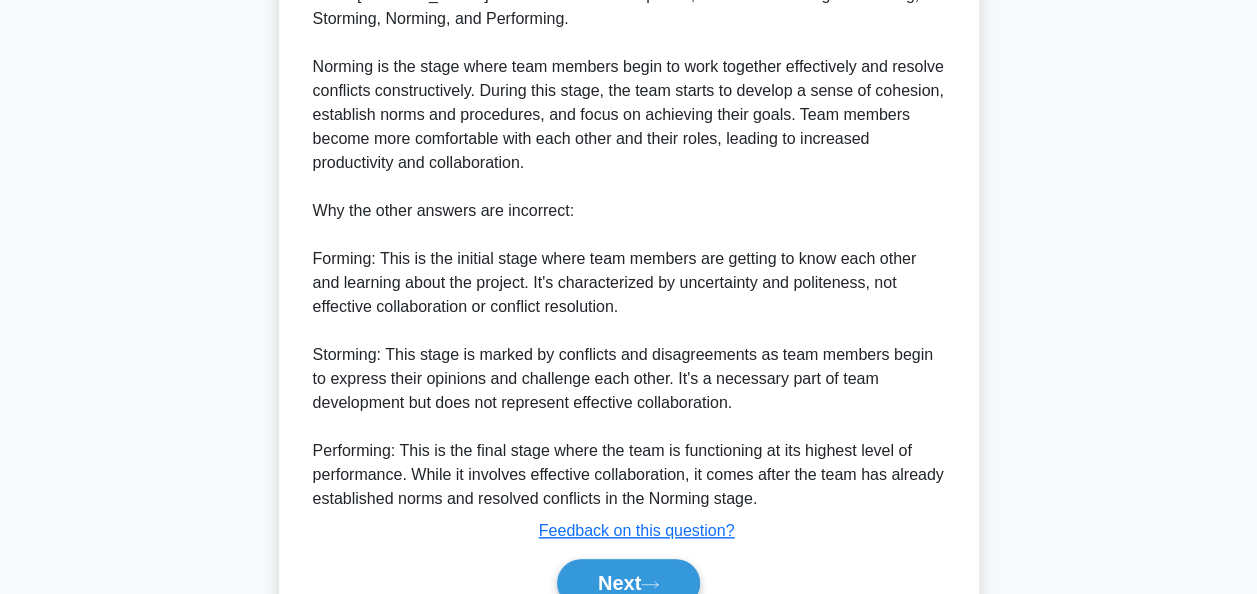 scroll, scrollTop: 759, scrollLeft: 0, axis: vertical 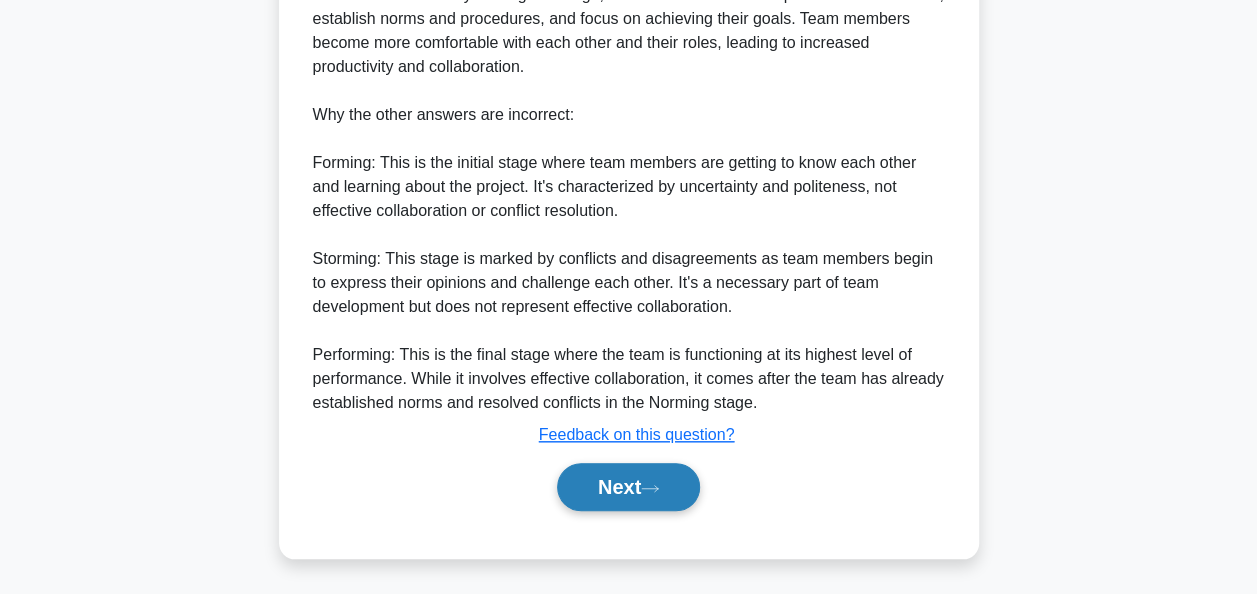 click on "Next" at bounding box center (628, 487) 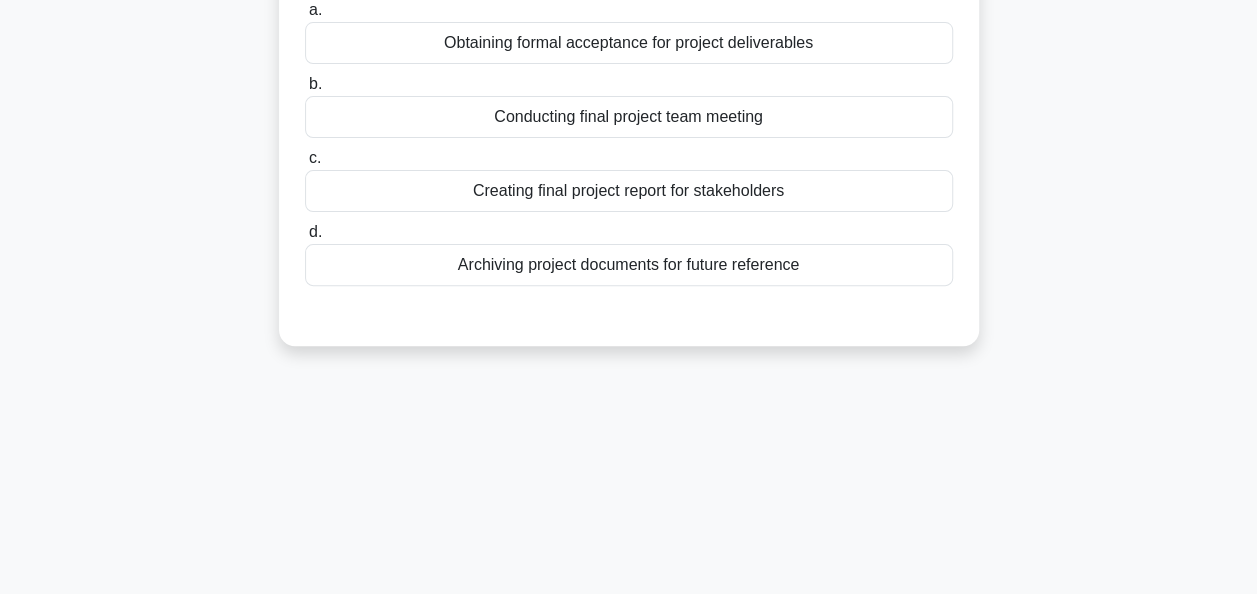 scroll, scrollTop: 0, scrollLeft: 0, axis: both 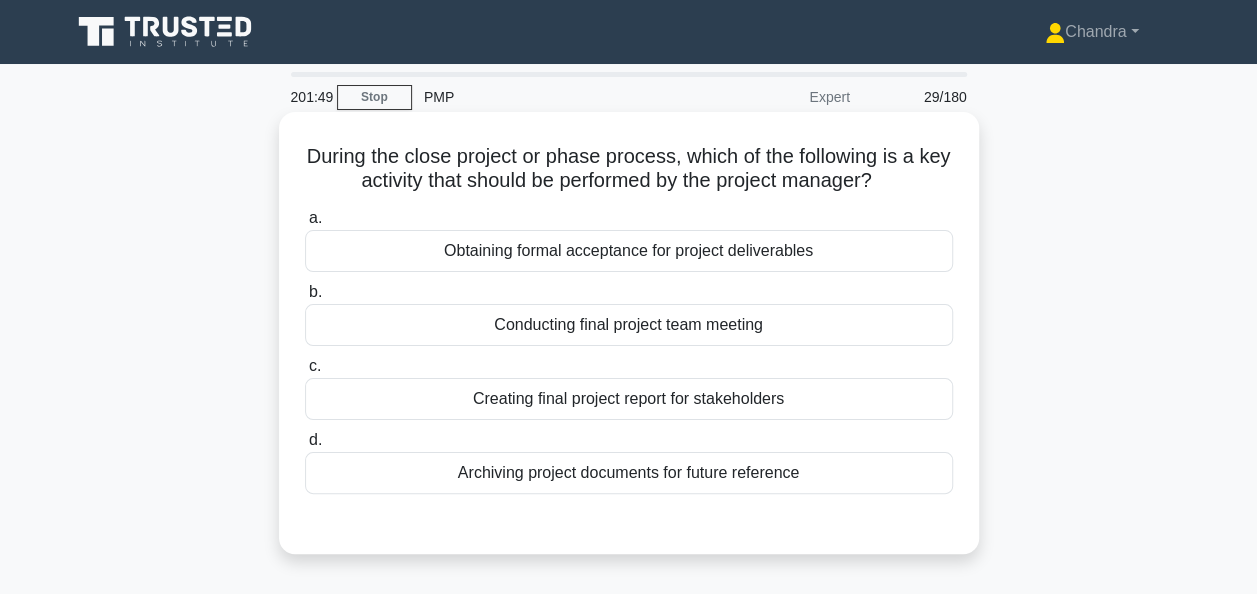 click on "Obtaining formal acceptance for project deliverables" at bounding box center [629, 251] 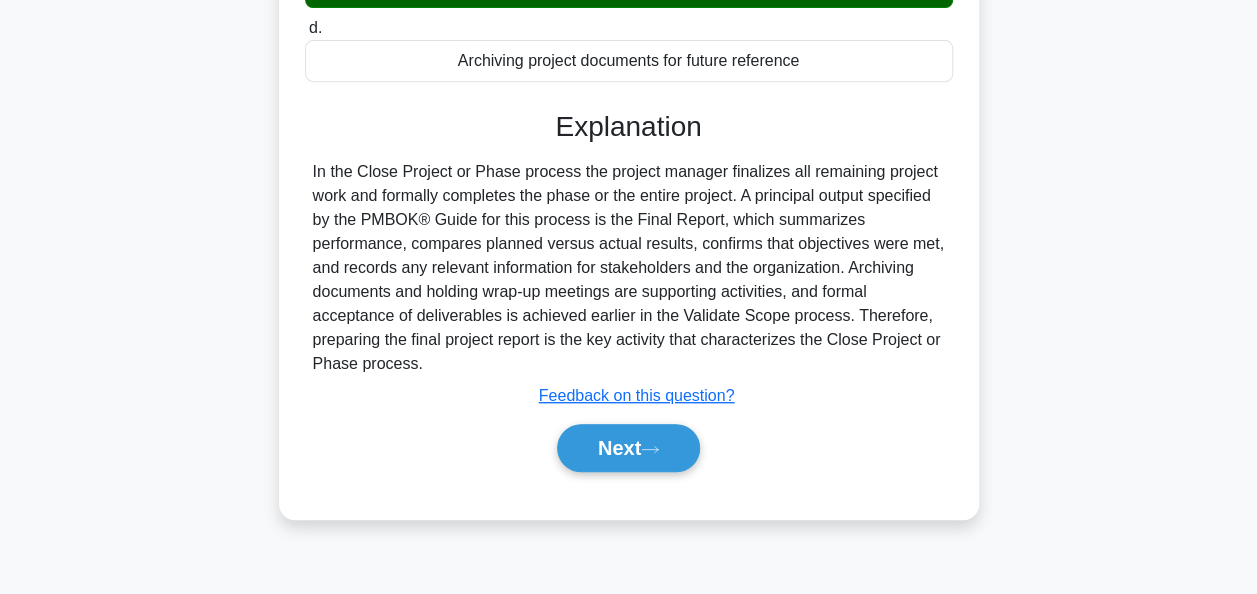 scroll, scrollTop: 486, scrollLeft: 0, axis: vertical 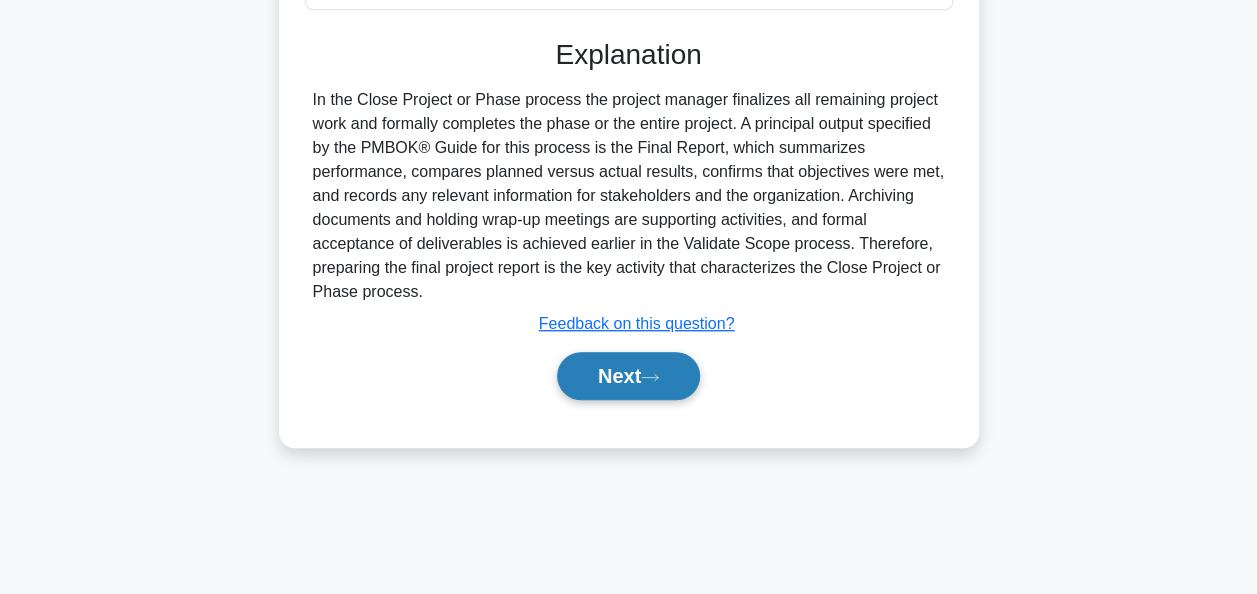 click on "Next" at bounding box center (628, 376) 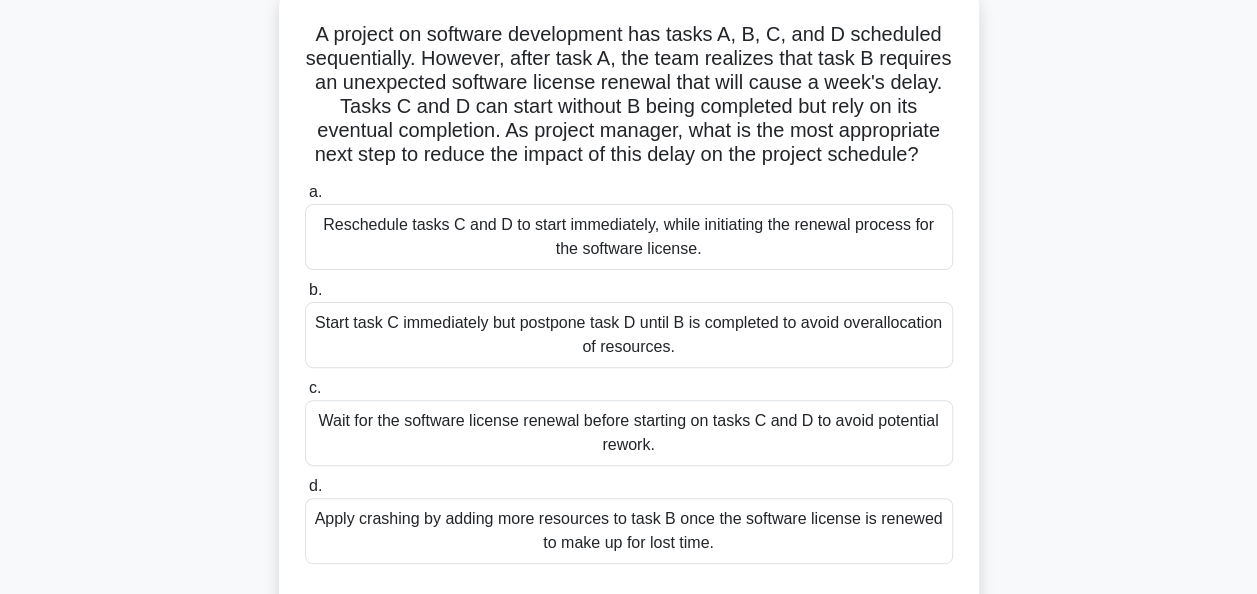 scroll, scrollTop: 200, scrollLeft: 0, axis: vertical 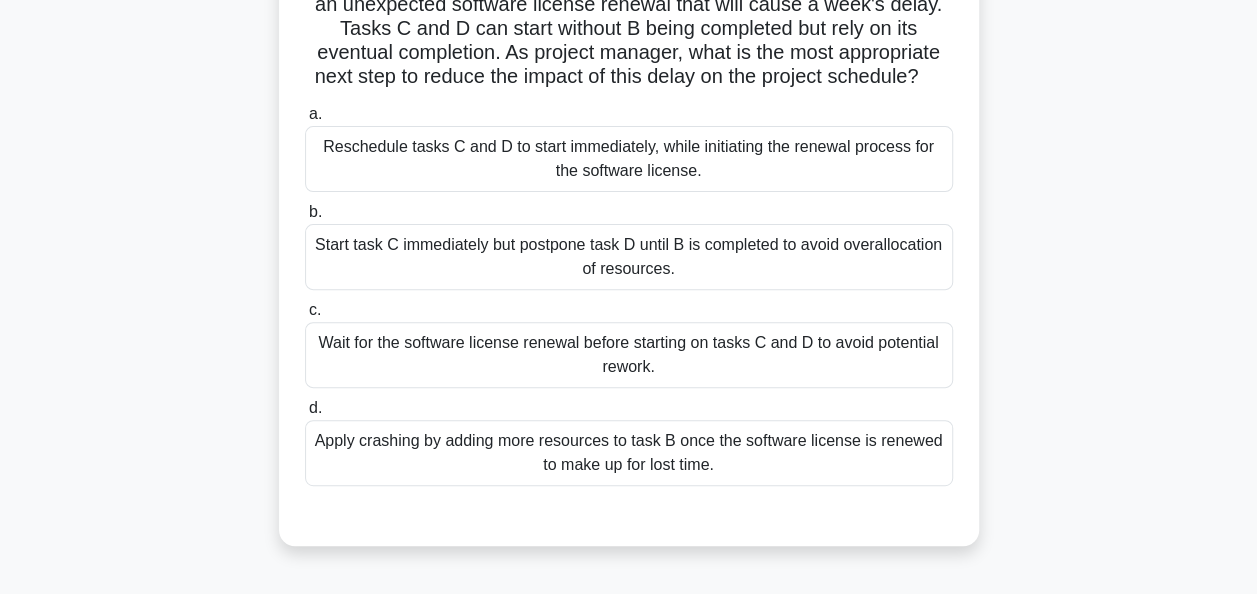 click on "Start task C immediately but postpone task D until B is completed to avoid overallocation of resources." at bounding box center (629, 257) 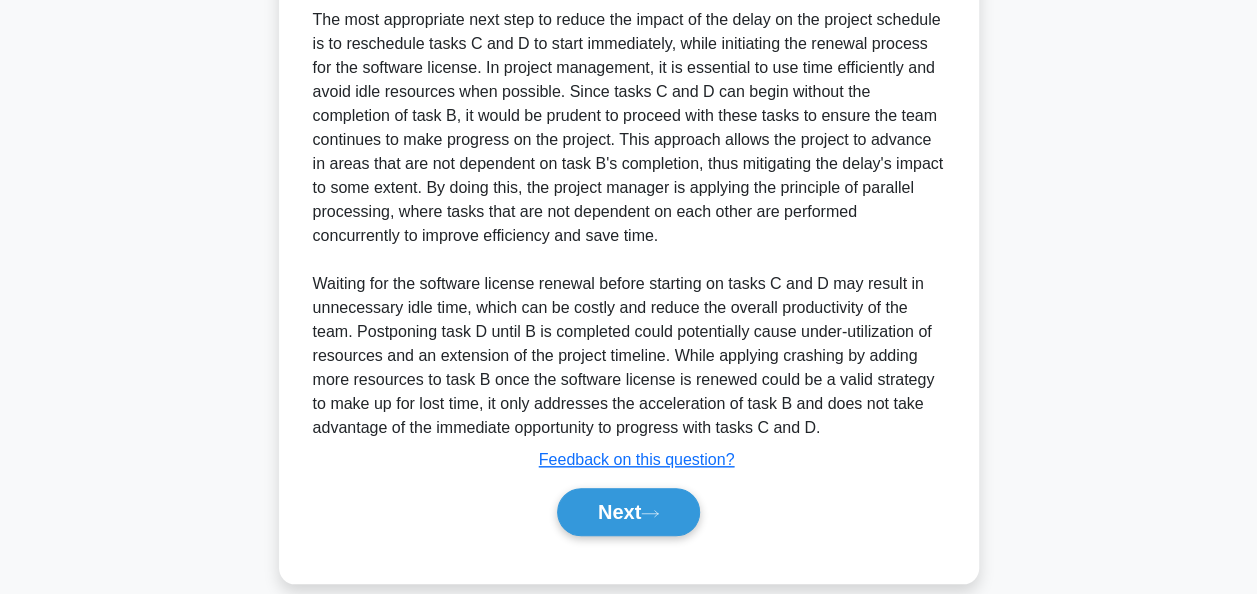 scroll, scrollTop: 807, scrollLeft: 0, axis: vertical 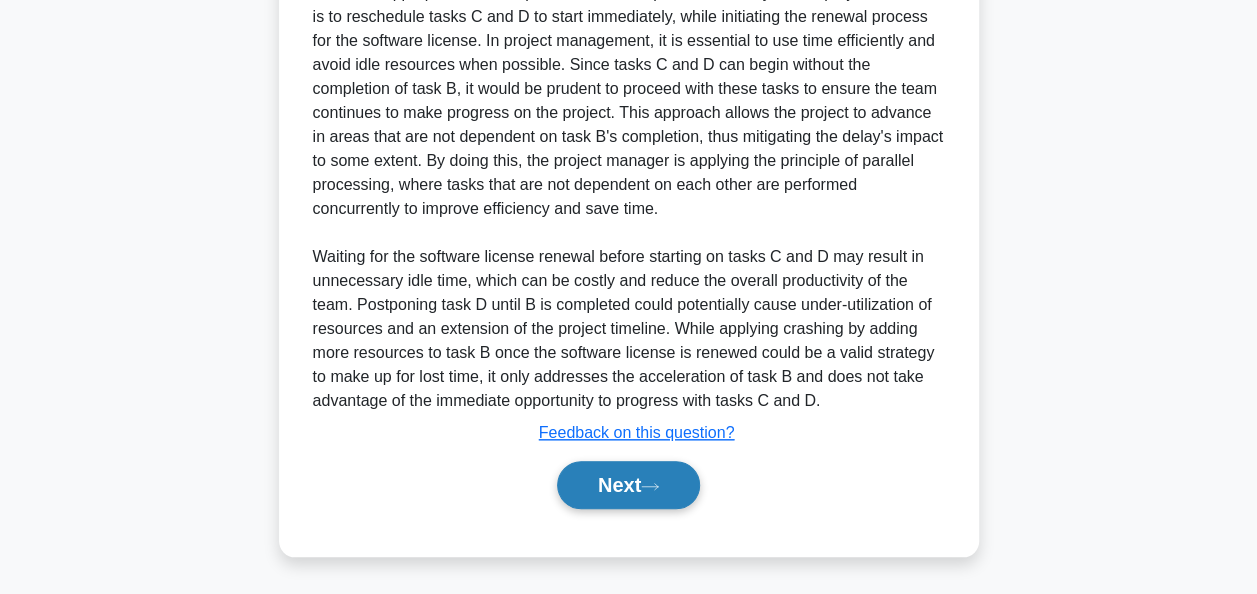 click on "Next" at bounding box center (628, 485) 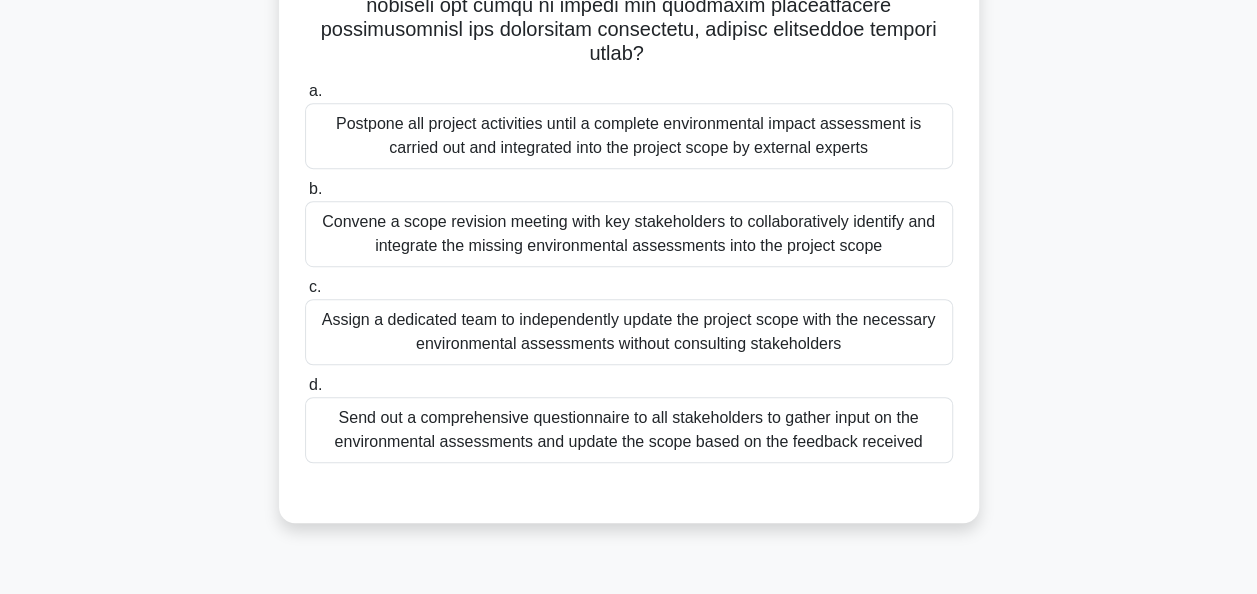 scroll, scrollTop: 486, scrollLeft: 0, axis: vertical 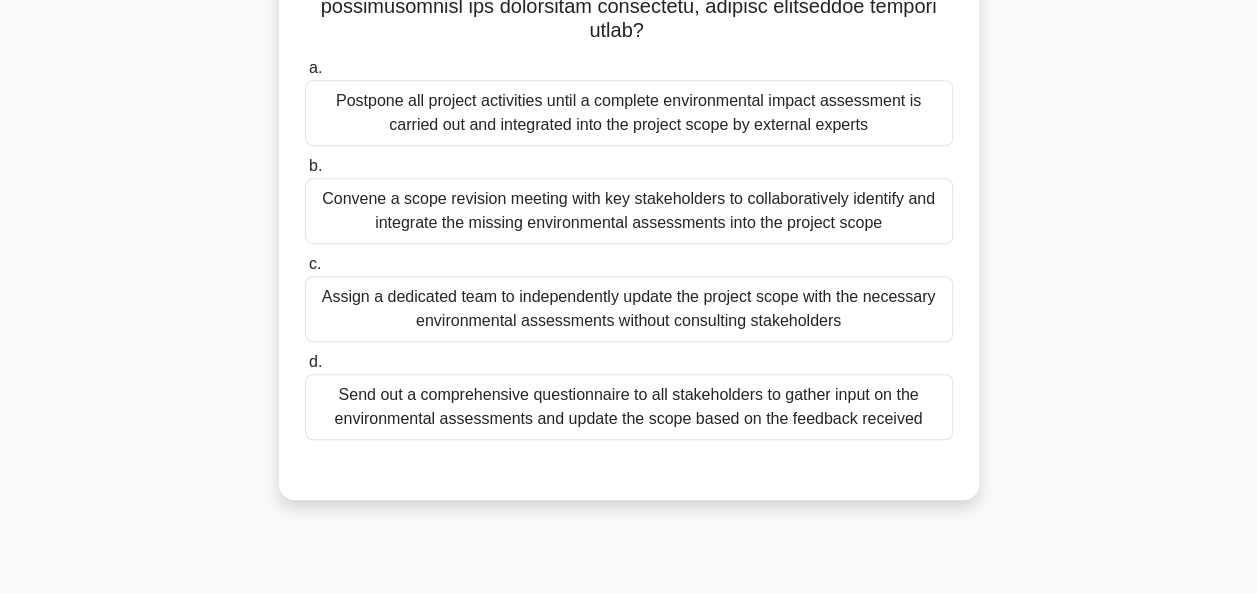 click on "Convene a scope revision meeting with key stakeholders to collaboratively identify and integrate the missing environmental assessments into the project scope" at bounding box center [629, 211] 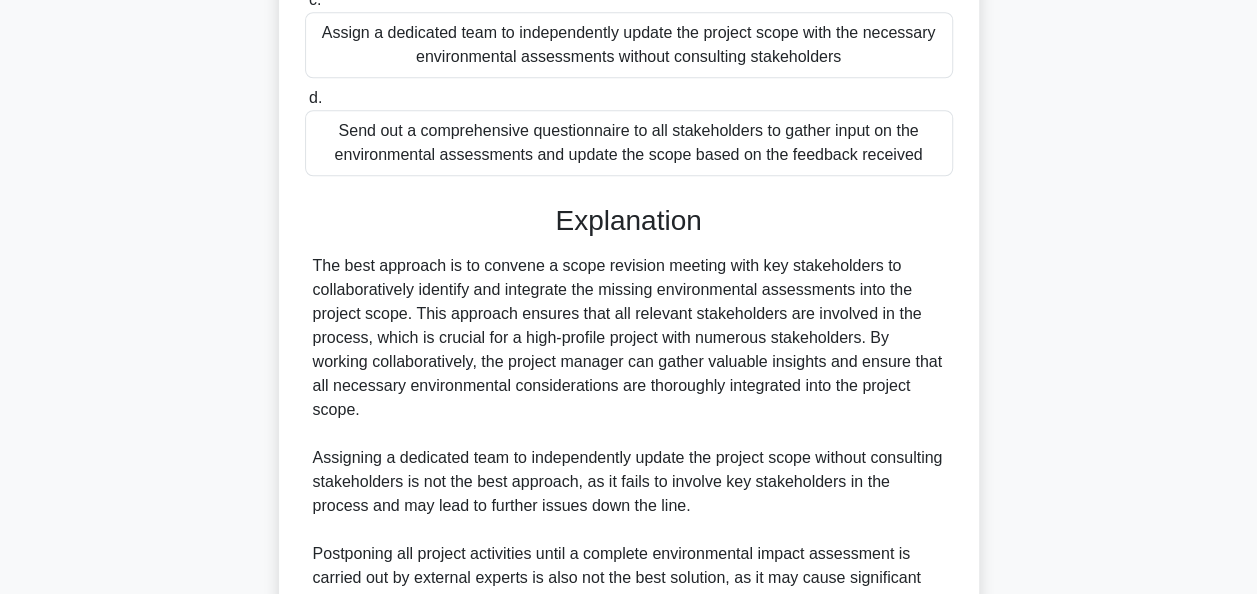 scroll, scrollTop: 1068, scrollLeft: 0, axis: vertical 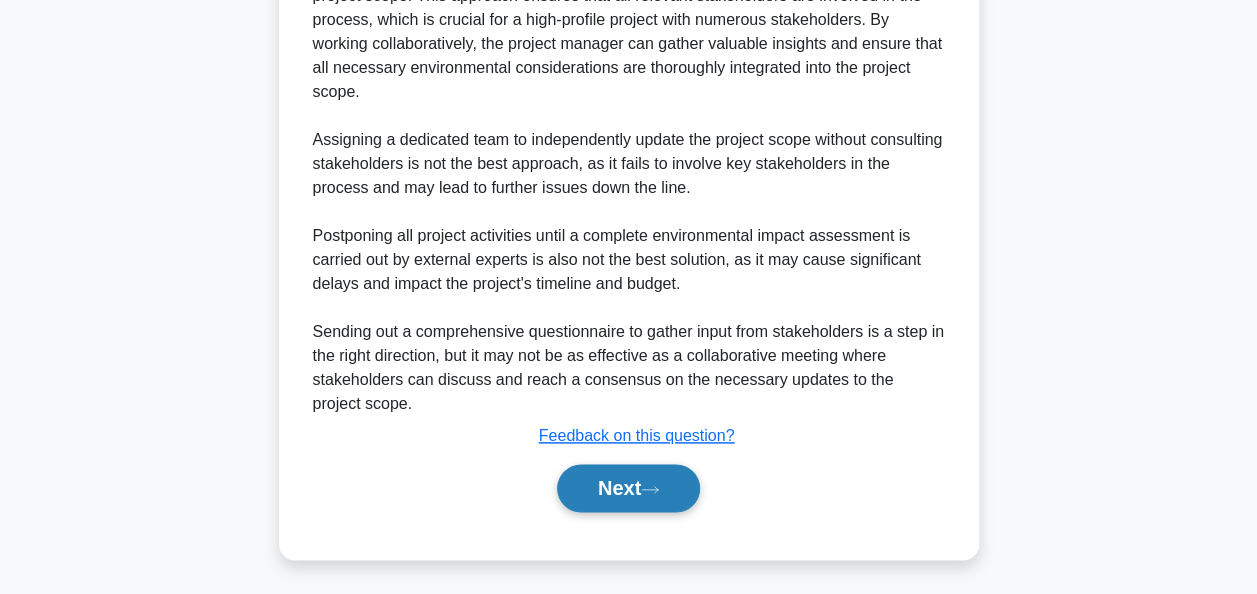 click on "Next" at bounding box center (628, 488) 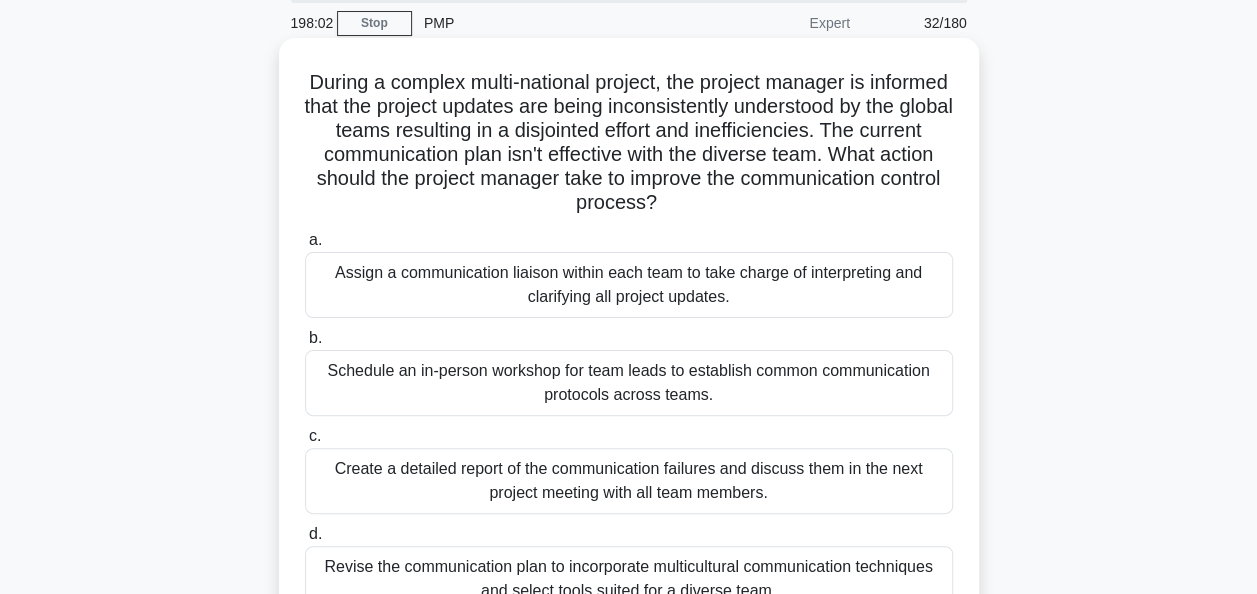 scroll, scrollTop: 200, scrollLeft: 0, axis: vertical 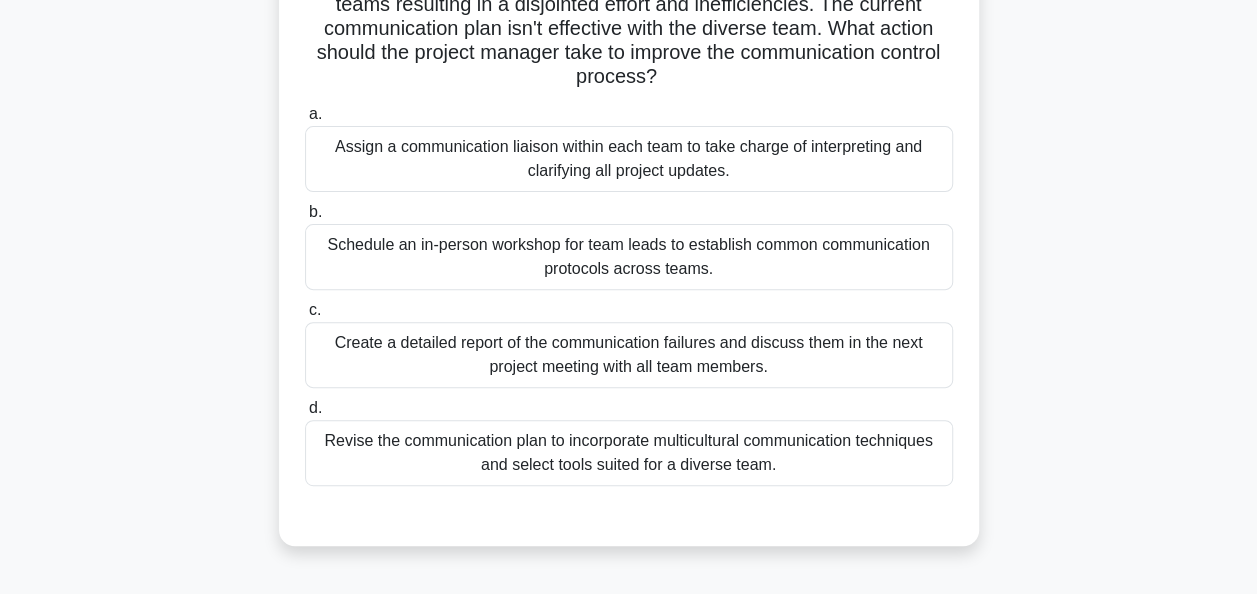 click on "Revise the communication plan to incorporate multicultural communication techniques and select tools suited for a diverse team." at bounding box center (629, 453) 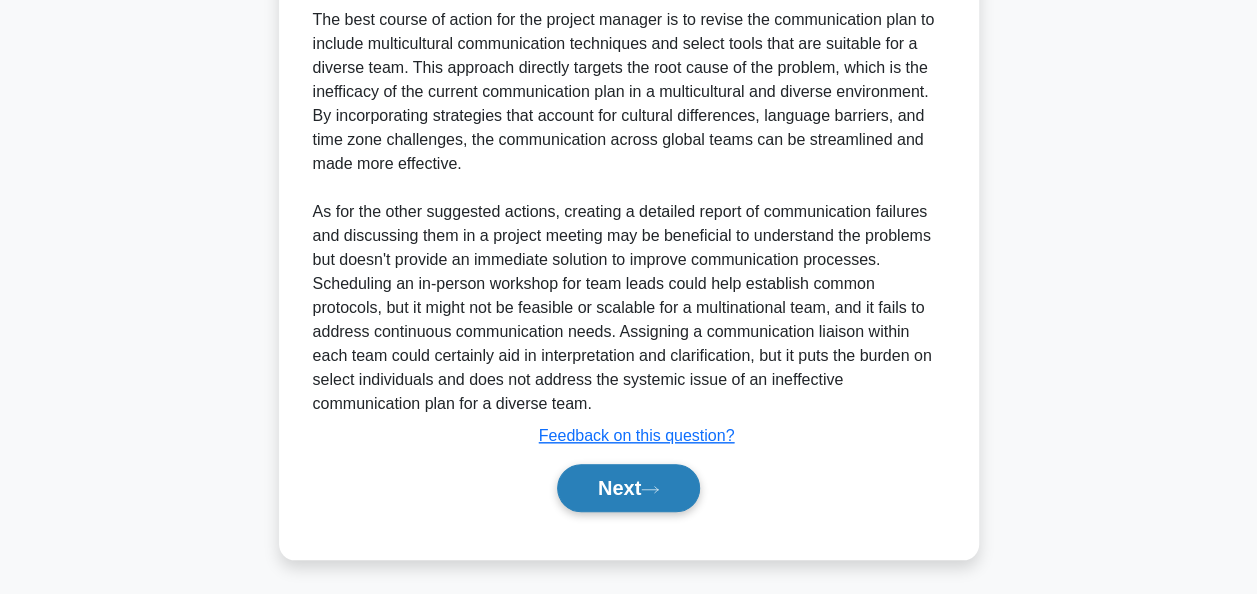 click on "Next" at bounding box center (628, 488) 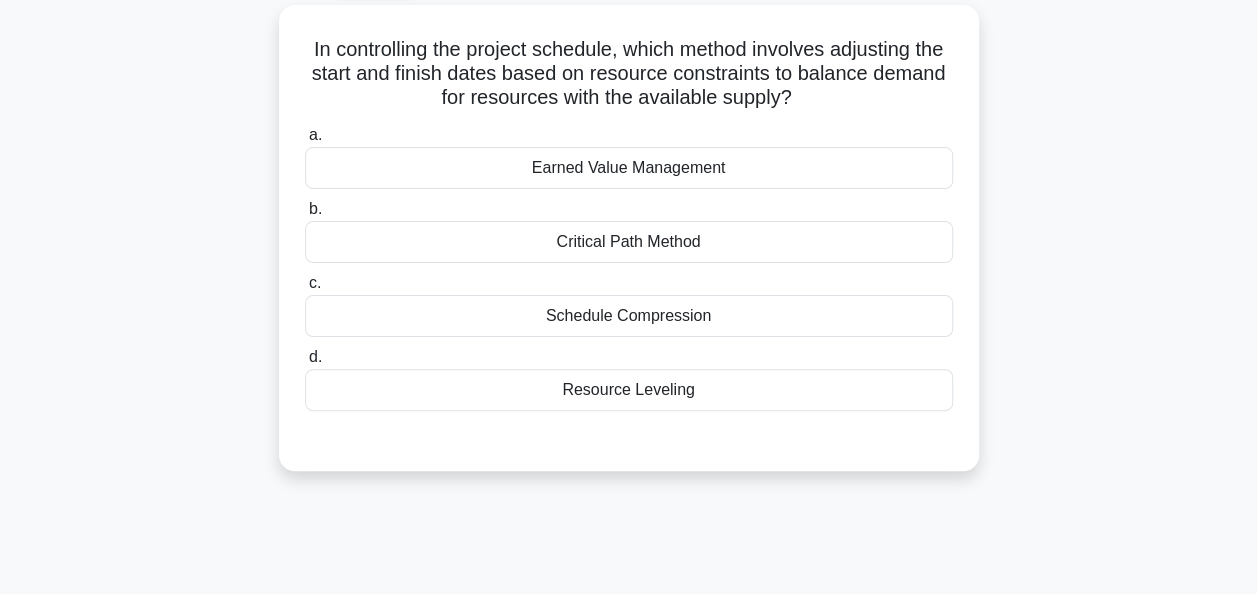 scroll, scrollTop: 0, scrollLeft: 0, axis: both 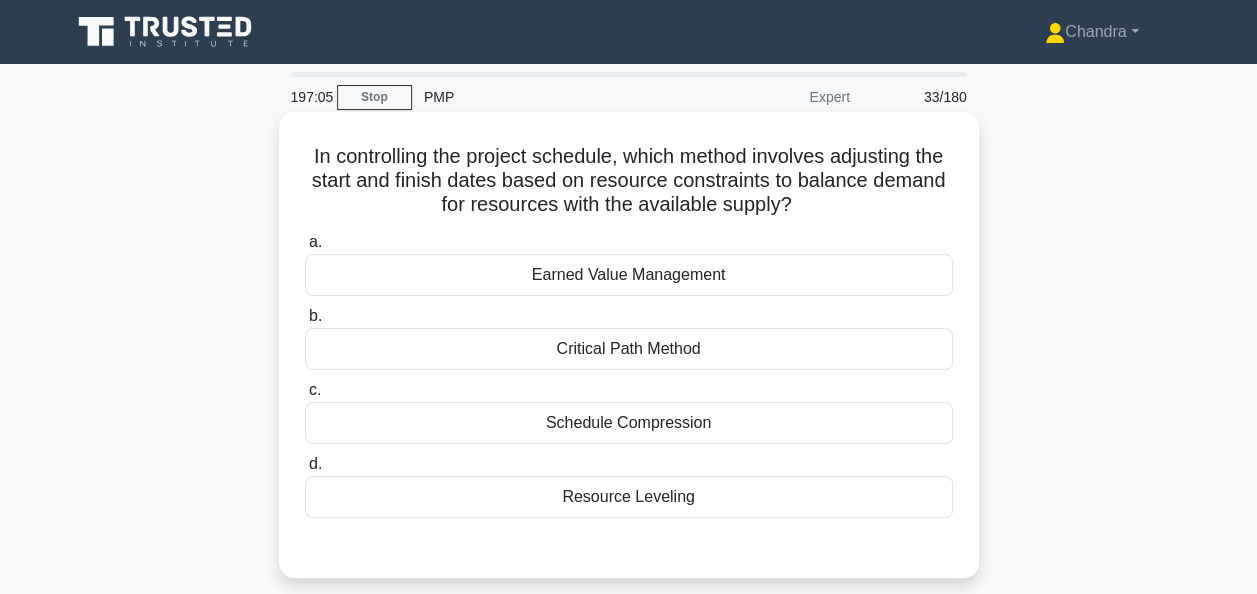 click on "Critical Path Method" at bounding box center (629, 349) 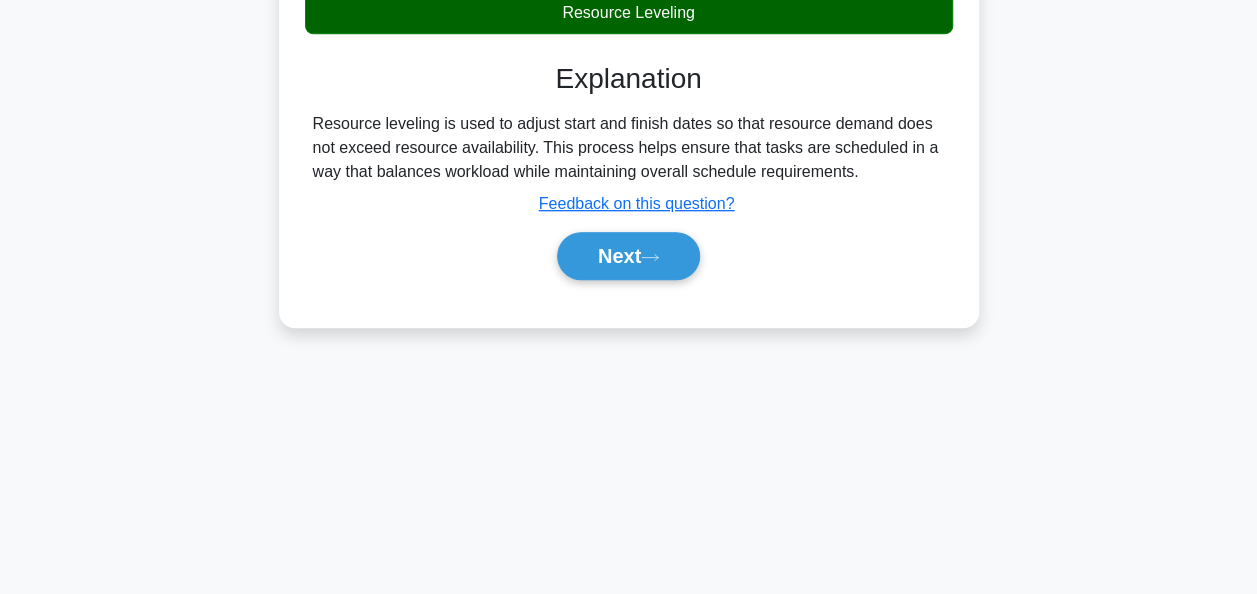 scroll, scrollTop: 486, scrollLeft: 0, axis: vertical 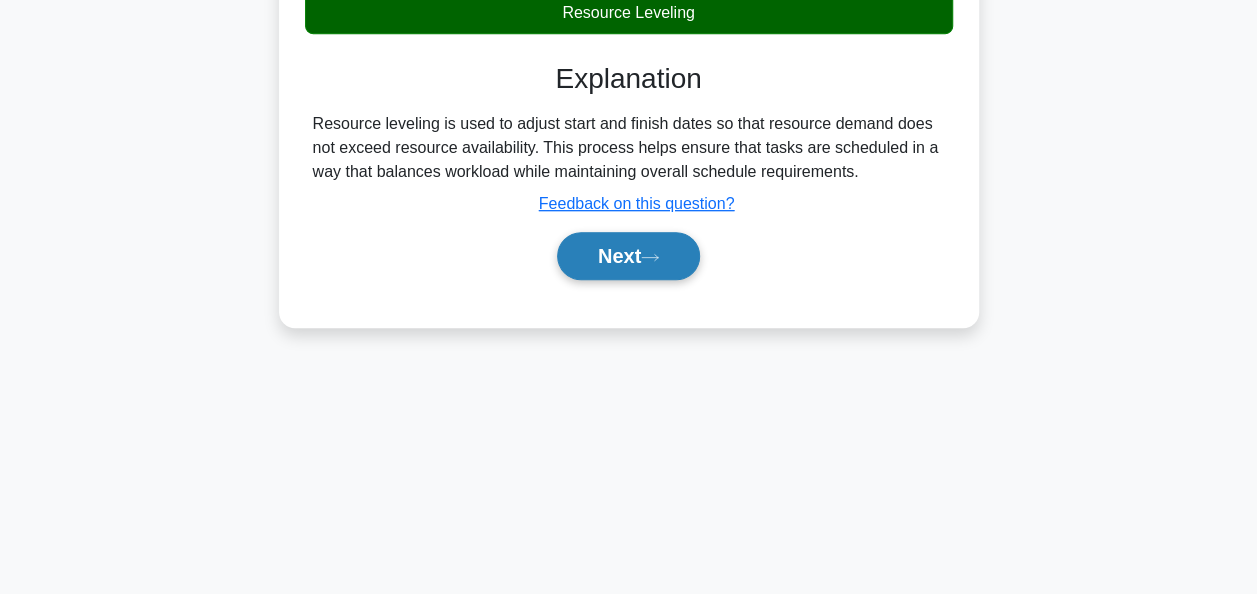click on "Next" at bounding box center (628, 256) 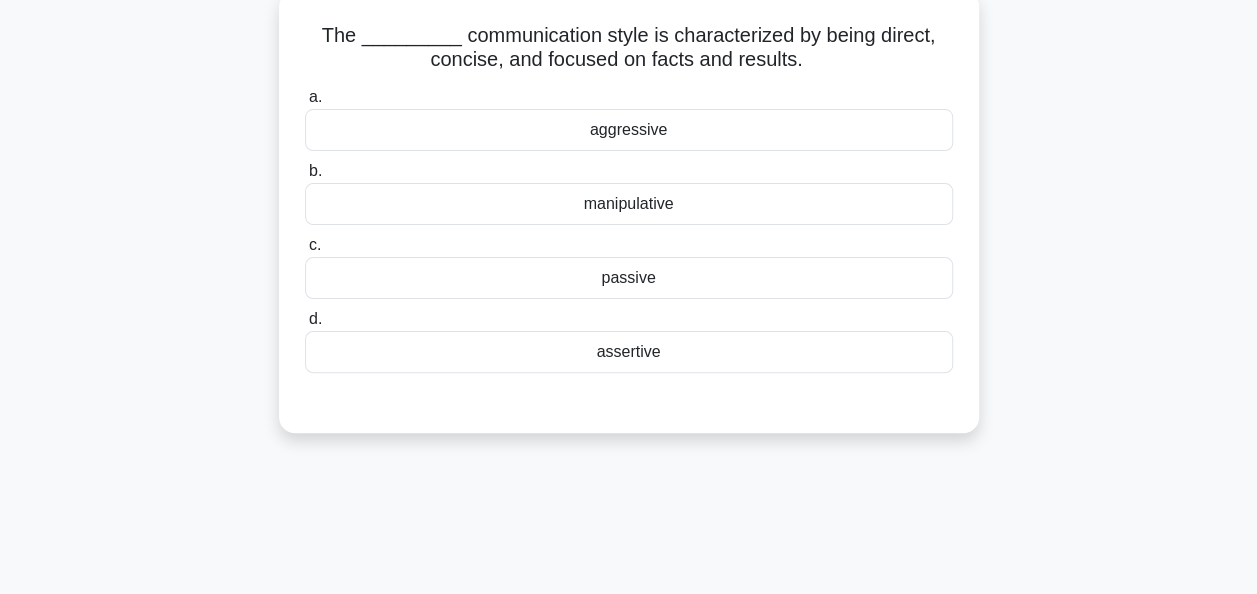 scroll, scrollTop: 0, scrollLeft: 0, axis: both 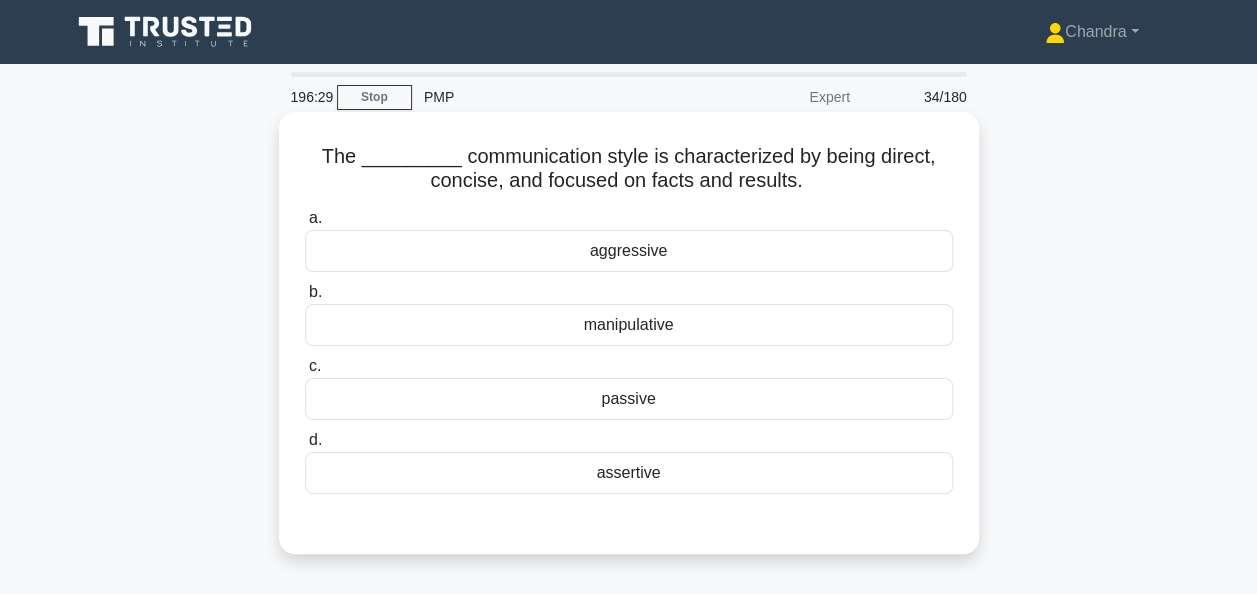 click on "aggressive" at bounding box center [629, 251] 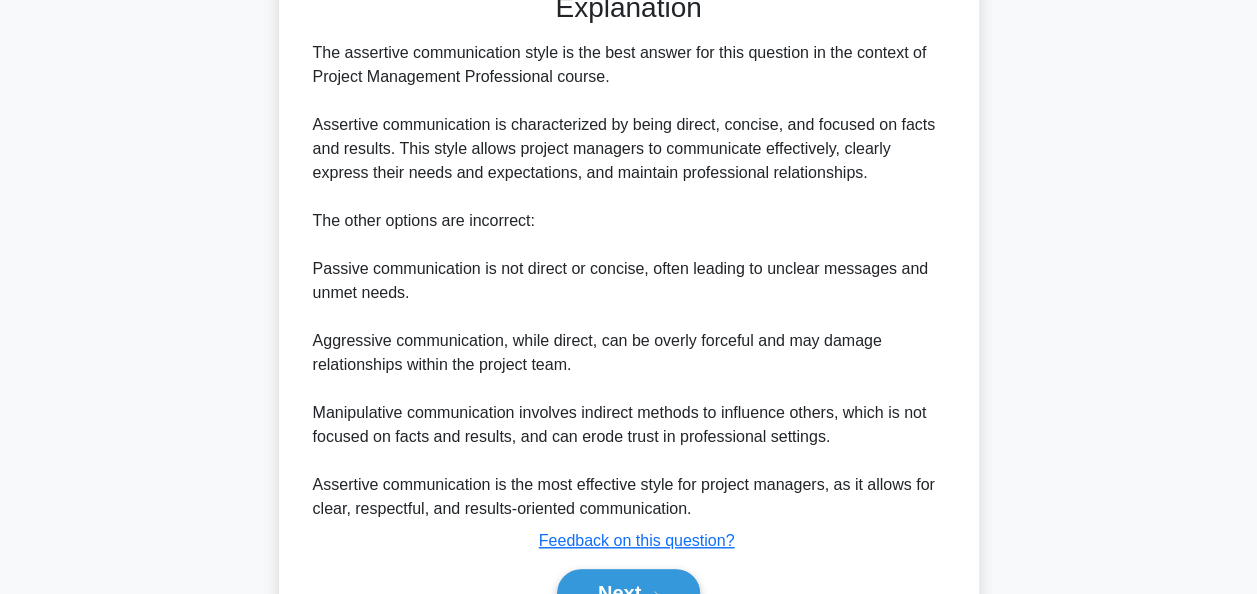 scroll, scrollTop: 600, scrollLeft: 0, axis: vertical 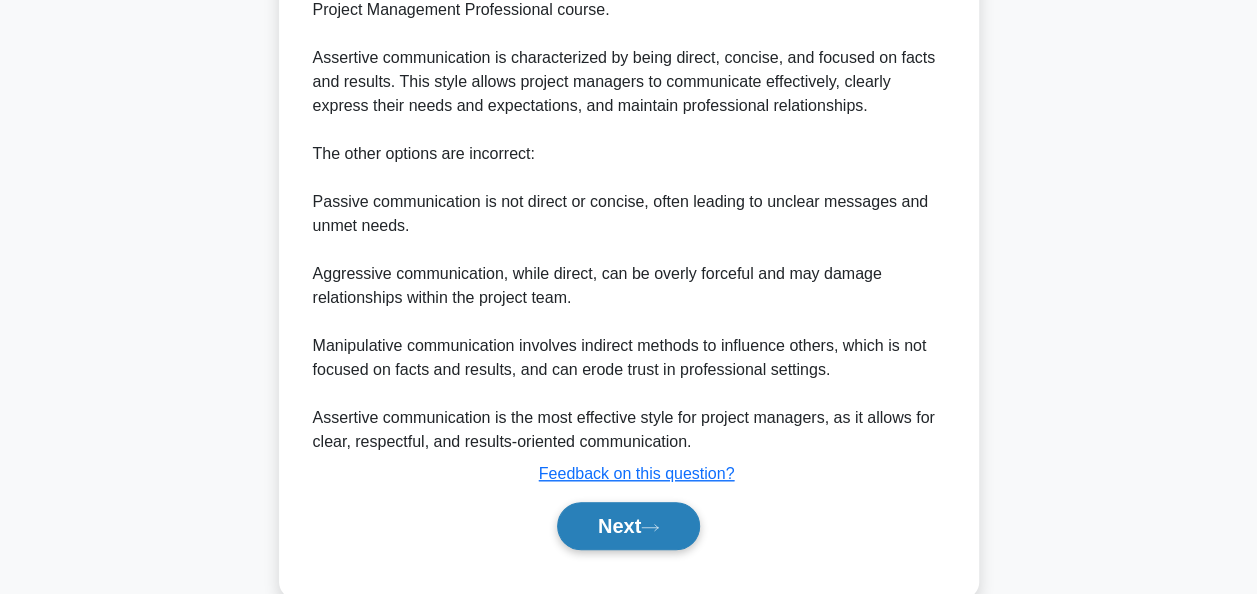 click on "Next" at bounding box center (628, 526) 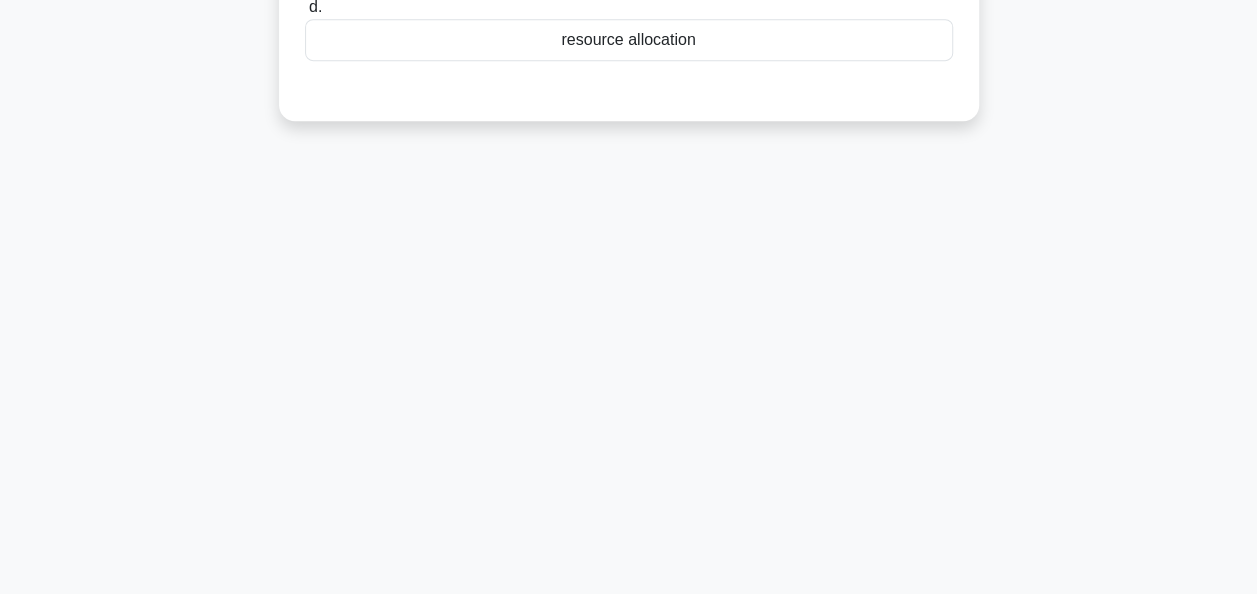 scroll, scrollTop: 86, scrollLeft: 0, axis: vertical 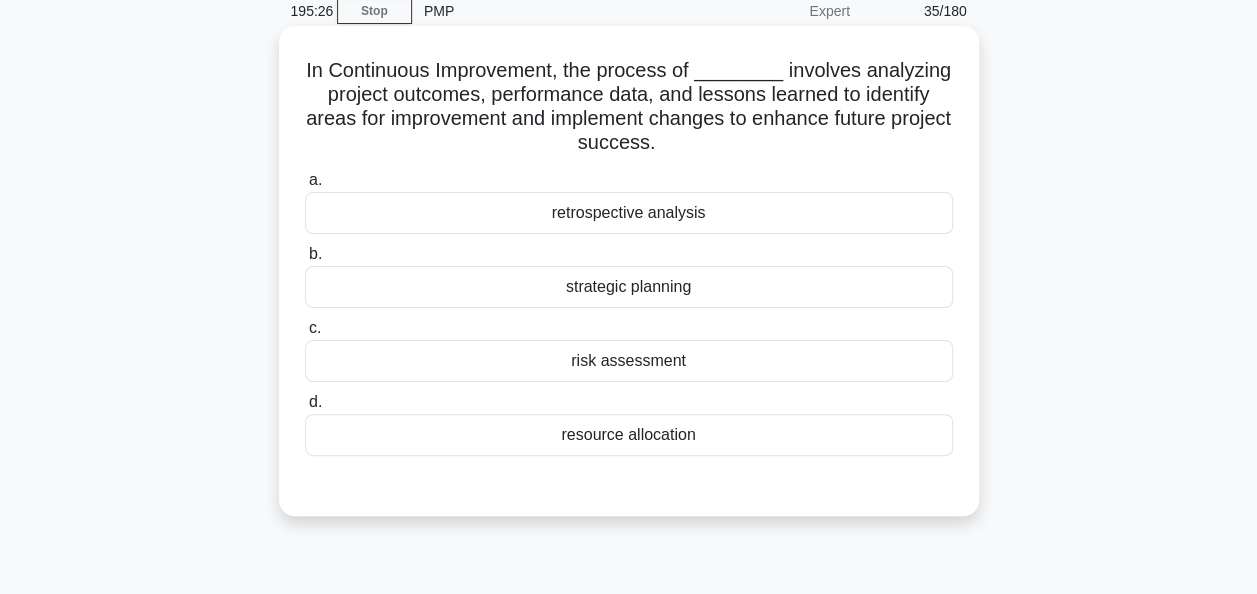 click on "strategic planning" at bounding box center [629, 287] 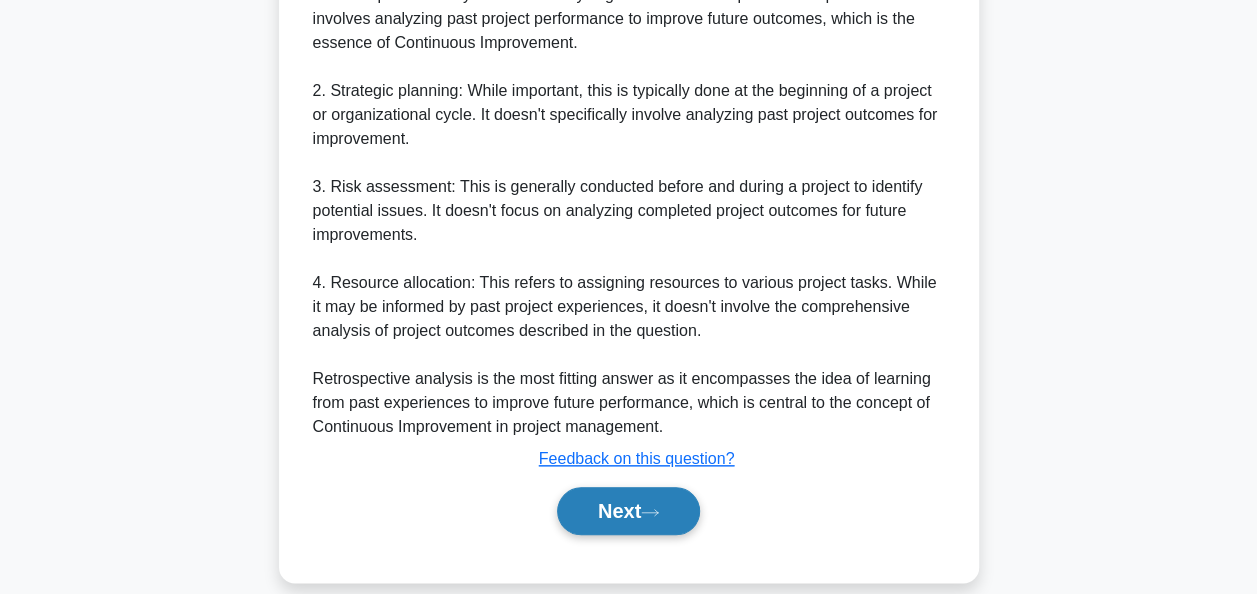 scroll, scrollTop: 879, scrollLeft: 0, axis: vertical 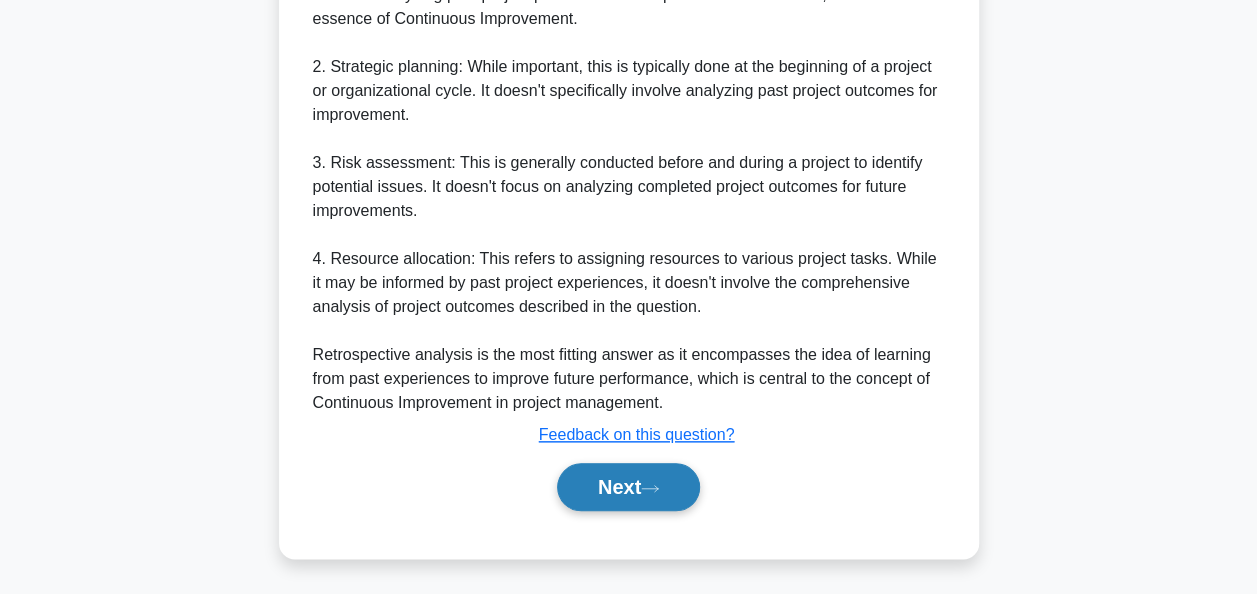 click on "Next" at bounding box center [628, 487] 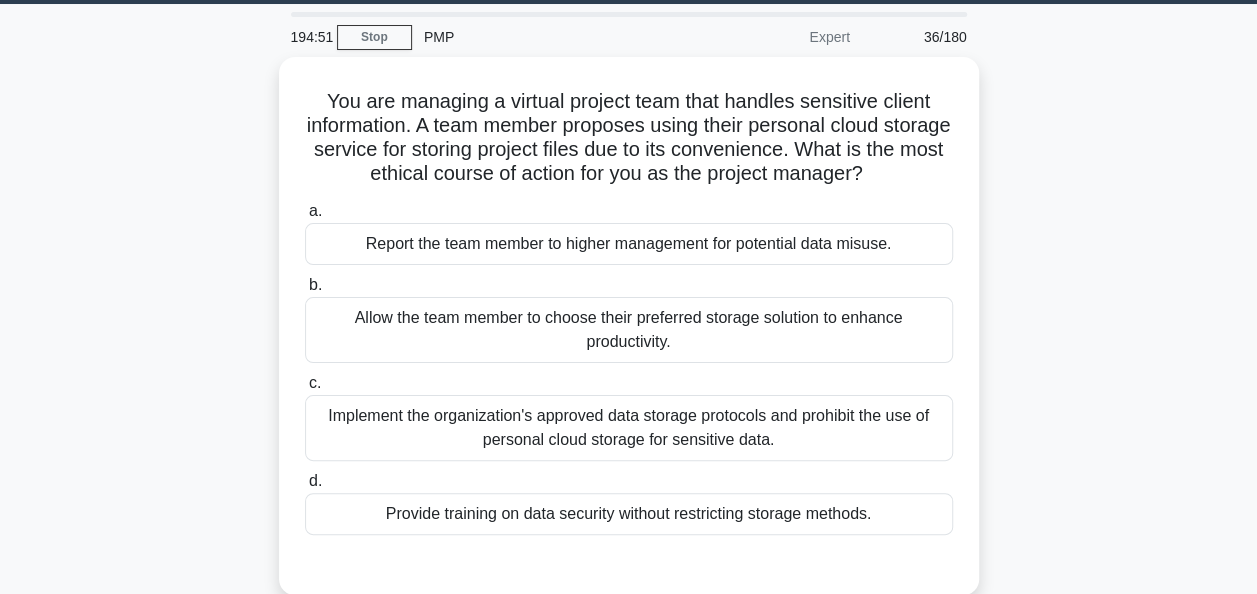 scroll, scrollTop: 100, scrollLeft: 0, axis: vertical 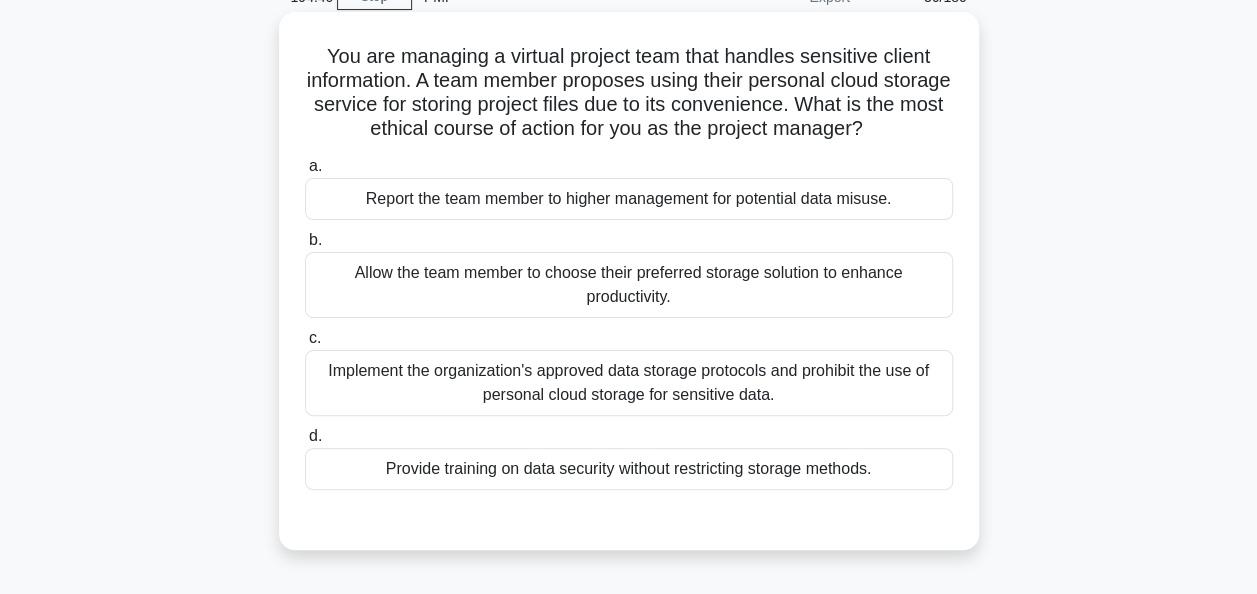 click on "Implement the organization's approved data storage protocols and prohibit the use of personal cloud storage for sensitive data." at bounding box center (629, 383) 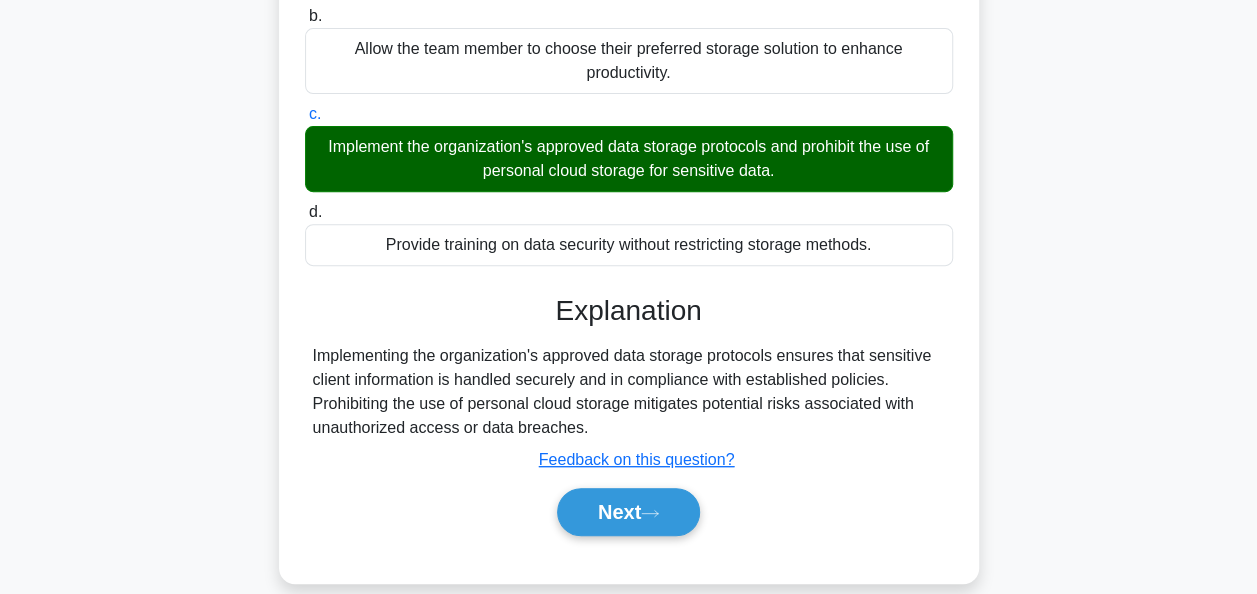 scroll, scrollTop: 486, scrollLeft: 0, axis: vertical 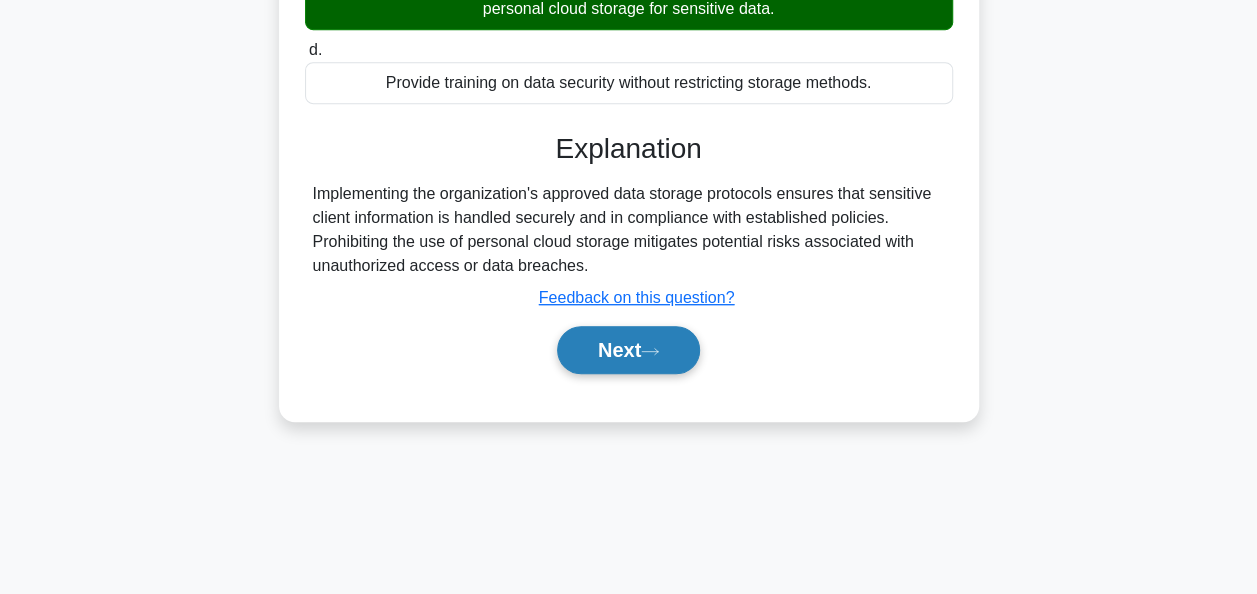 click on "Next" at bounding box center (628, 350) 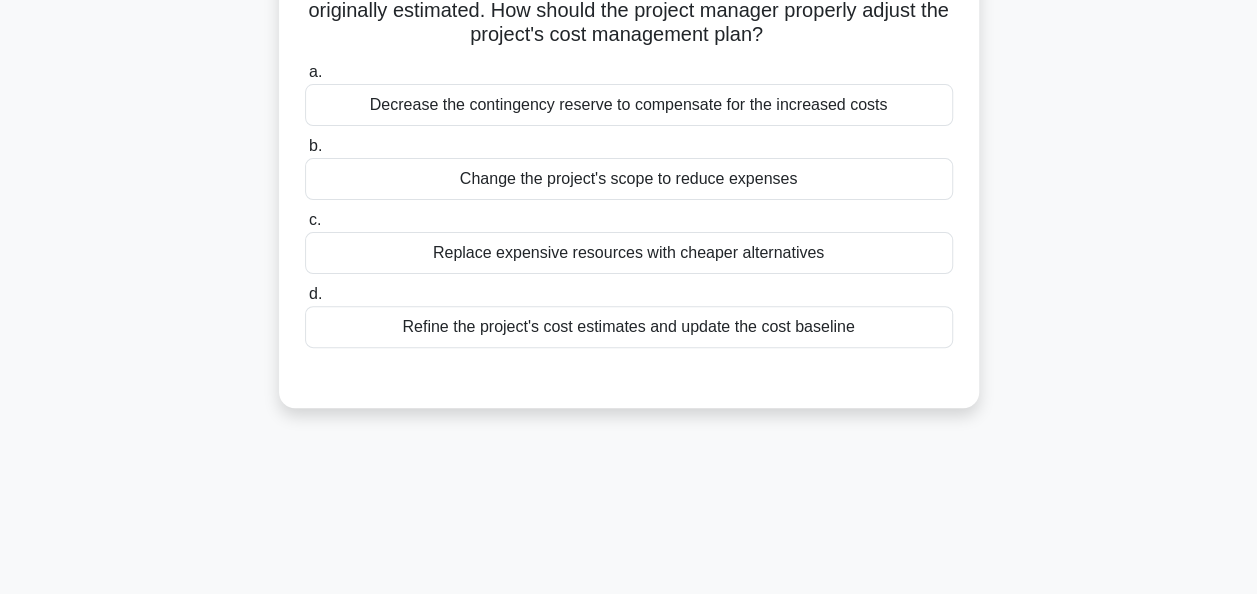 scroll, scrollTop: 200, scrollLeft: 0, axis: vertical 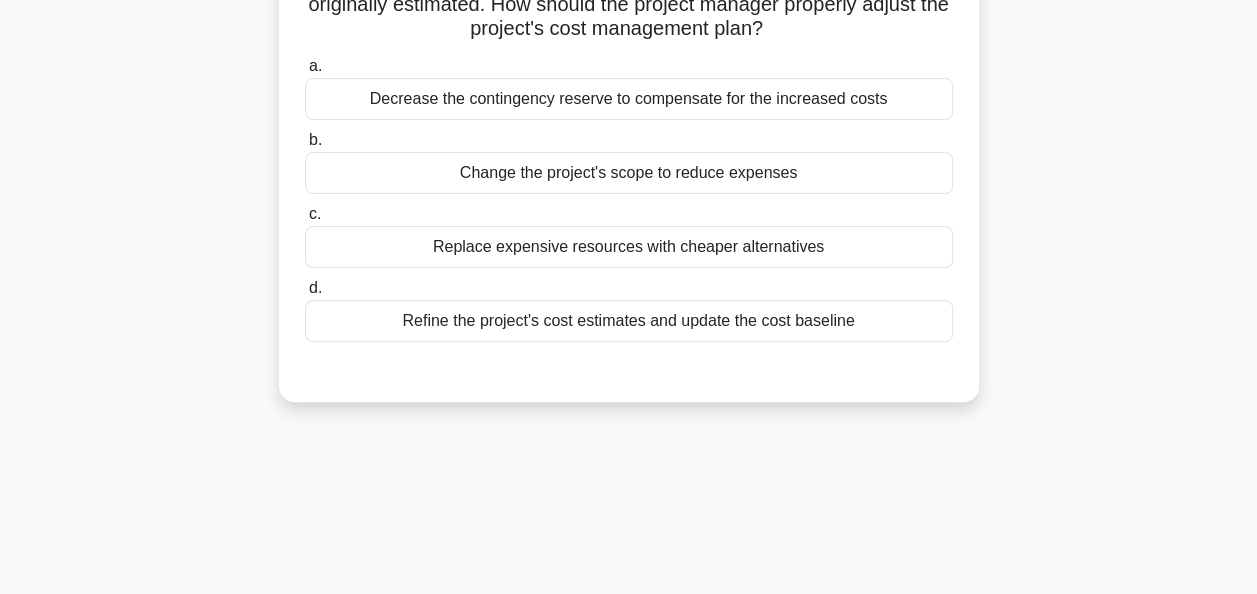 click on "Refine the project's cost estimates and update the cost baseline" at bounding box center (629, 321) 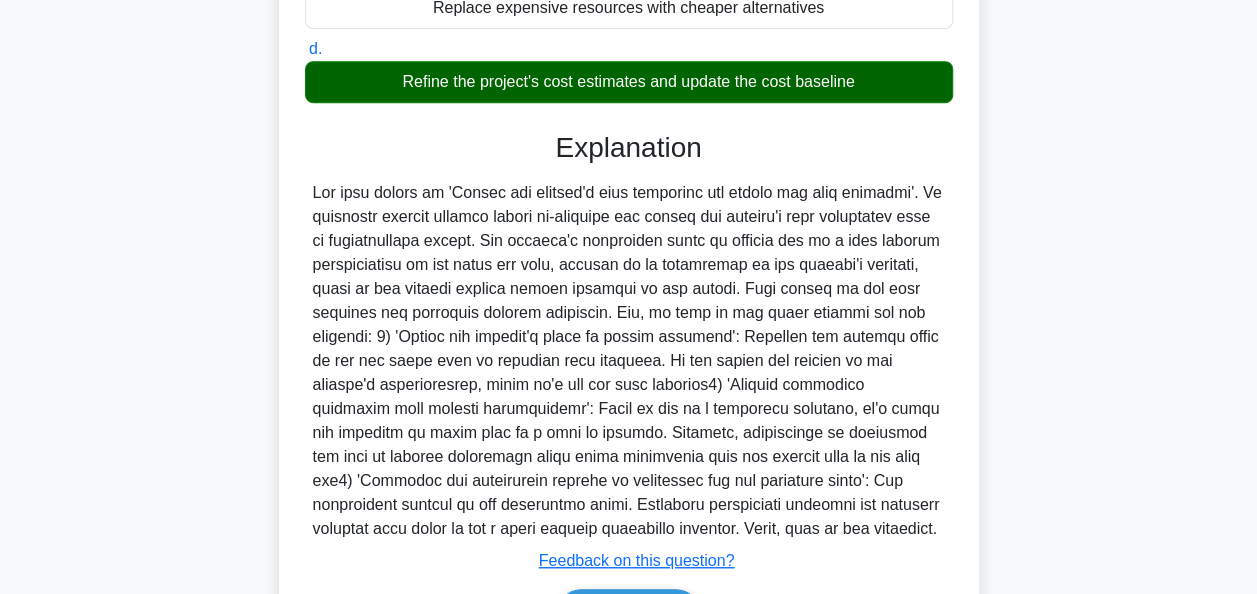 scroll, scrollTop: 564, scrollLeft: 0, axis: vertical 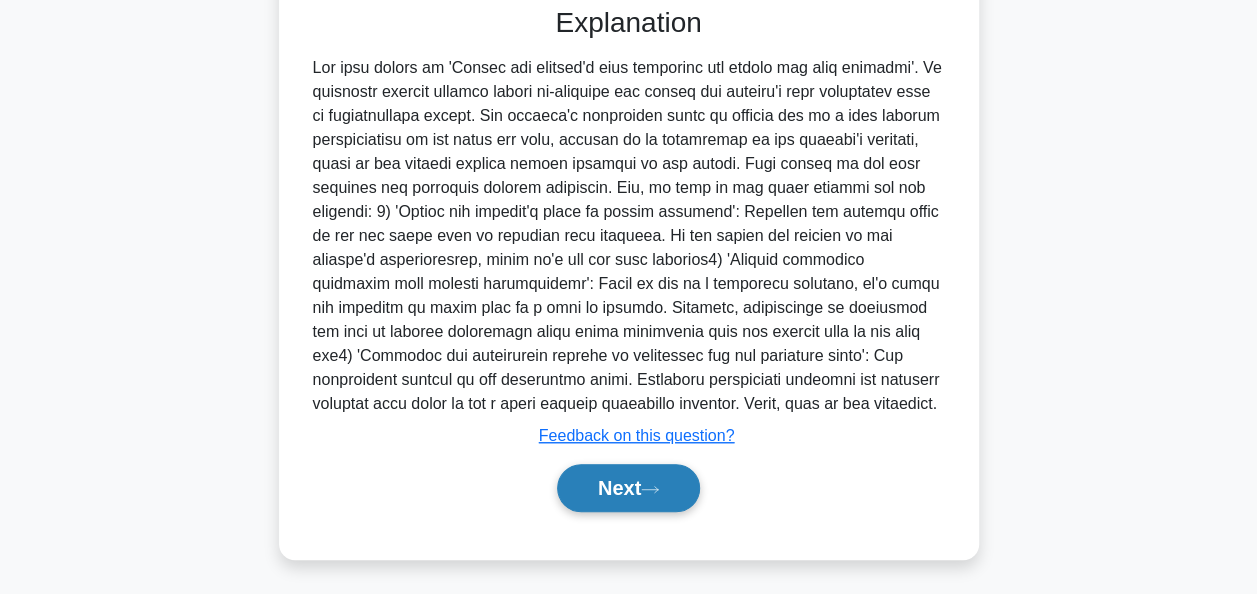 click on "Next" at bounding box center [628, 488] 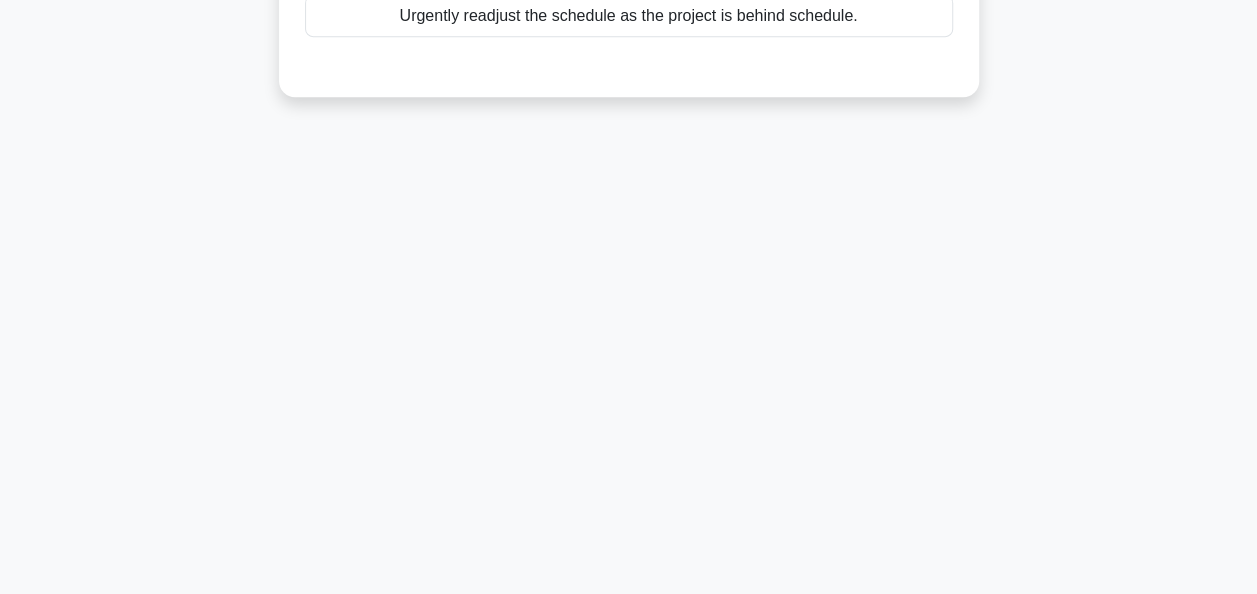 scroll, scrollTop: 0, scrollLeft: 0, axis: both 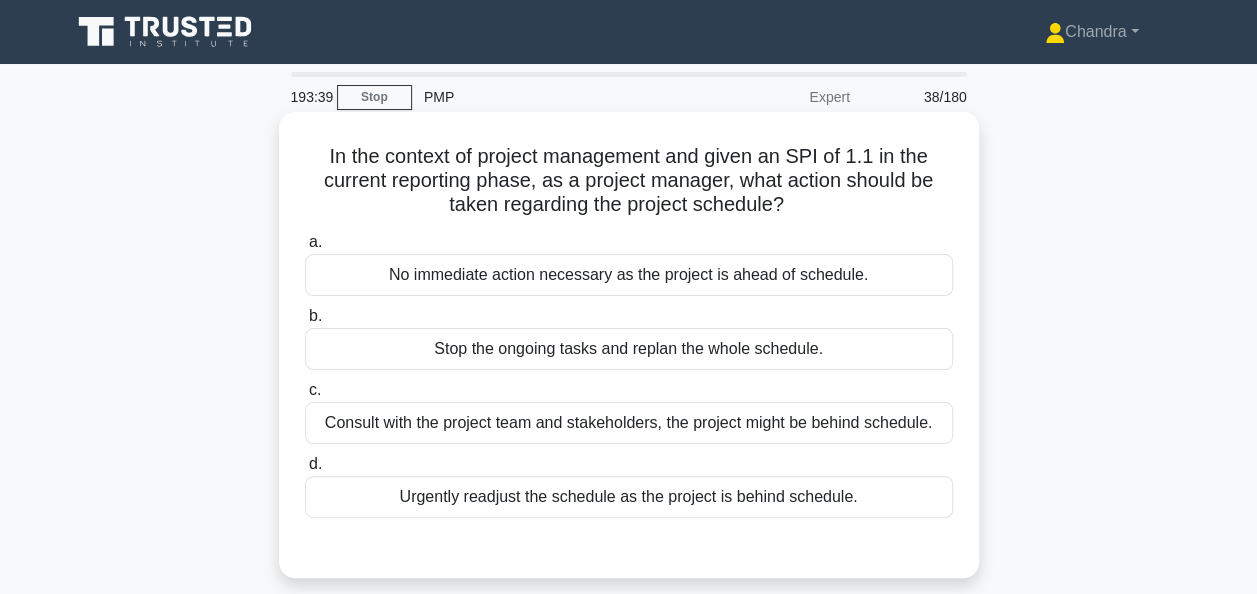 click on "No immediate action necessary as the project is ahead of schedule." at bounding box center [629, 275] 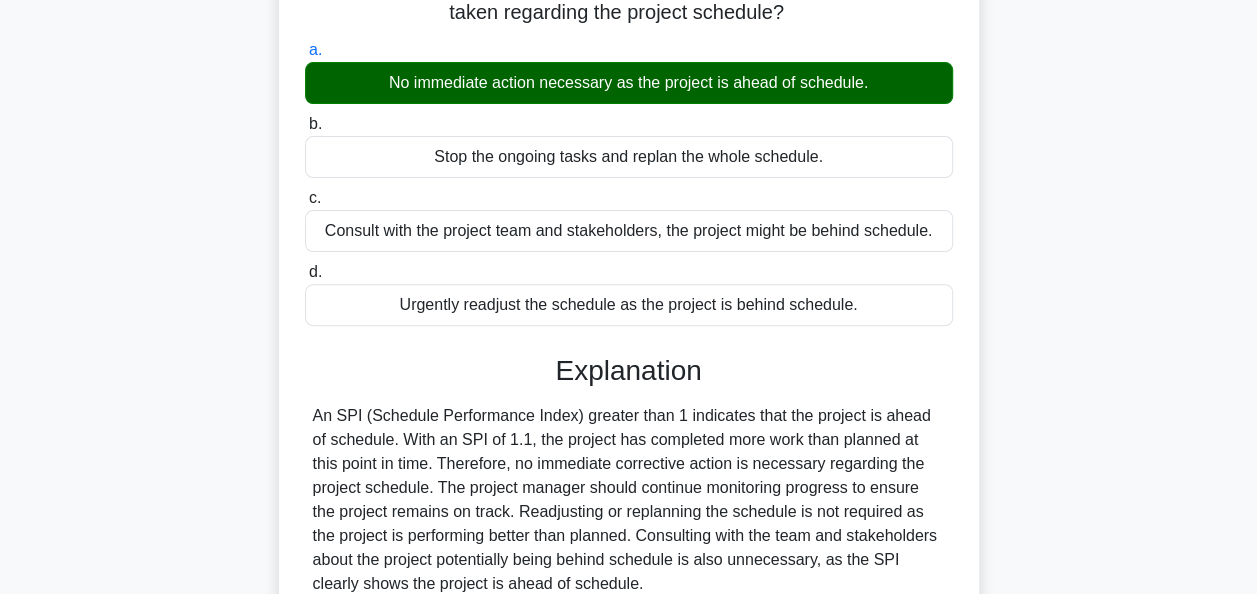 scroll, scrollTop: 400, scrollLeft: 0, axis: vertical 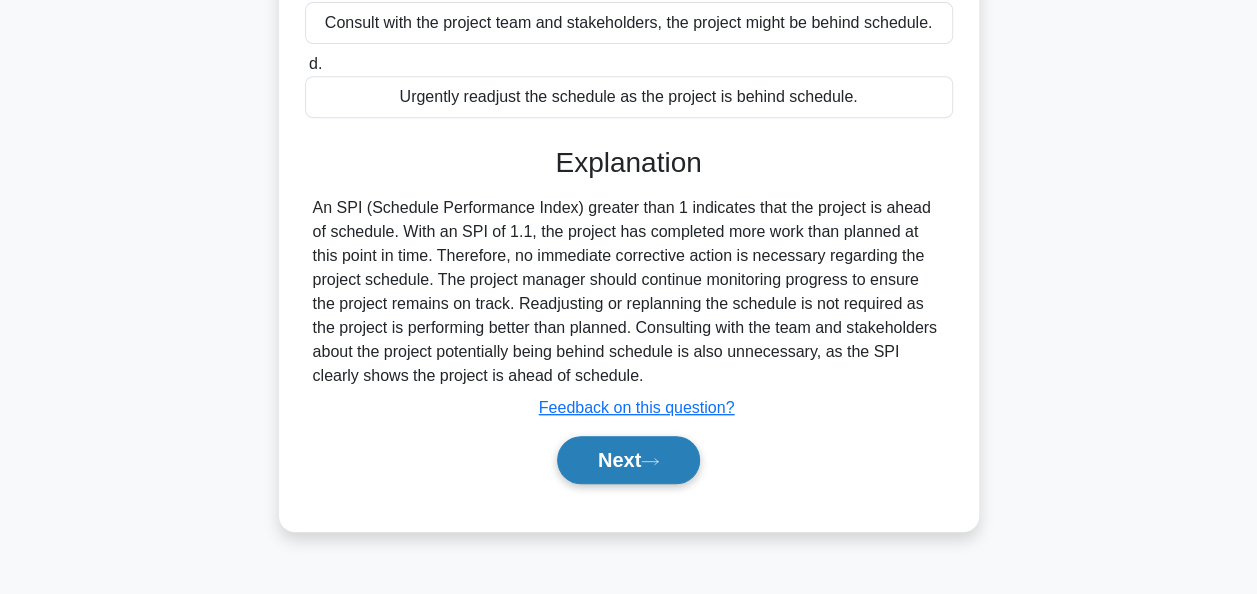click on "Next" at bounding box center [628, 460] 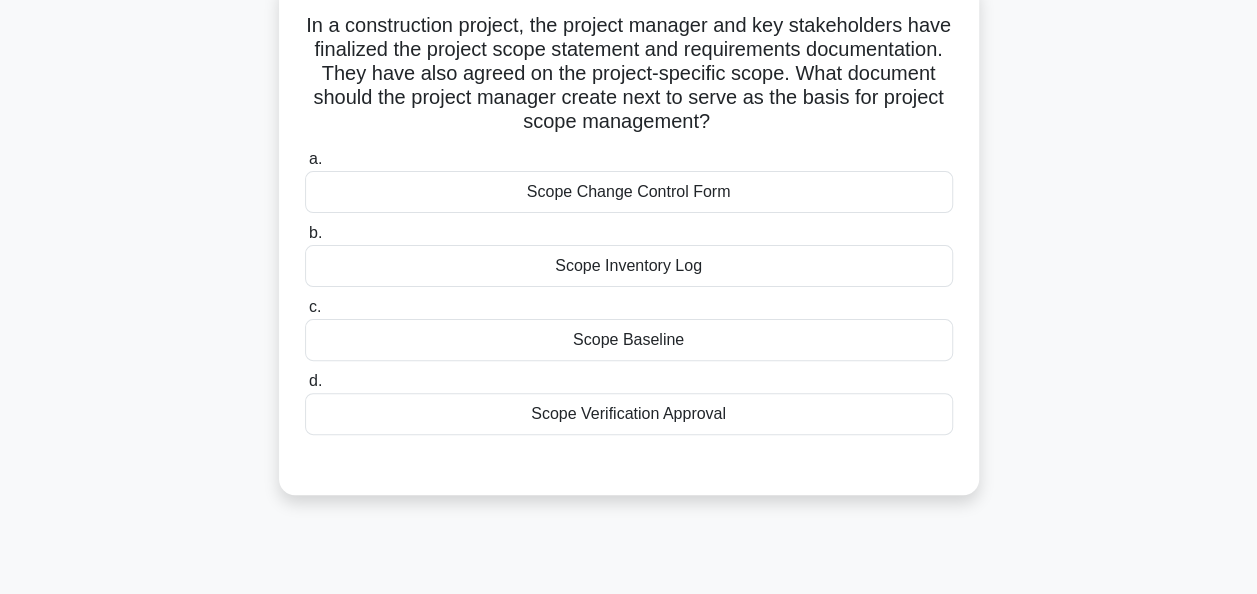 scroll, scrollTop: 100, scrollLeft: 0, axis: vertical 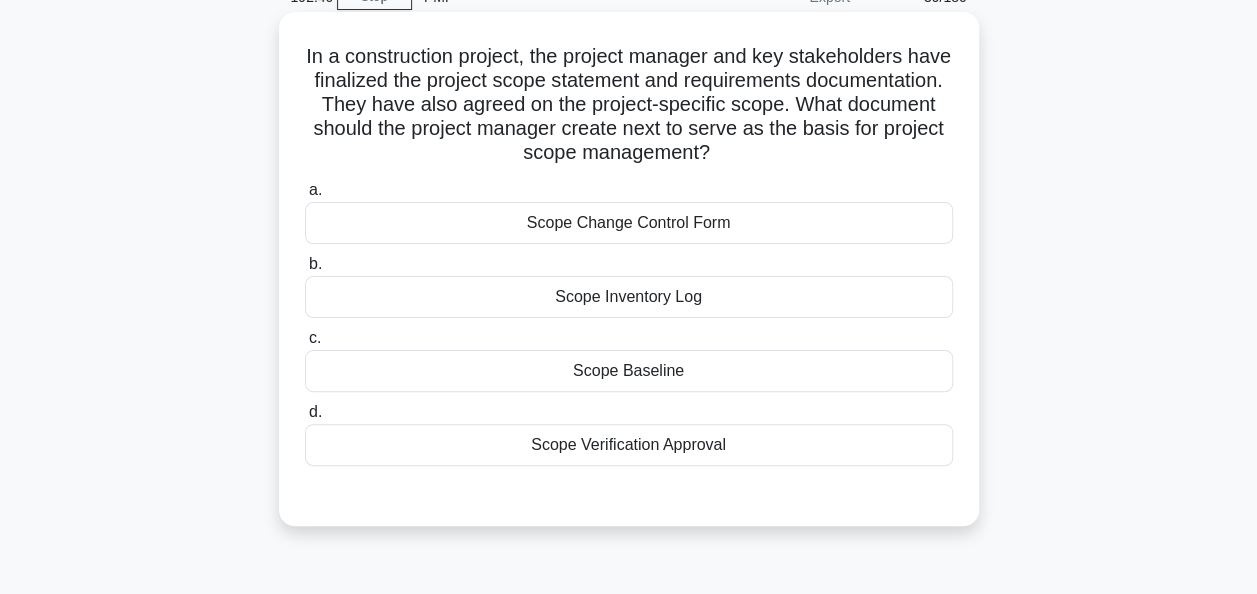 click on "Scope Baseline" at bounding box center [629, 371] 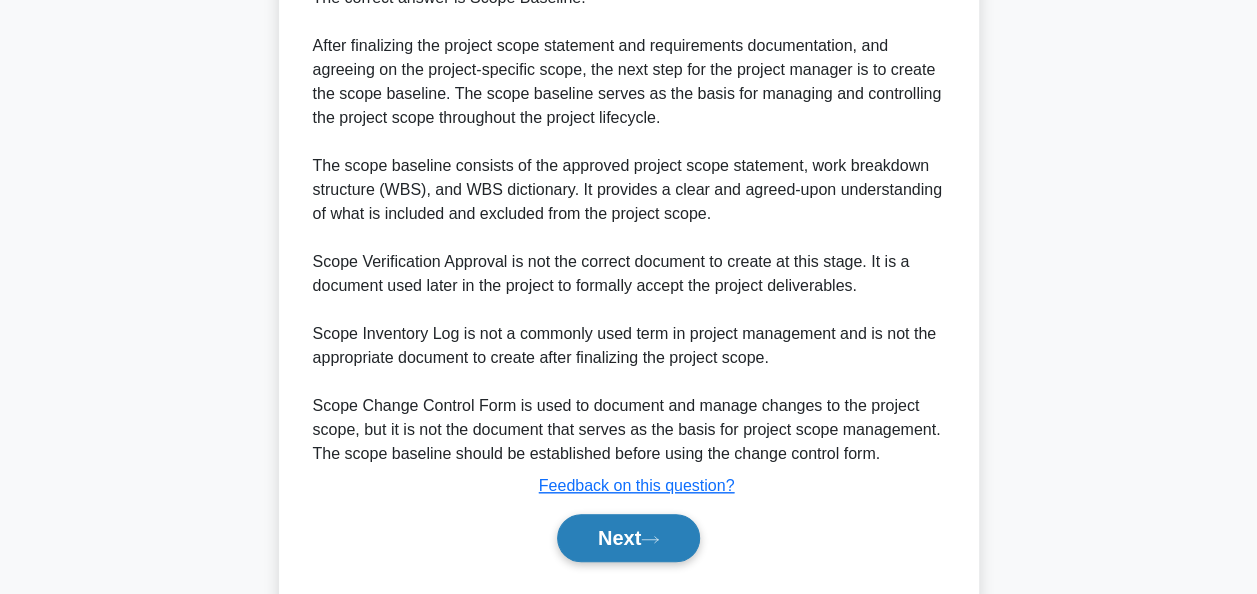scroll, scrollTop: 708, scrollLeft: 0, axis: vertical 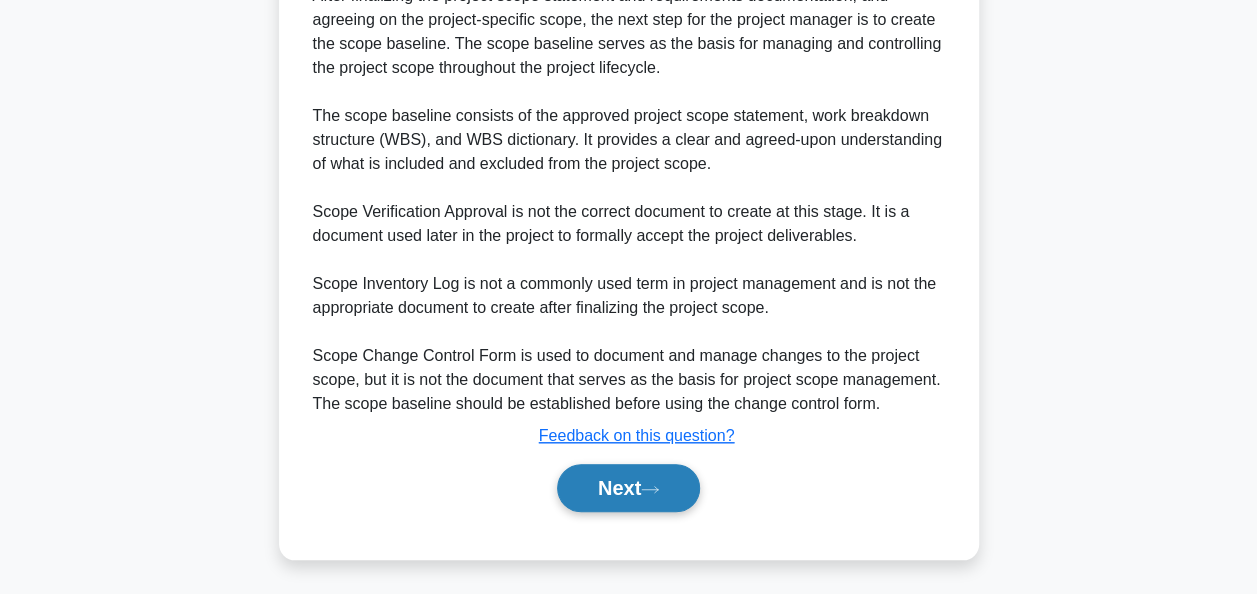 click on "Next" at bounding box center (628, 488) 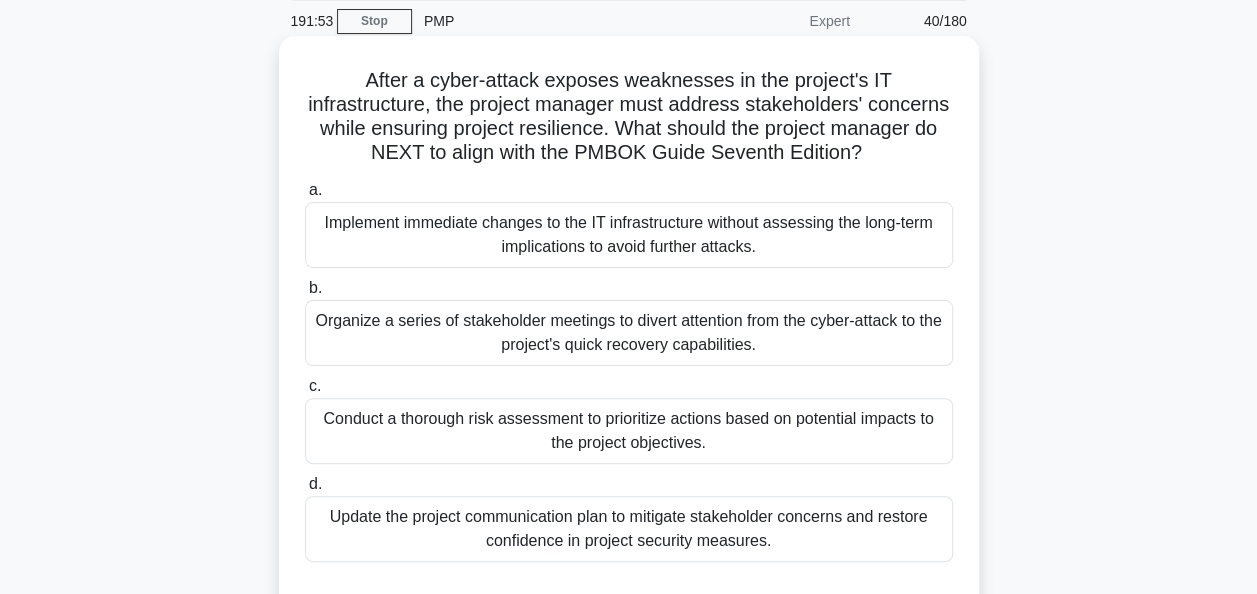 scroll, scrollTop: 100, scrollLeft: 0, axis: vertical 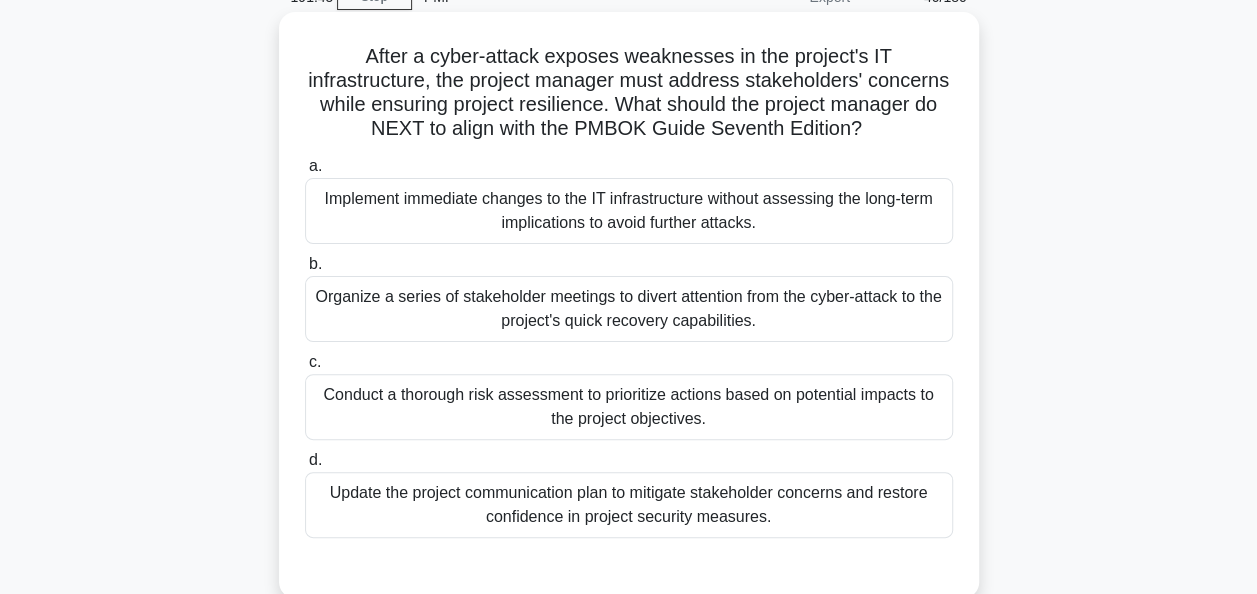 click on "Conduct a thorough risk assessment to prioritize actions based on potential impacts to the project objectives." at bounding box center (629, 407) 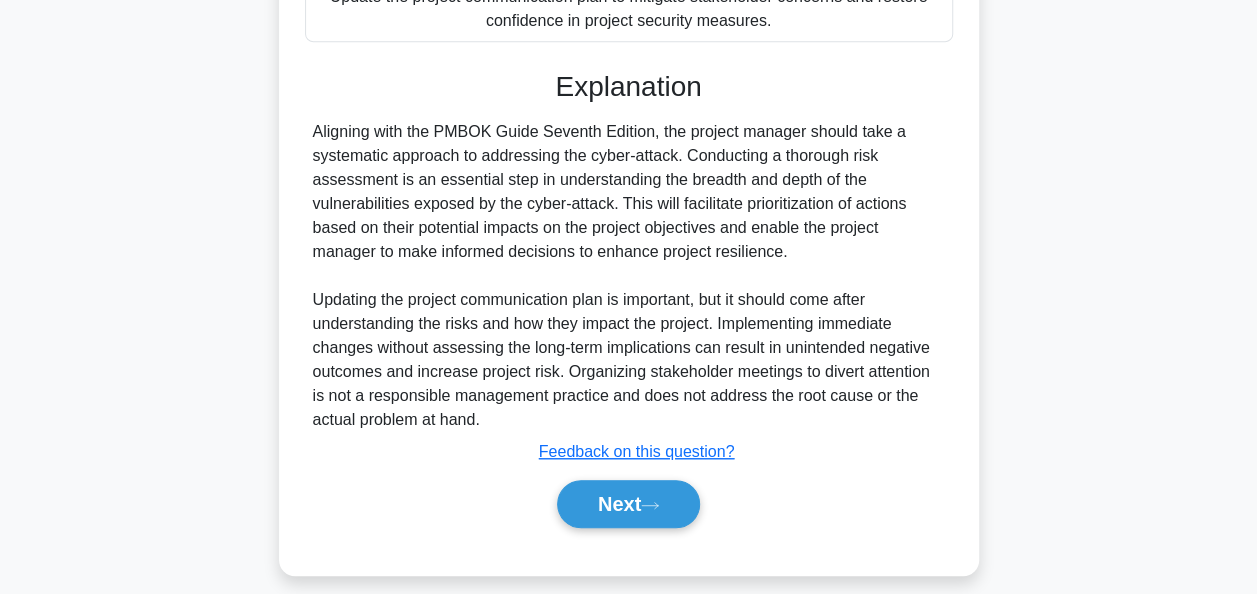 scroll, scrollTop: 600, scrollLeft: 0, axis: vertical 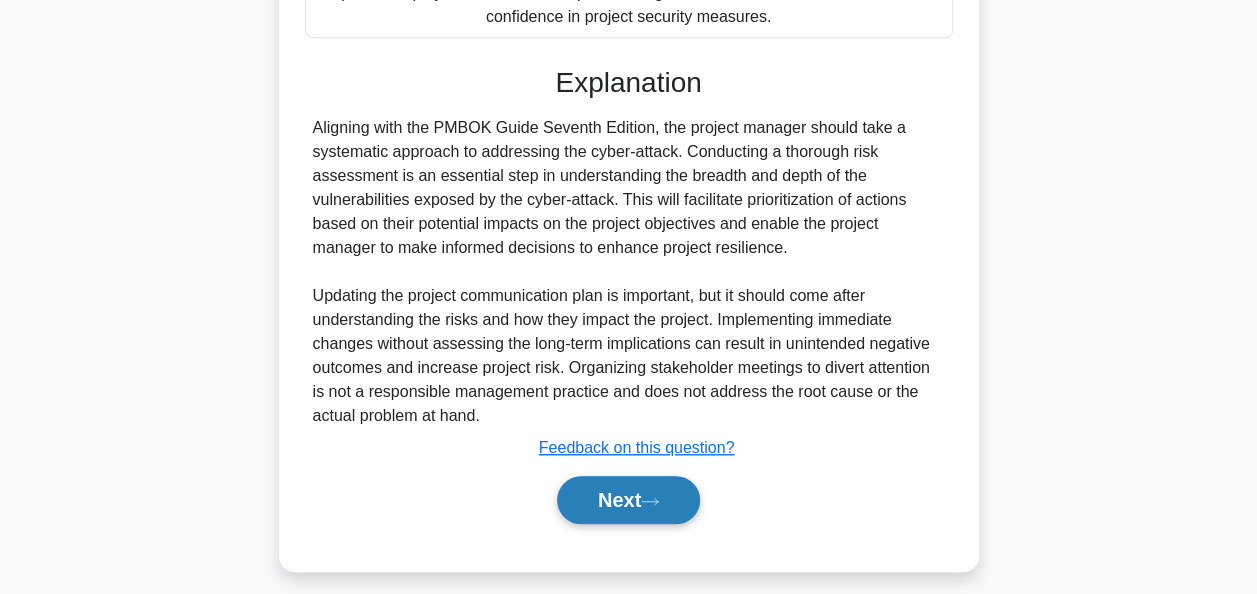 click on "Next" at bounding box center (628, 500) 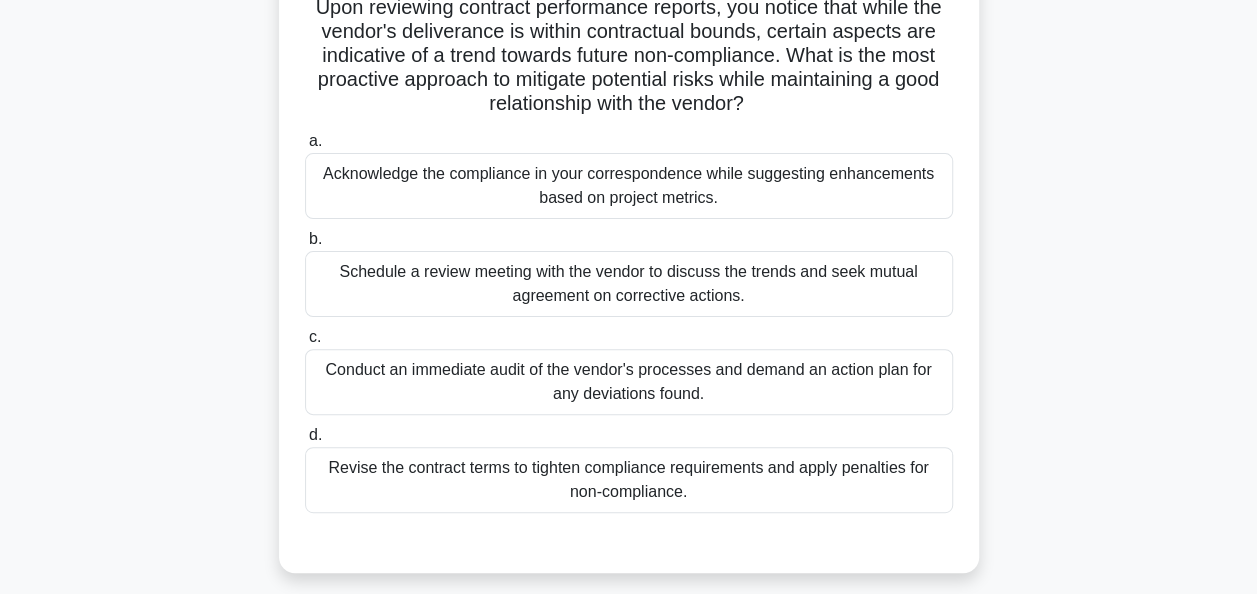 scroll, scrollTop: 200, scrollLeft: 0, axis: vertical 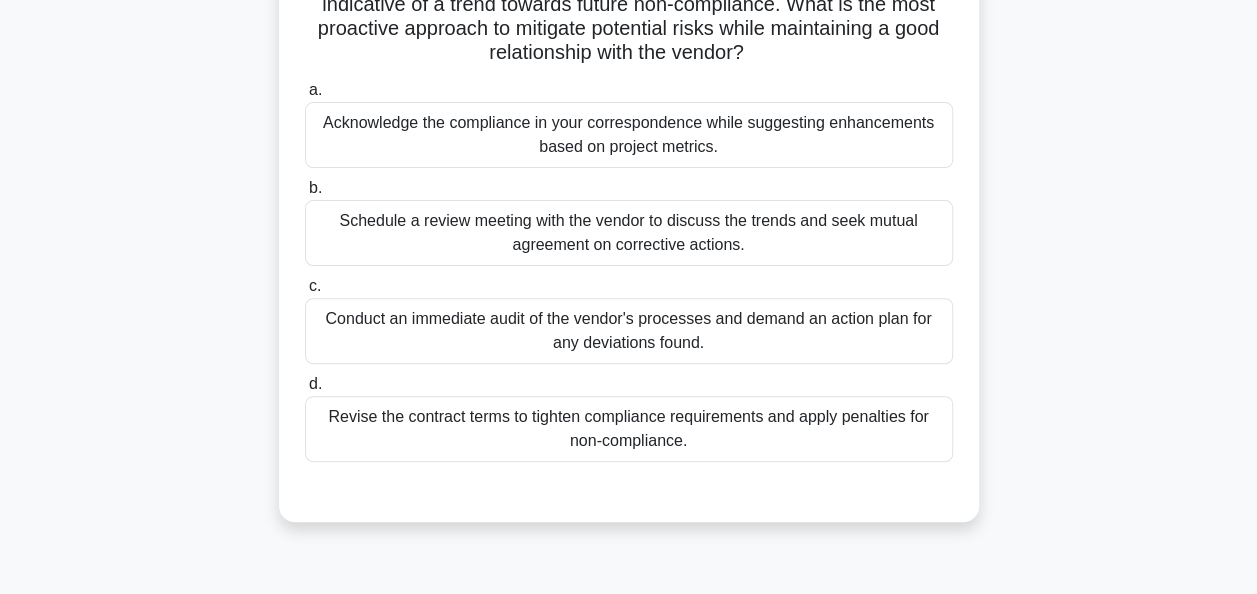 click on "Schedule a review meeting with the vendor to discuss the trends and seek mutual agreement on corrective actions." at bounding box center (629, 233) 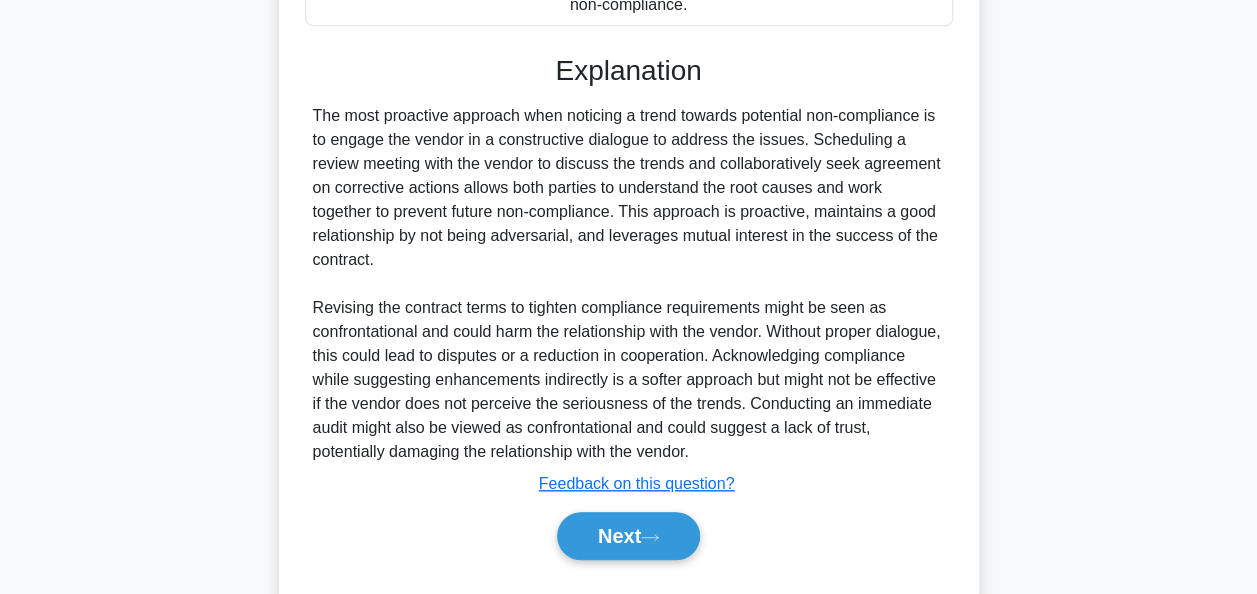 scroll, scrollTop: 684, scrollLeft: 0, axis: vertical 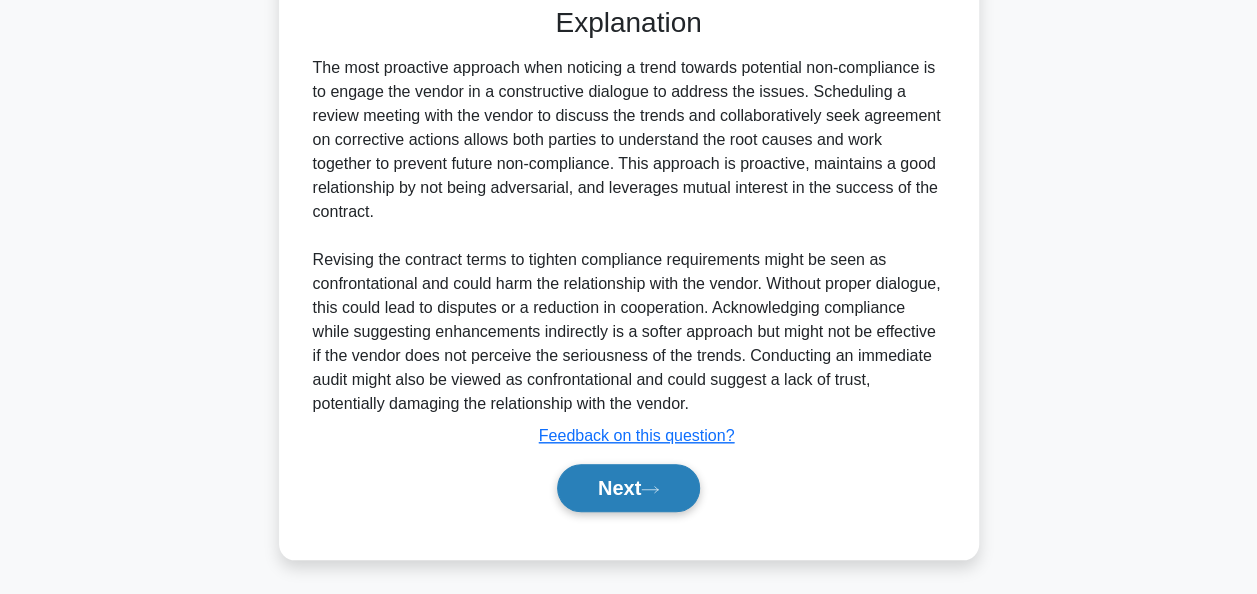 click on "Next" at bounding box center (628, 488) 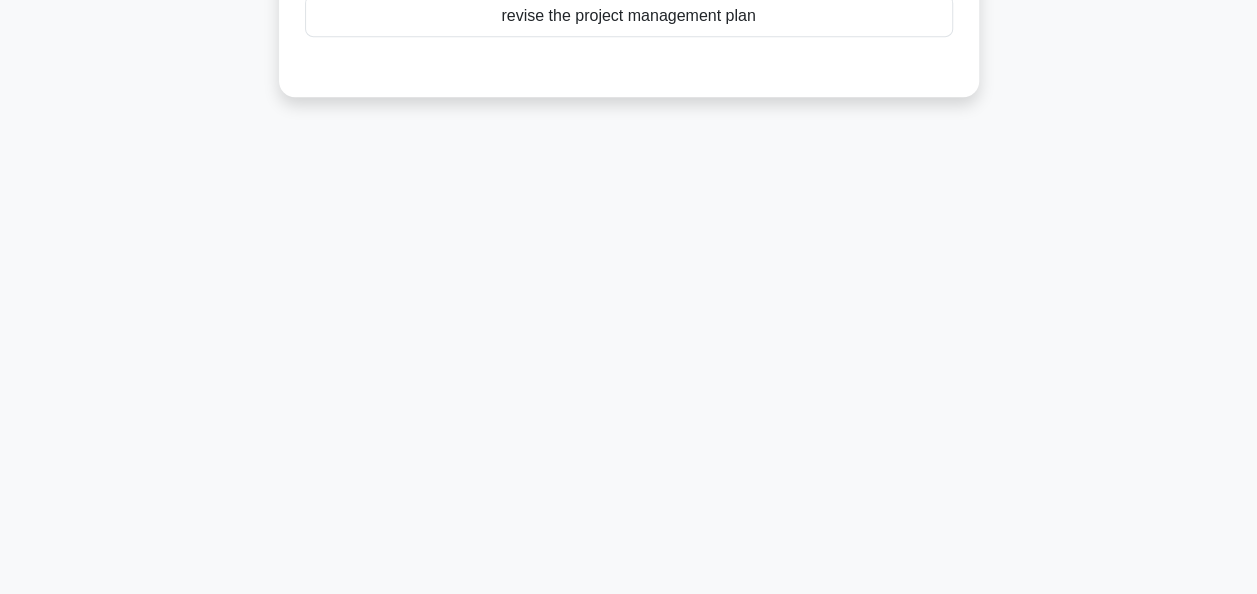 scroll, scrollTop: 0, scrollLeft: 0, axis: both 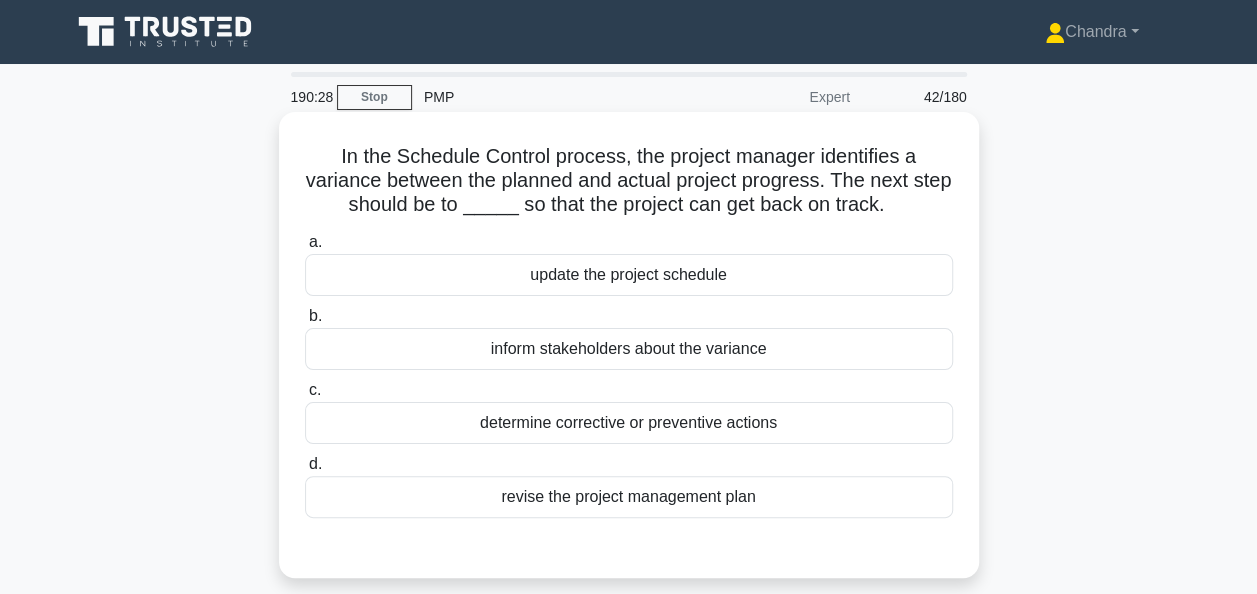 click on "determine corrective or preventive actions" at bounding box center (629, 423) 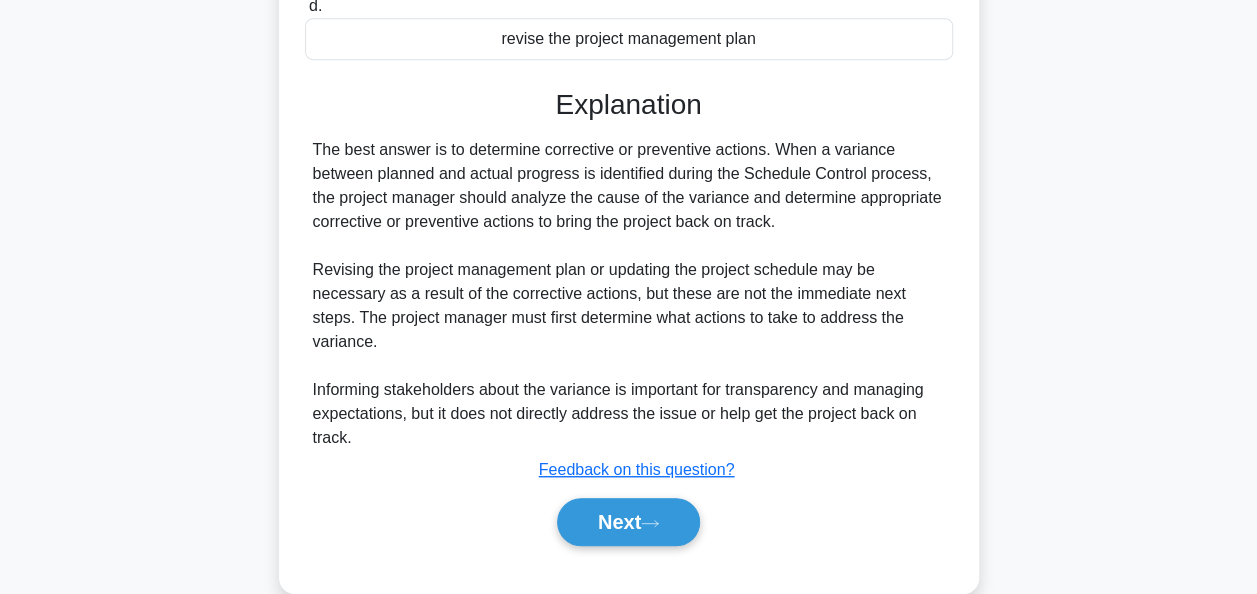scroll, scrollTop: 486, scrollLeft: 0, axis: vertical 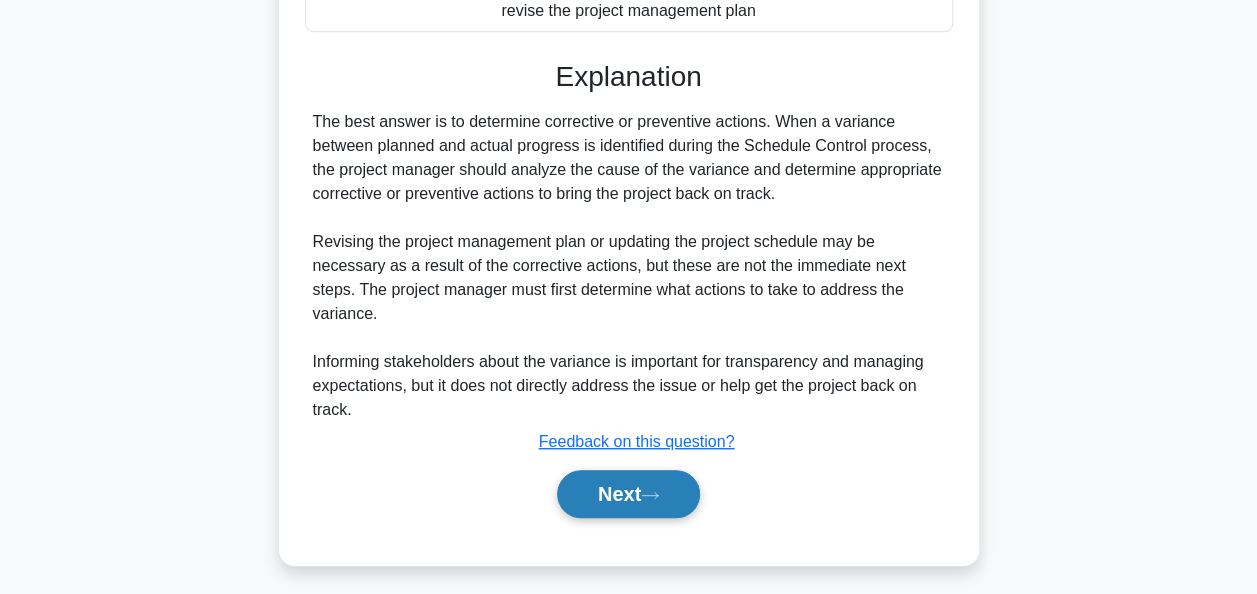 click on "Next" at bounding box center (628, 494) 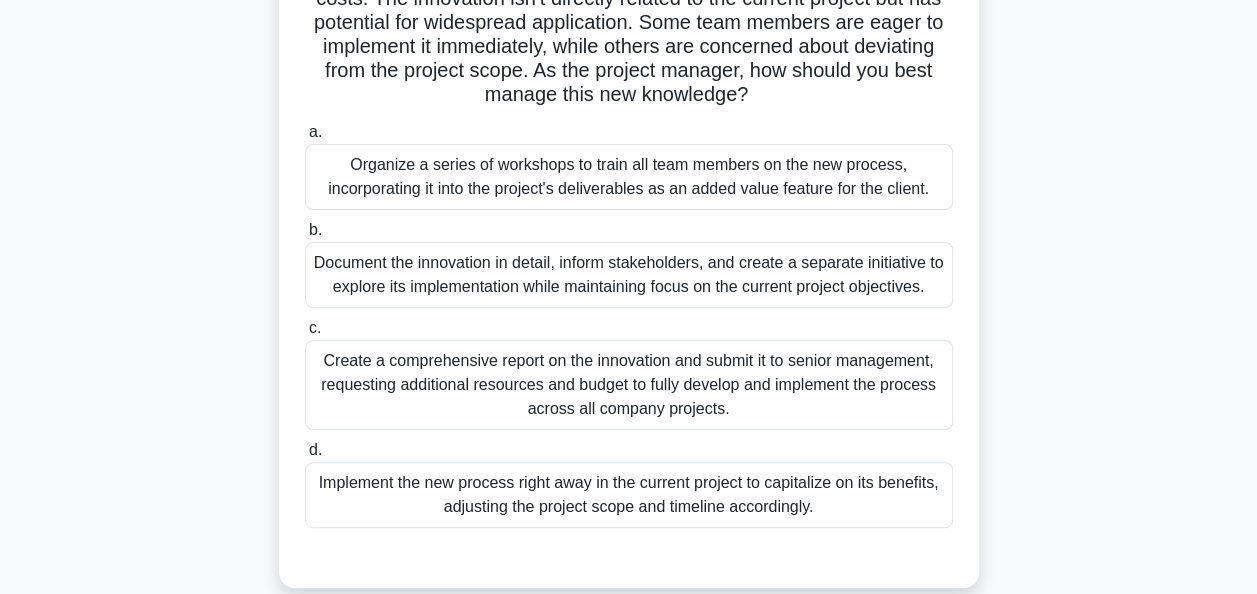 scroll, scrollTop: 300, scrollLeft: 0, axis: vertical 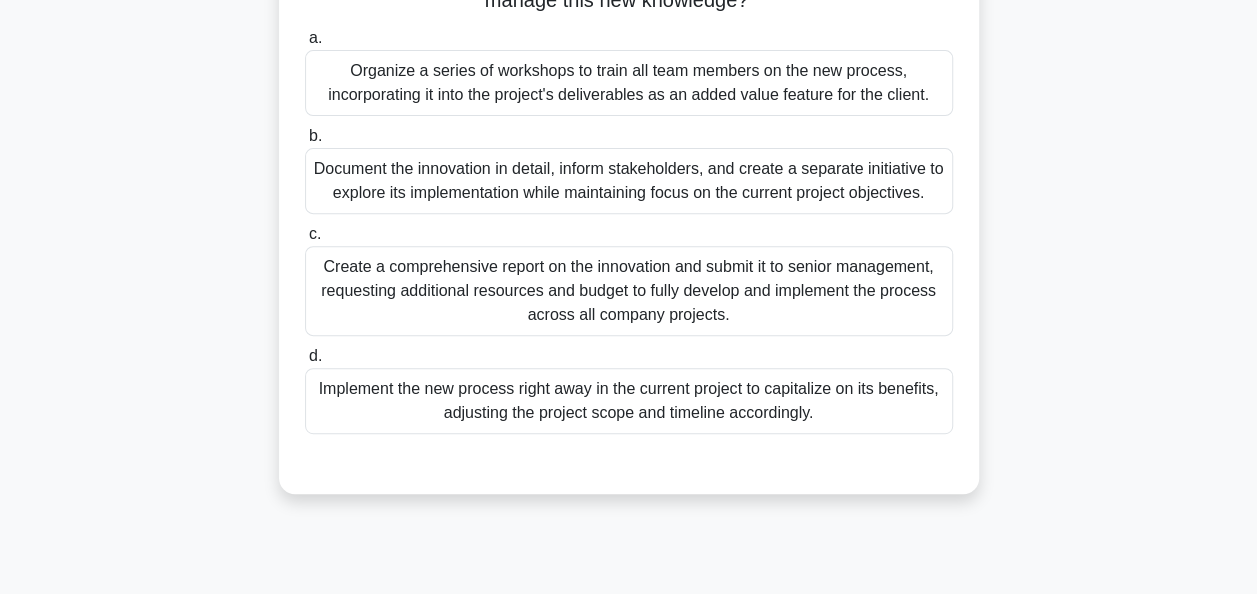 click on "Document the innovation in detail, inform stakeholders, and create a separate initiative to explore its implementation while maintaining focus on the current project objectives." at bounding box center [629, 181] 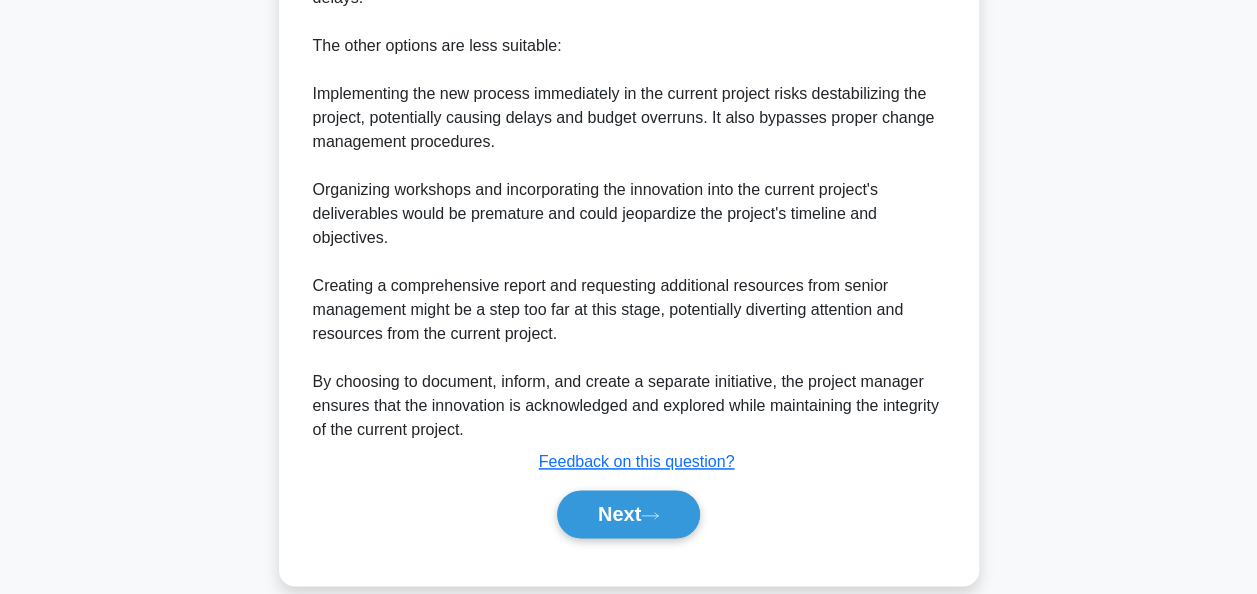 scroll, scrollTop: 1212, scrollLeft: 0, axis: vertical 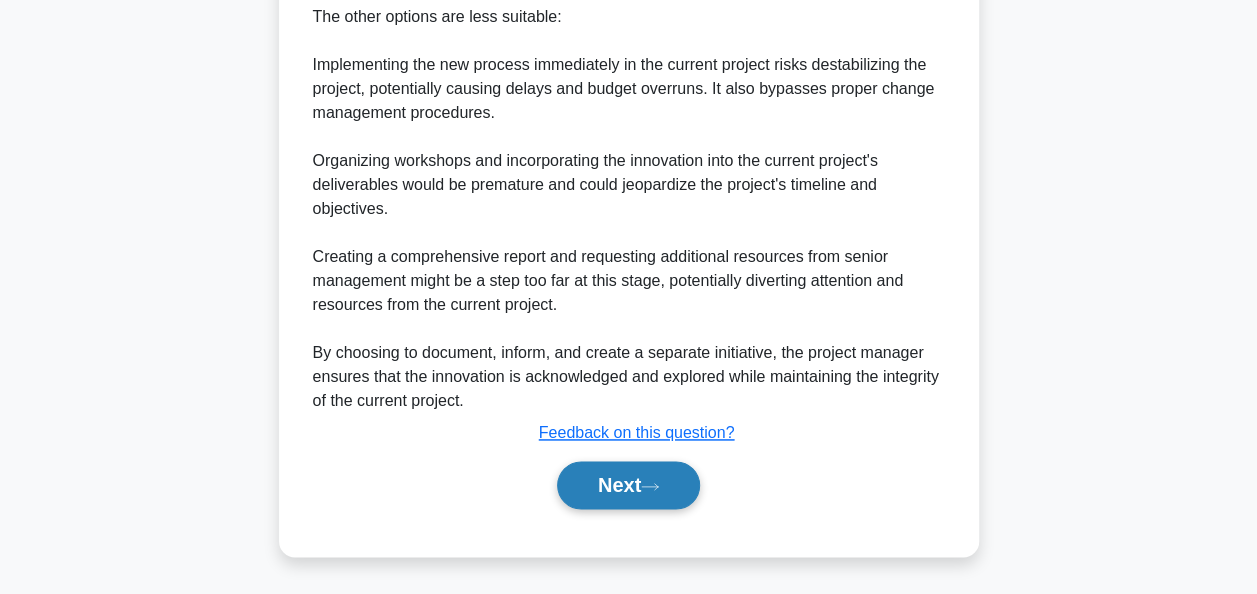 click on "Next" at bounding box center [628, 485] 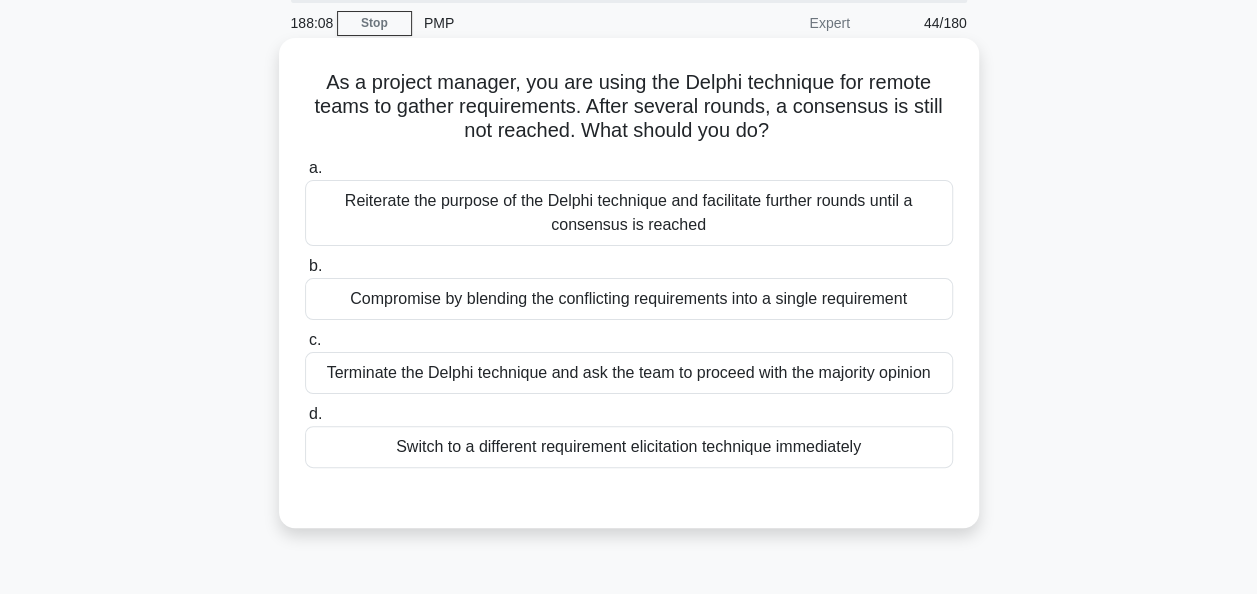scroll, scrollTop: 100, scrollLeft: 0, axis: vertical 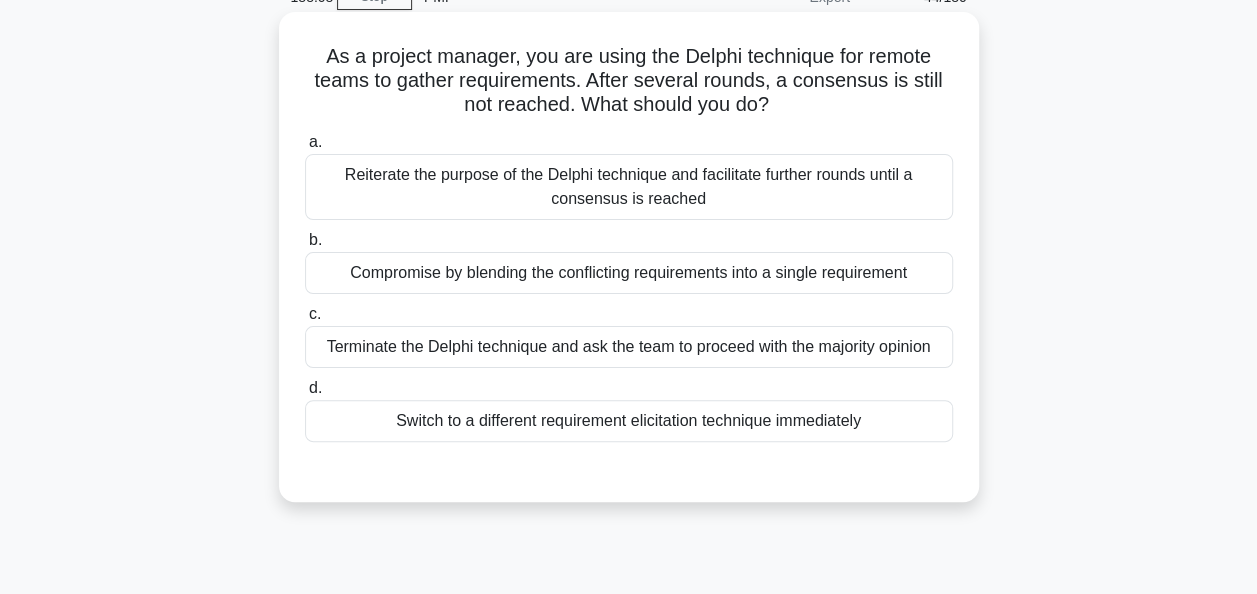 click on "Switch to a different requirement elicitation technique immediately" at bounding box center [629, 421] 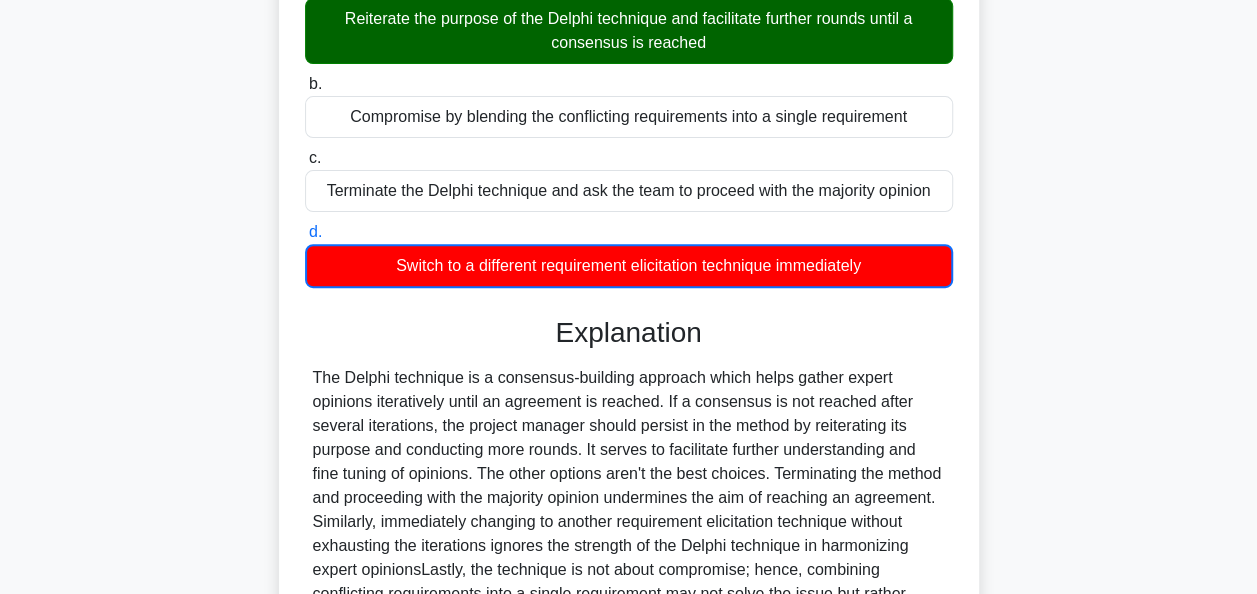scroll, scrollTop: 495, scrollLeft: 0, axis: vertical 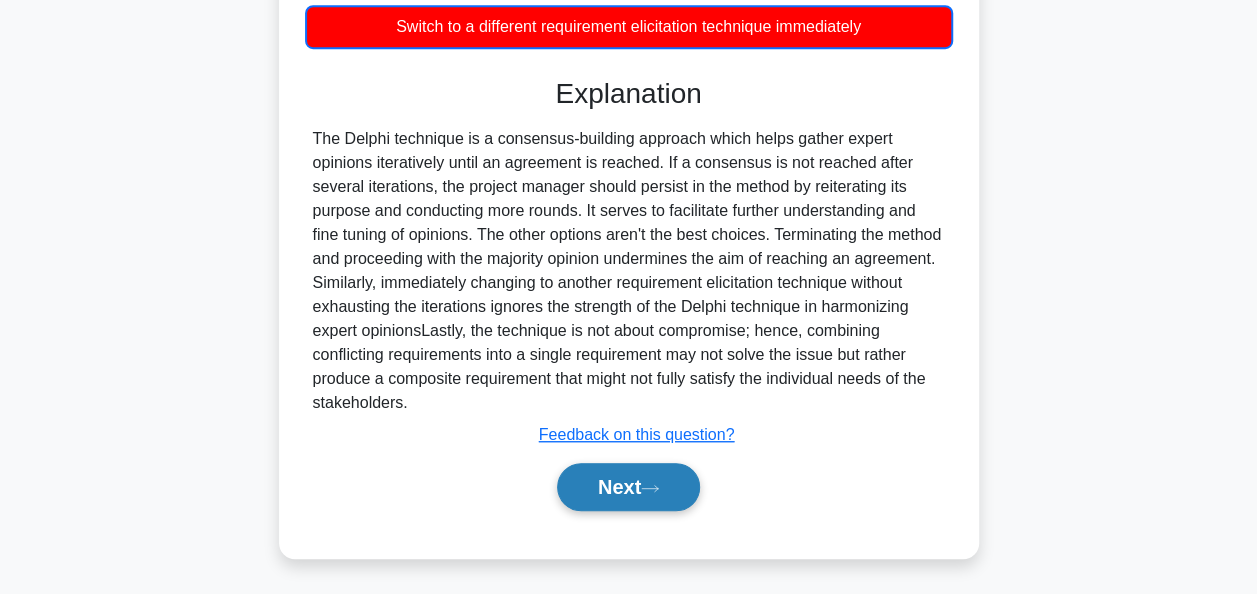 click on "Next" at bounding box center (628, 487) 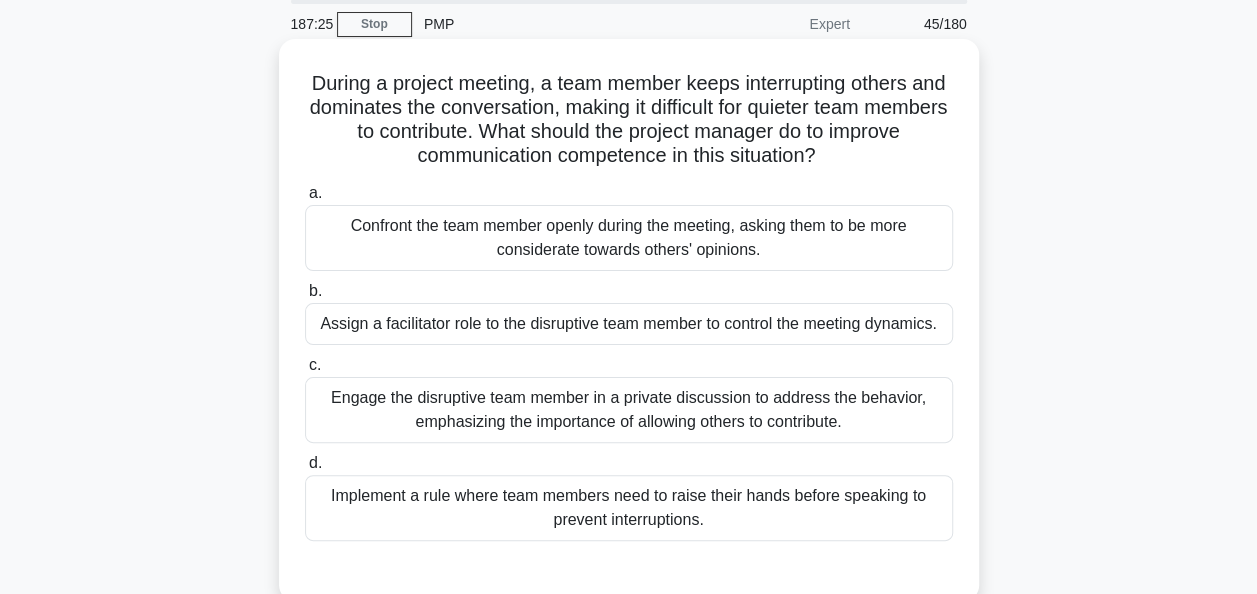 scroll, scrollTop: 100, scrollLeft: 0, axis: vertical 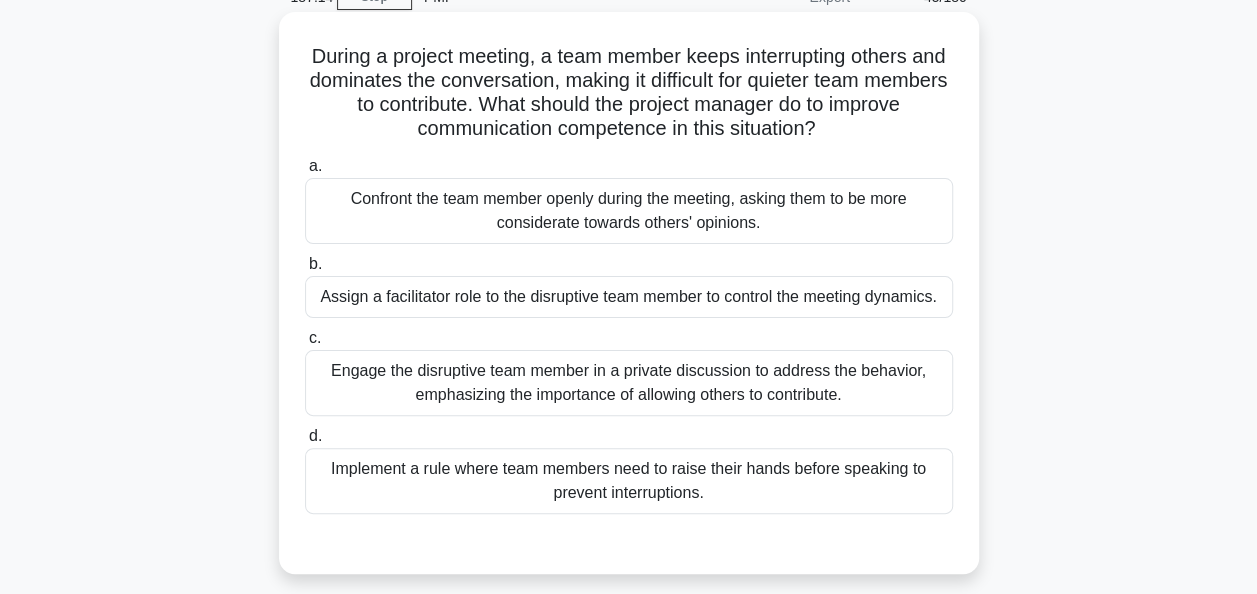 click on "Engage the disruptive team member in a private discussion to address the behavior, emphasizing the importance of allowing others to contribute." at bounding box center (629, 383) 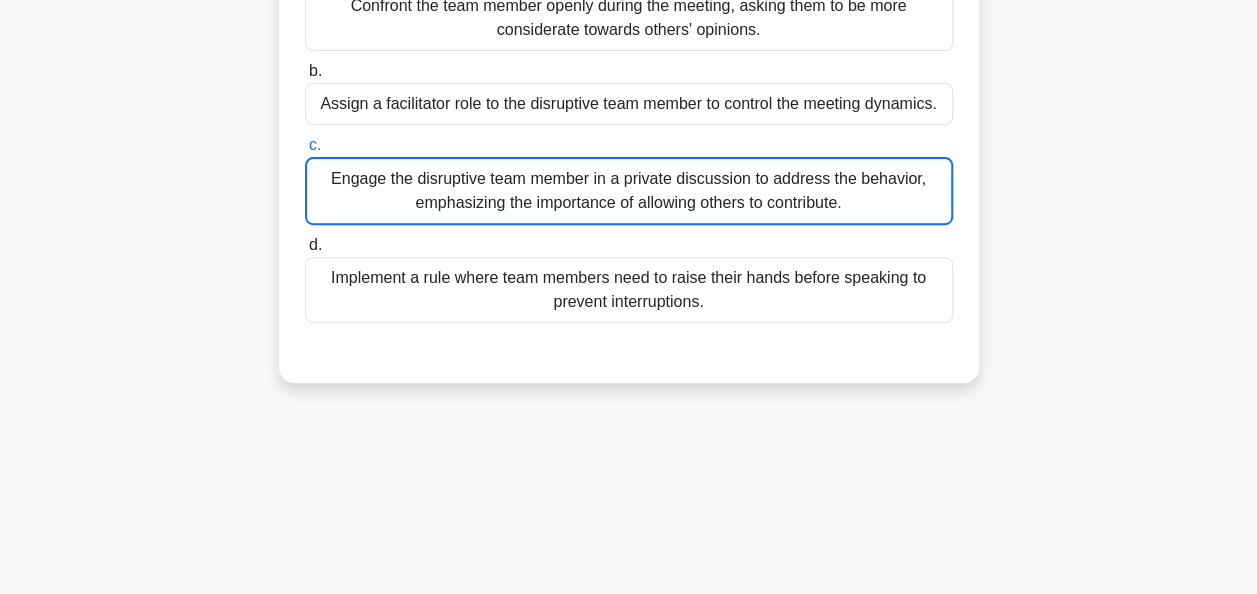 scroll, scrollTop: 486, scrollLeft: 0, axis: vertical 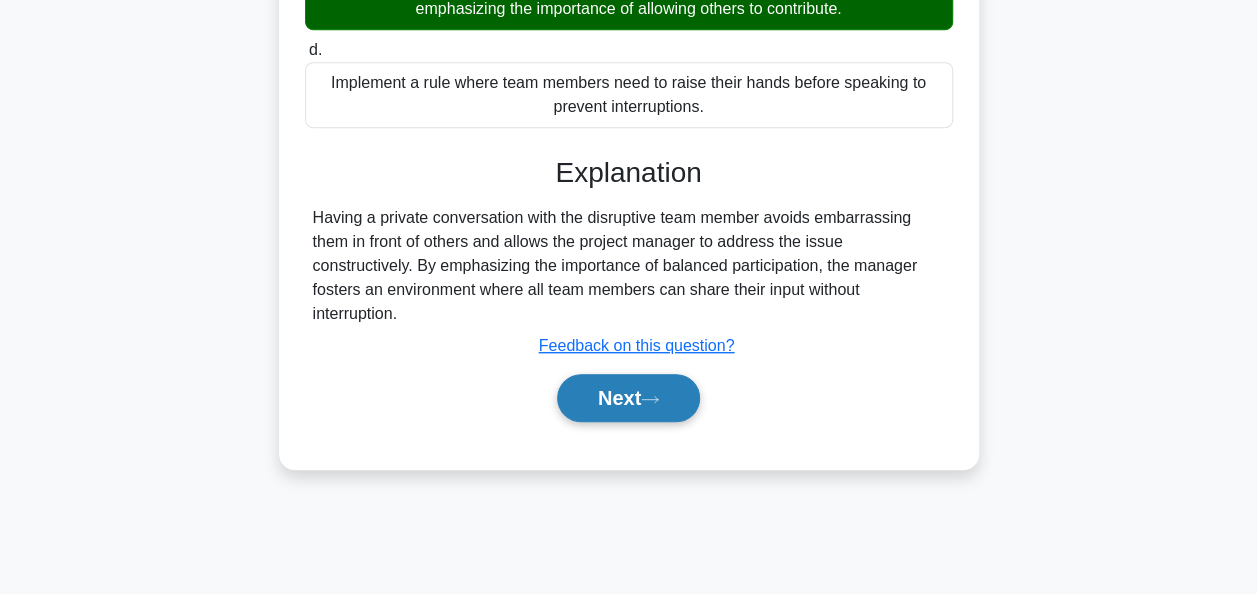 click on "Next" at bounding box center (628, 398) 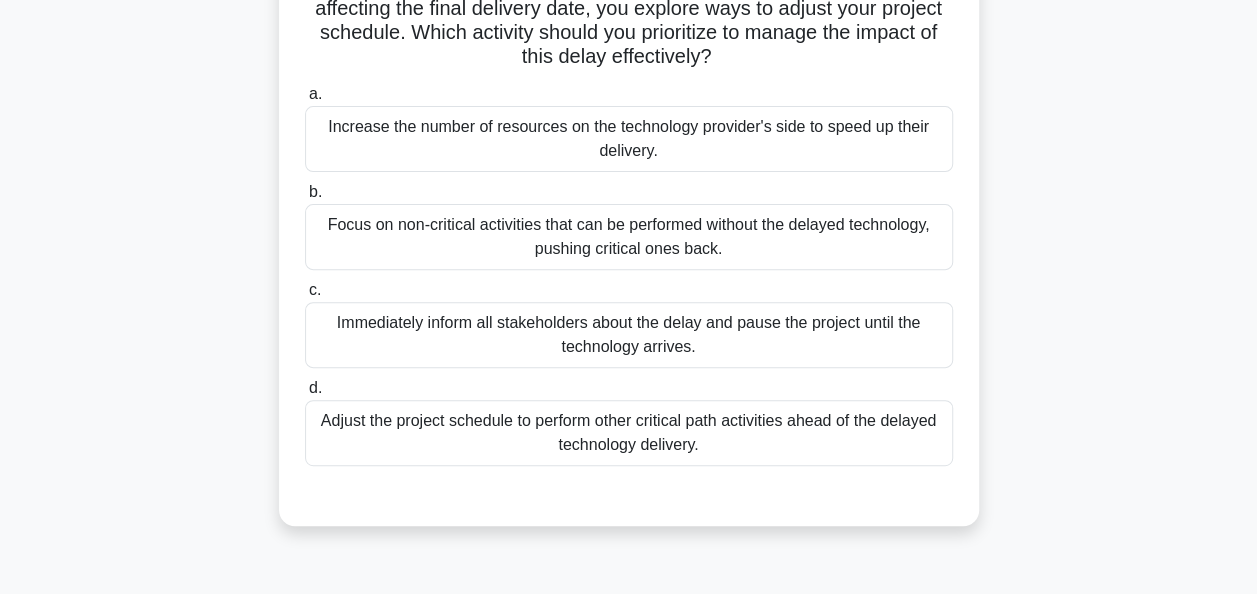 scroll, scrollTop: 300, scrollLeft: 0, axis: vertical 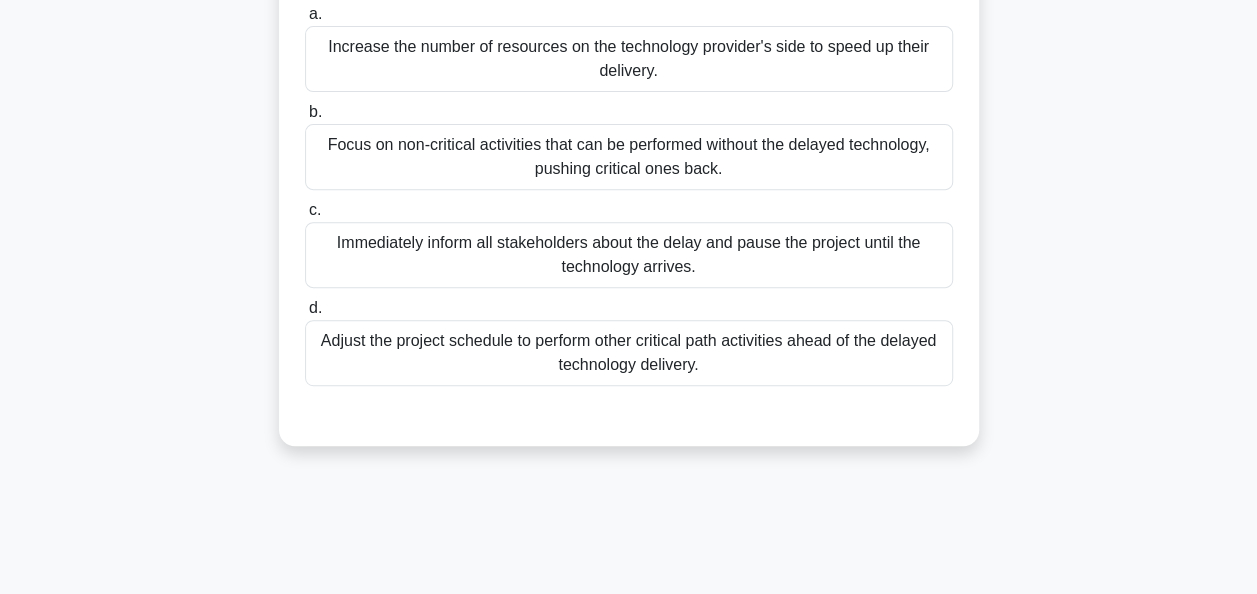 click on "Adjust the project schedule to perform other critical path activities ahead of the delayed technology delivery." at bounding box center [629, 353] 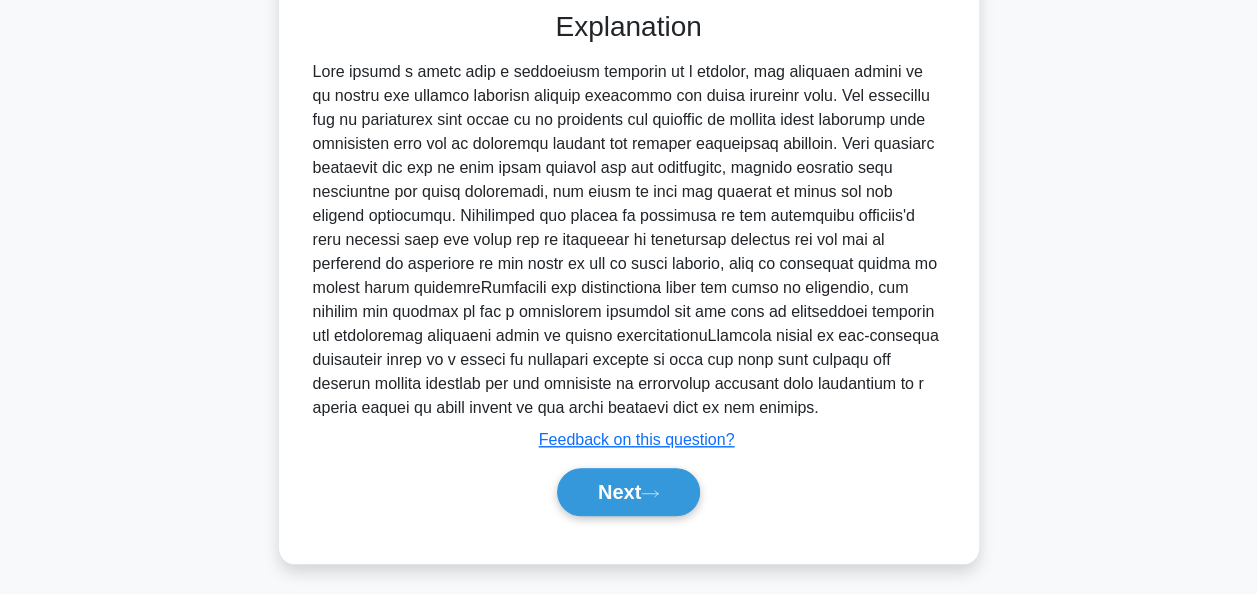 scroll, scrollTop: 708, scrollLeft: 0, axis: vertical 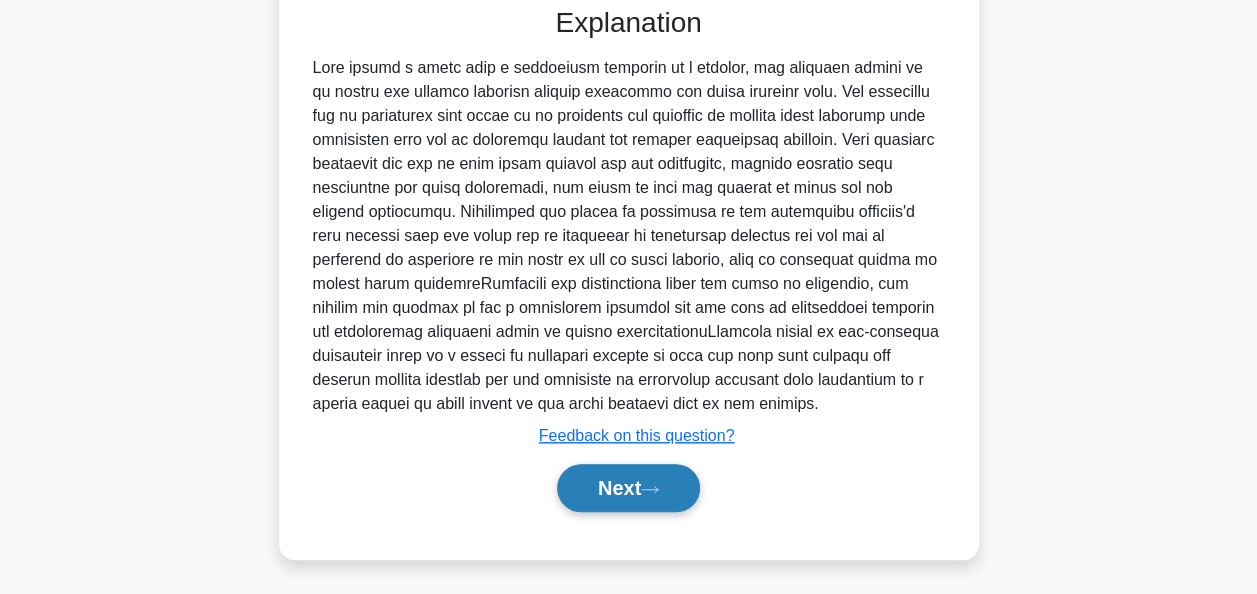 click 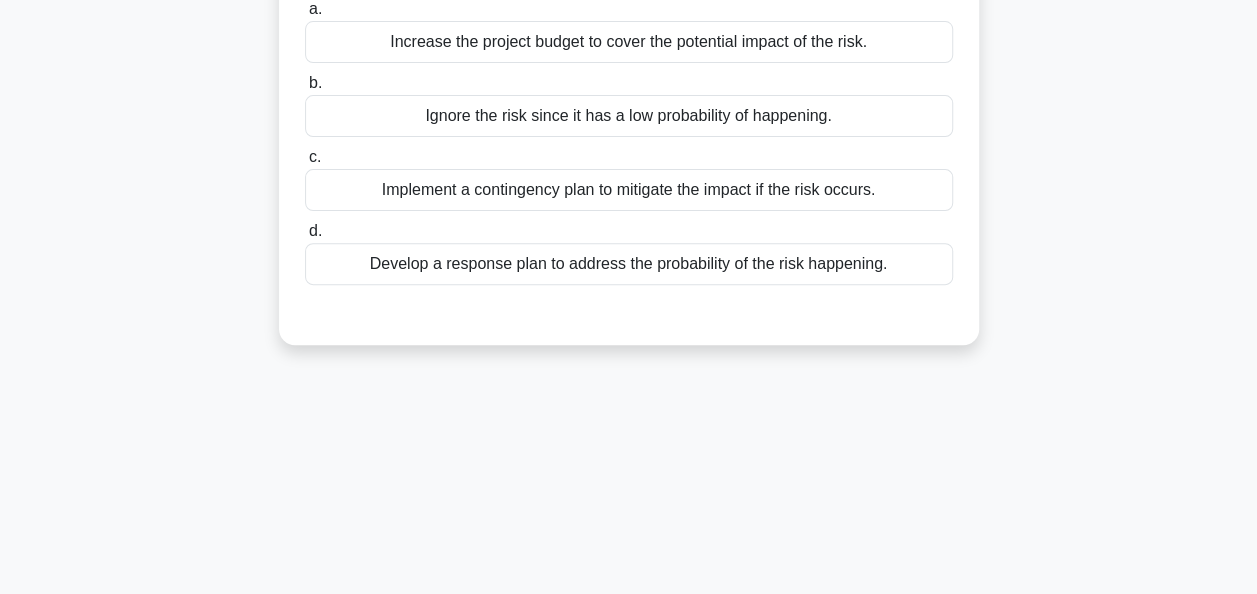 scroll, scrollTop: 0, scrollLeft: 0, axis: both 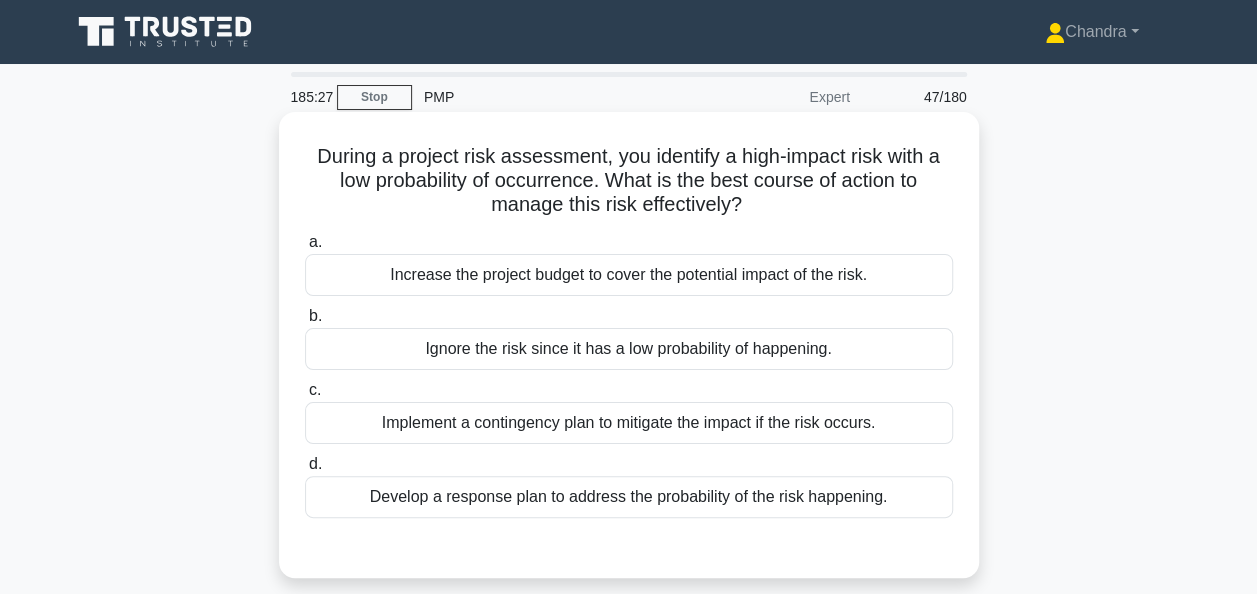 click on "Implement a contingency plan to mitigate the impact if the risk occurs." at bounding box center (629, 423) 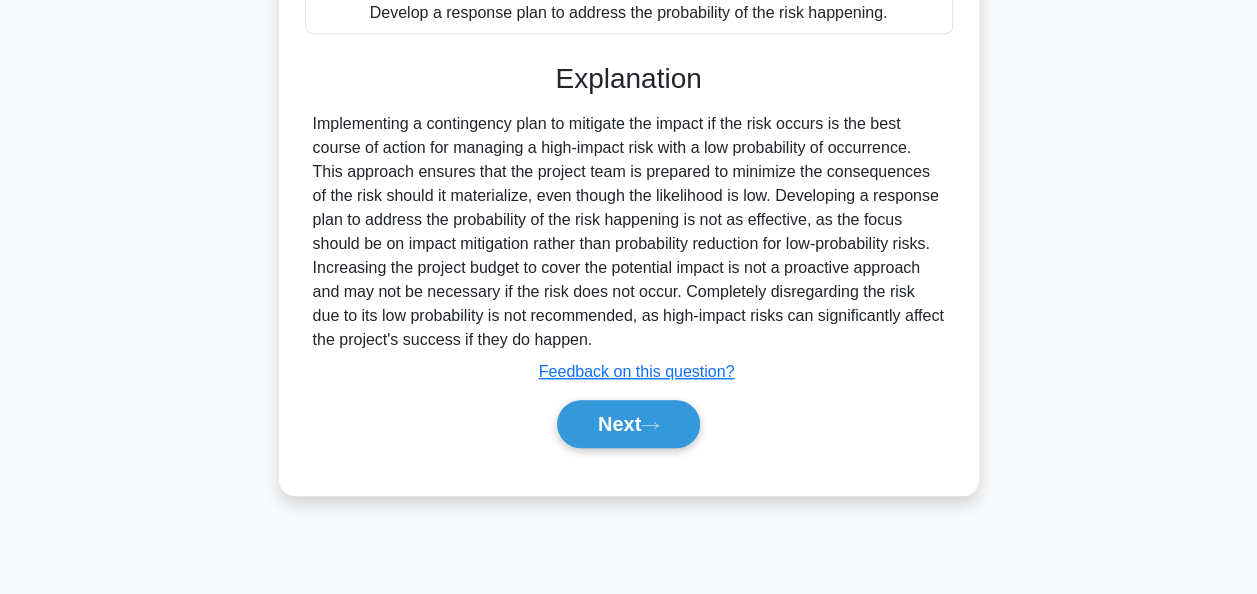 scroll, scrollTop: 486, scrollLeft: 0, axis: vertical 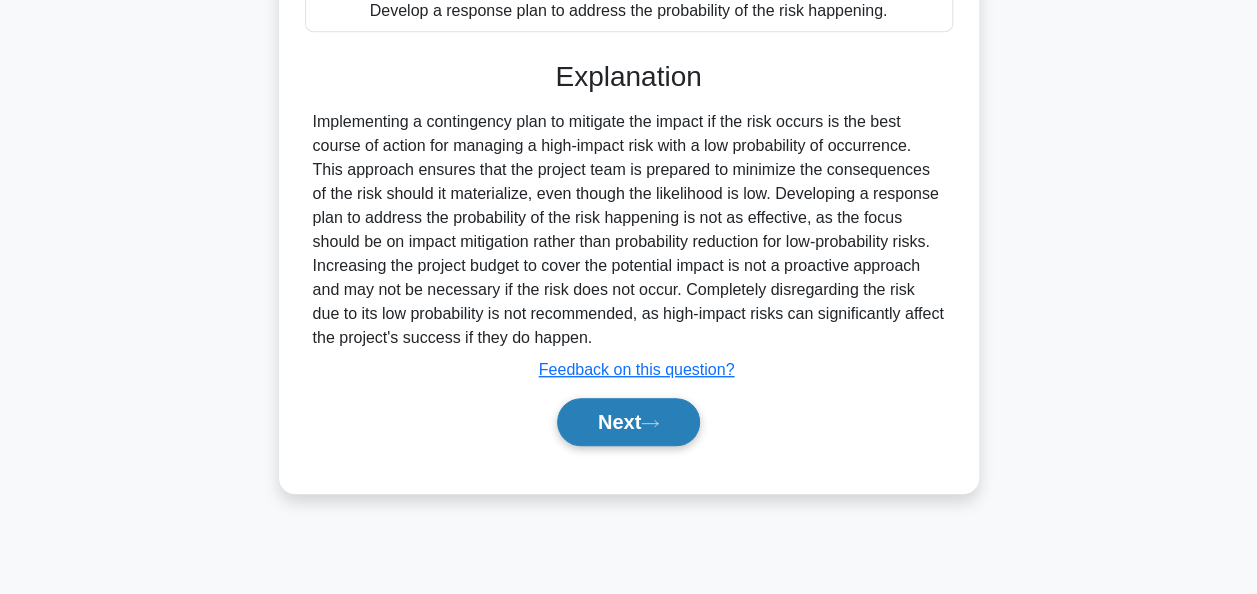 click on "Next" at bounding box center [628, 422] 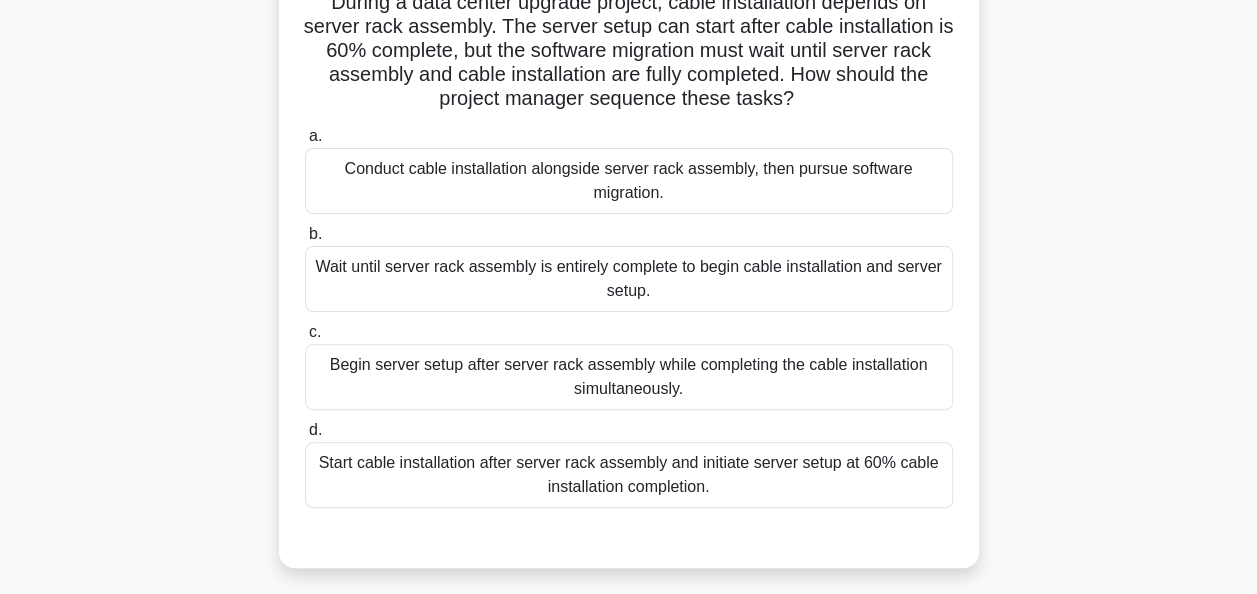 scroll, scrollTop: 200, scrollLeft: 0, axis: vertical 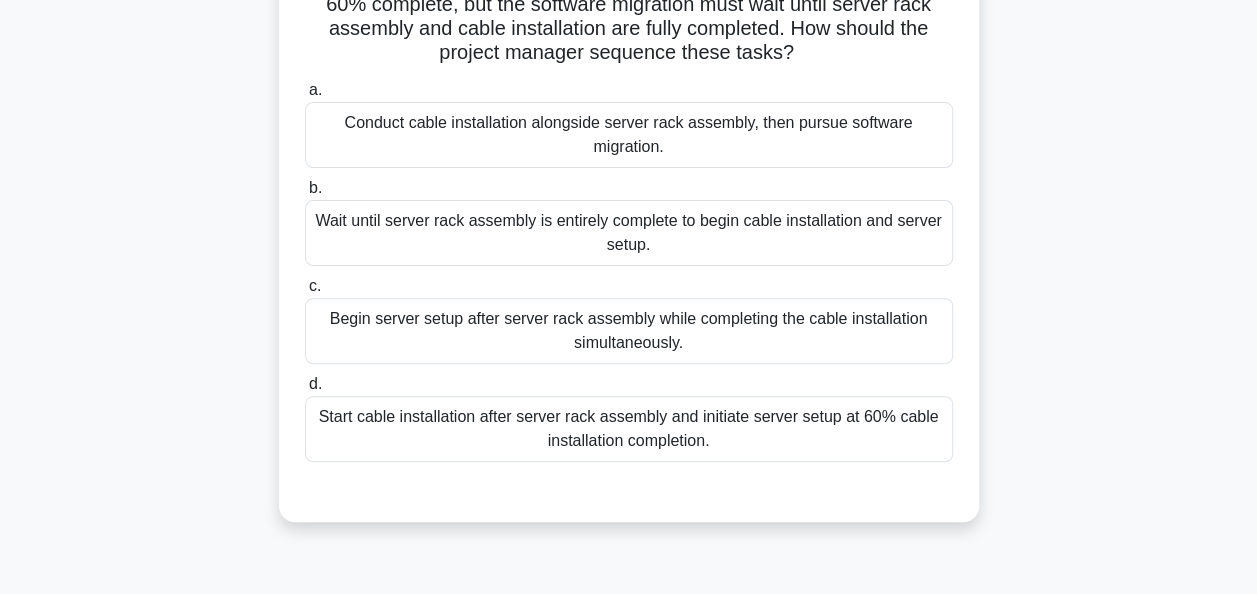 click on "Conduct cable installation alongside server rack assembly, then pursue software migration." at bounding box center (629, 135) 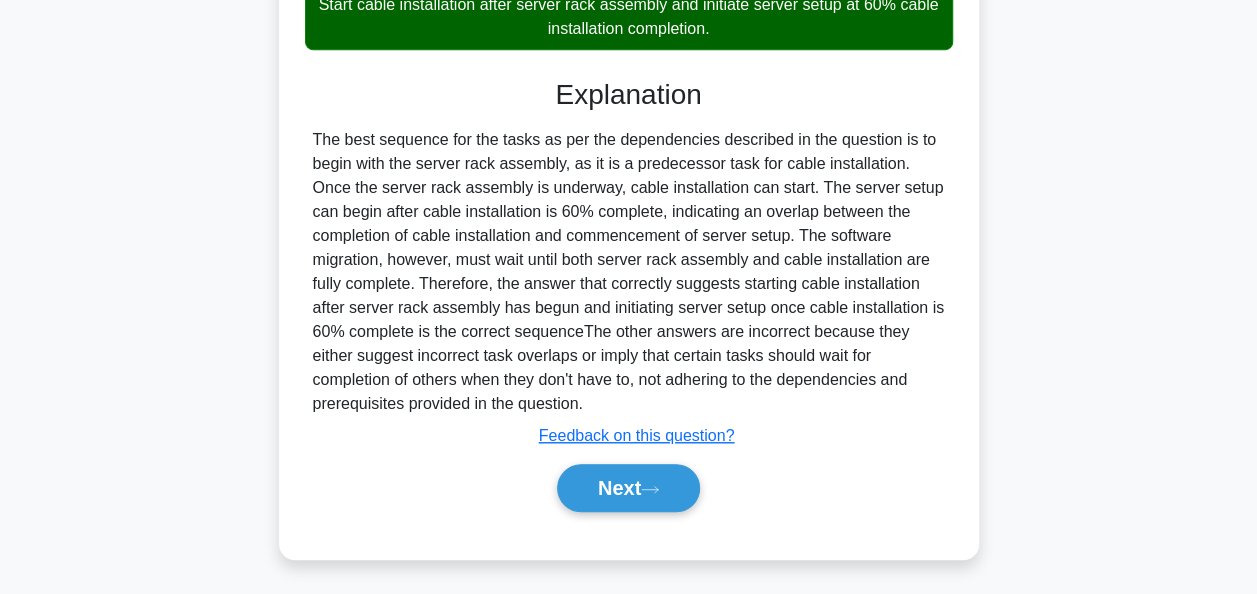 scroll, scrollTop: 615, scrollLeft: 0, axis: vertical 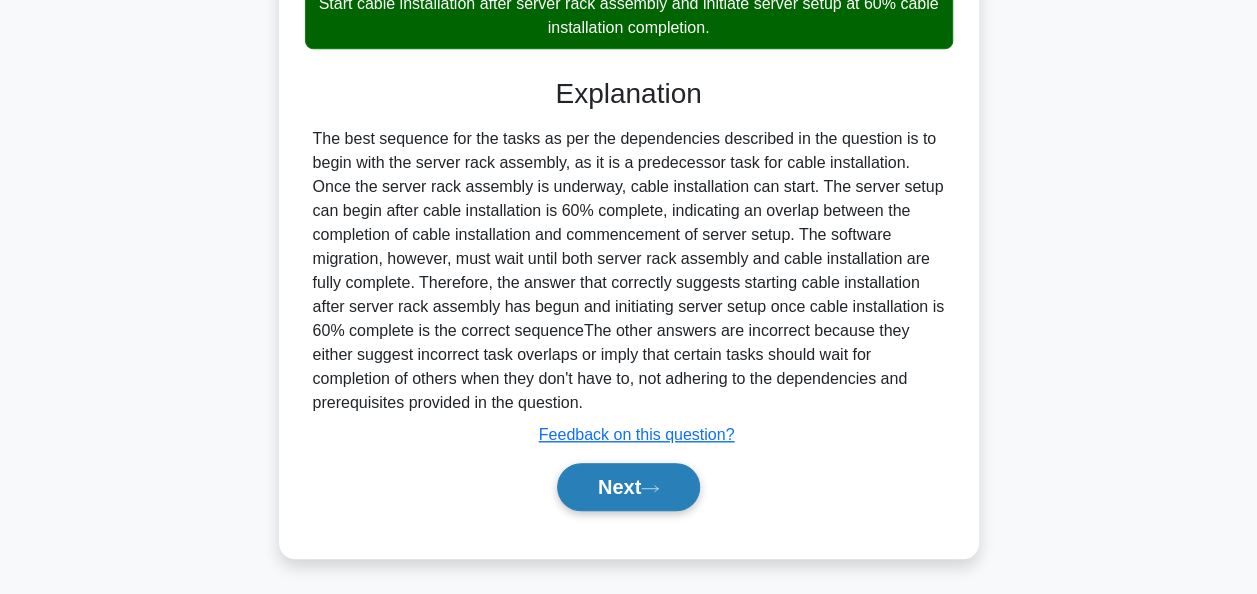 click on "Next" at bounding box center [628, 487] 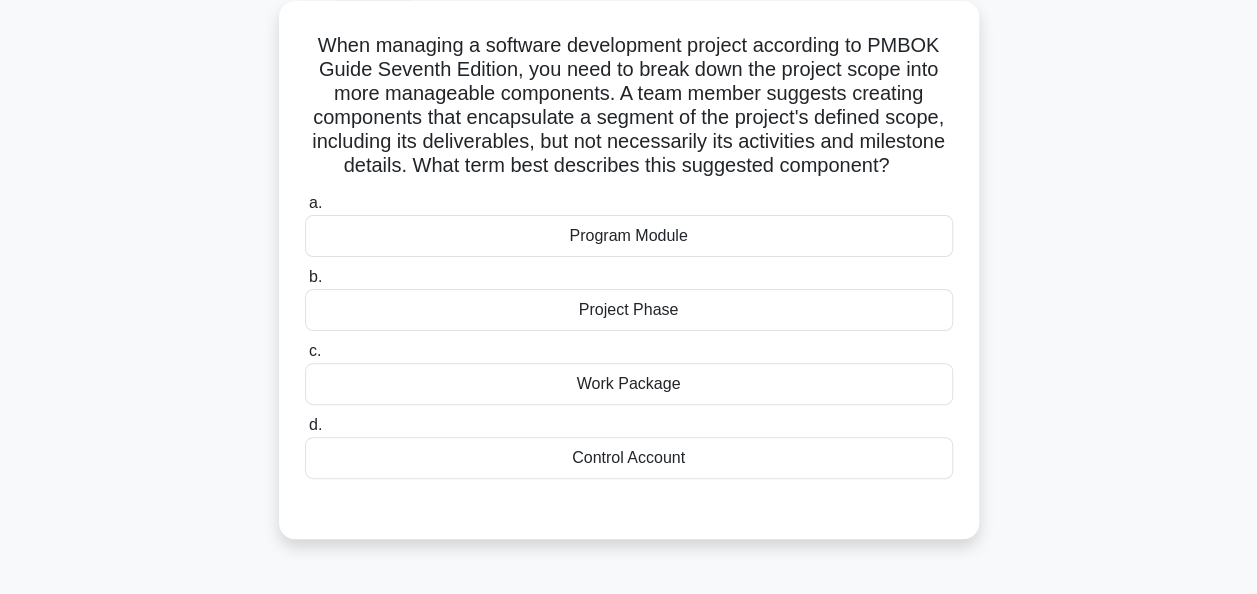 scroll, scrollTop: 200, scrollLeft: 0, axis: vertical 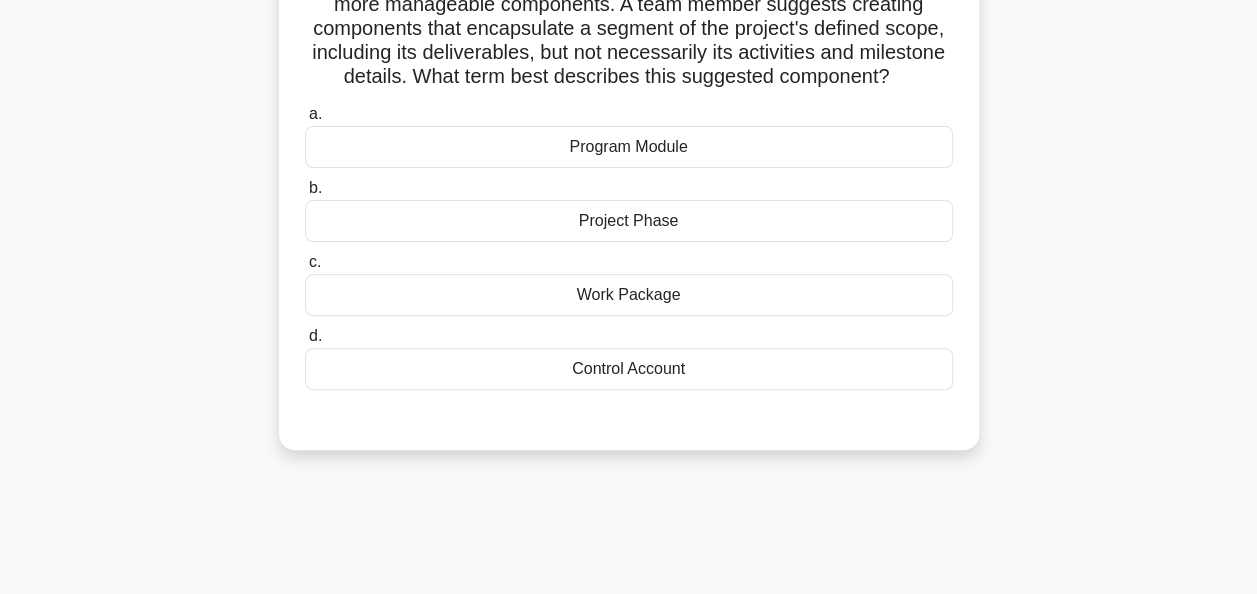 click on "Work Package" at bounding box center (629, 295) 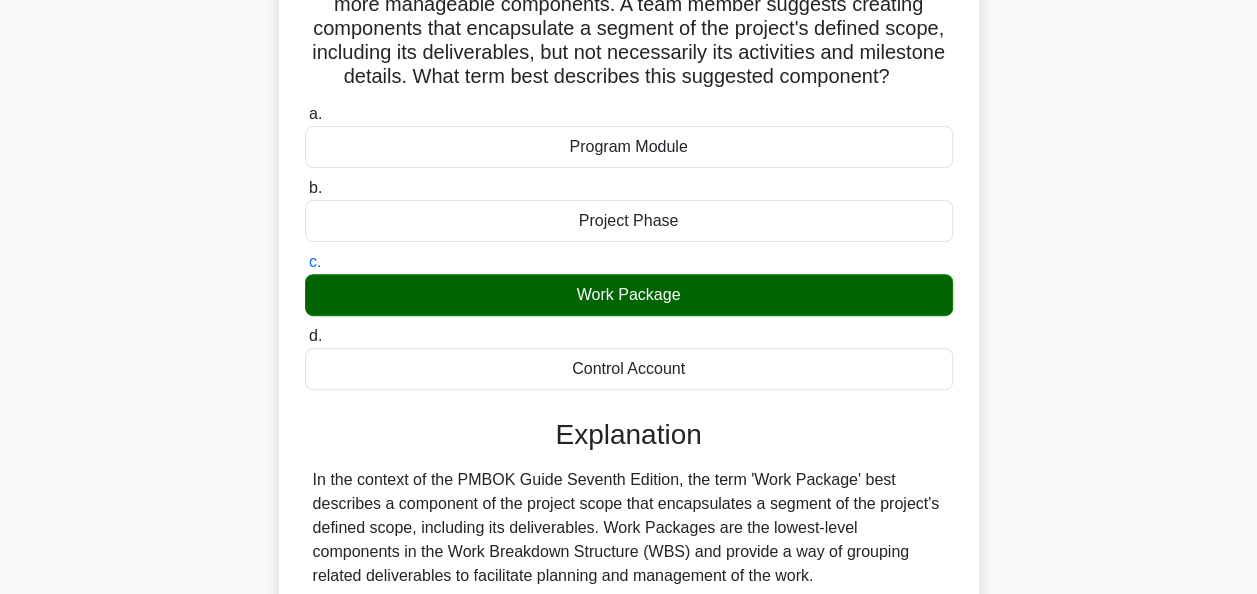 scroll, scrollTop: 700, scrollLeft: 0, axis: vertical 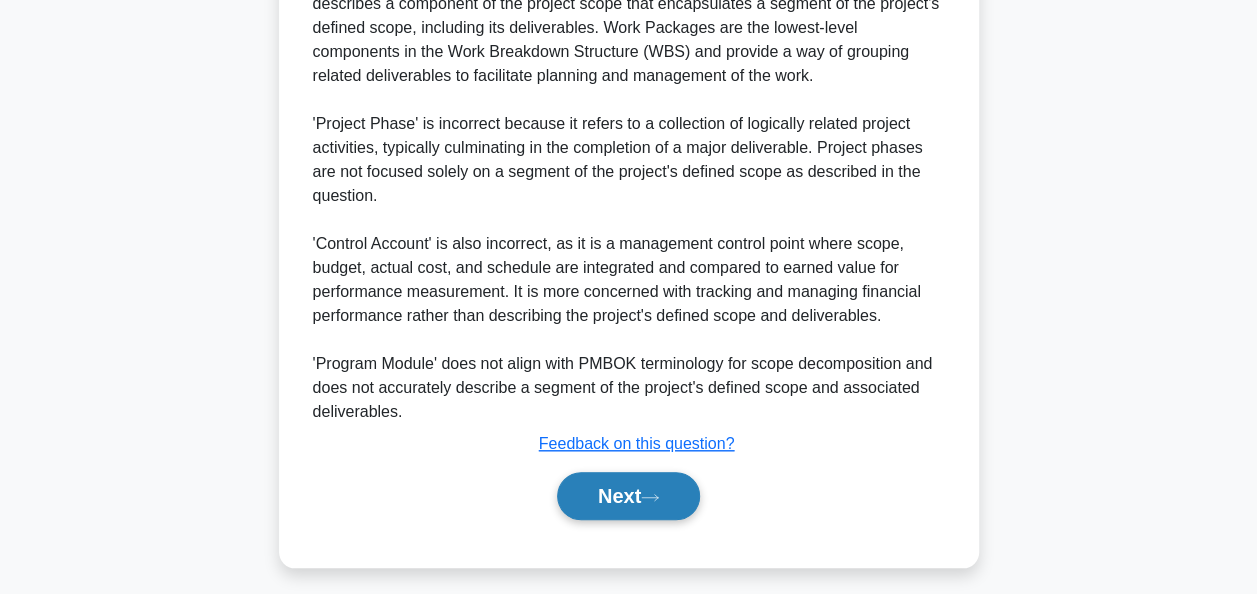 click on "Next" at bounding box center [628, 496] 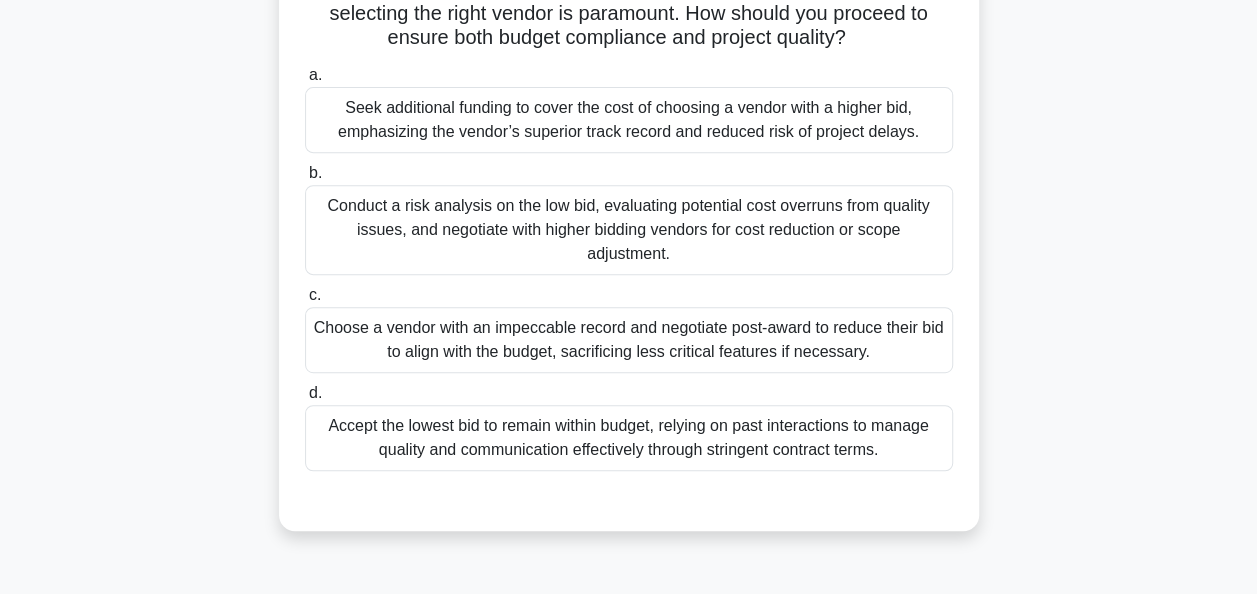 scroll, scrollTop: 386, scrollLeft: 0, axis: vertical 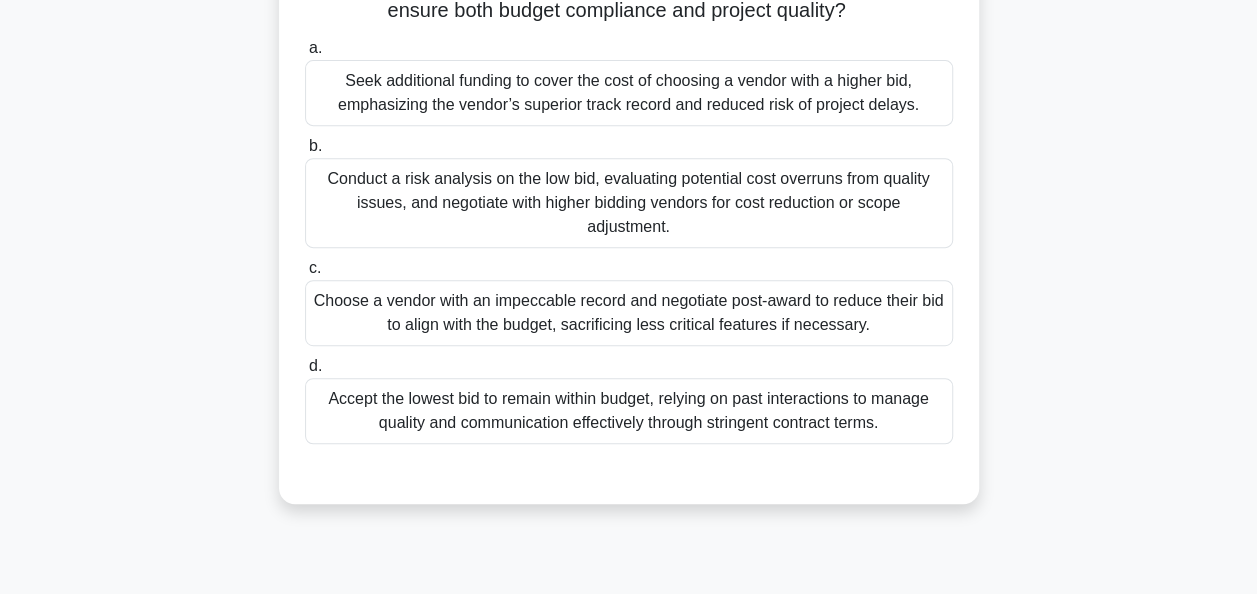 click on "Conduct a risk analysis on the low bid, evaluating potential cost overruns from quality issues, and negotiate with higher bidding vendors for cost reduction or scope adjustment." at bounding box center (629, 203) 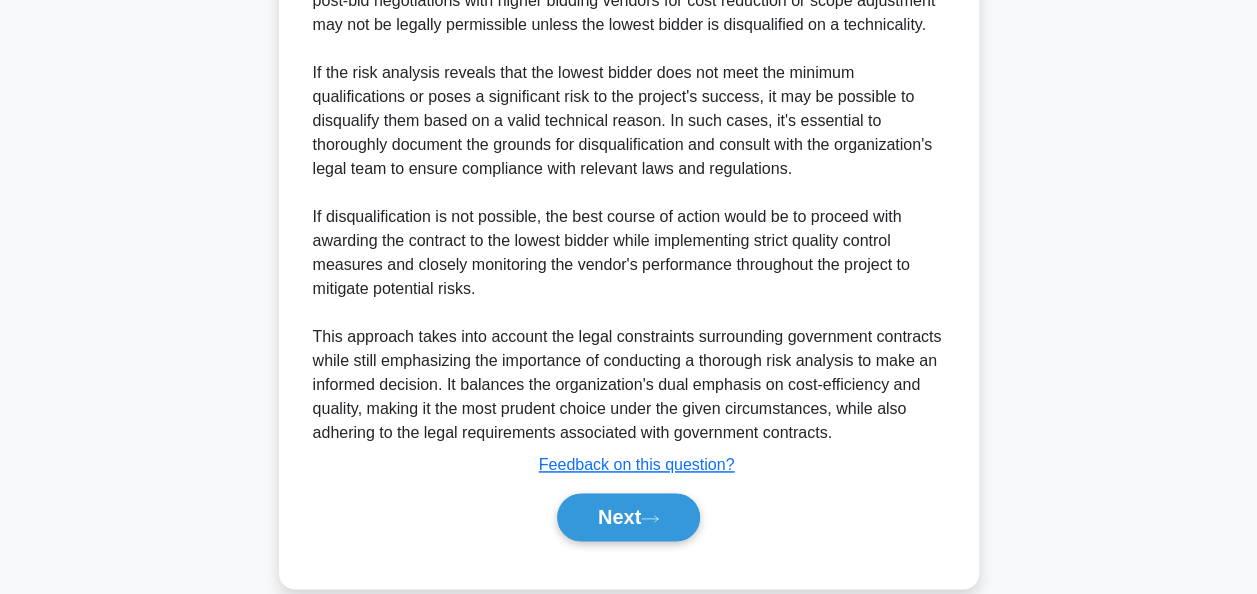 scroll, scrollTop: 1212, scrollLeft: 0, axis: vertical 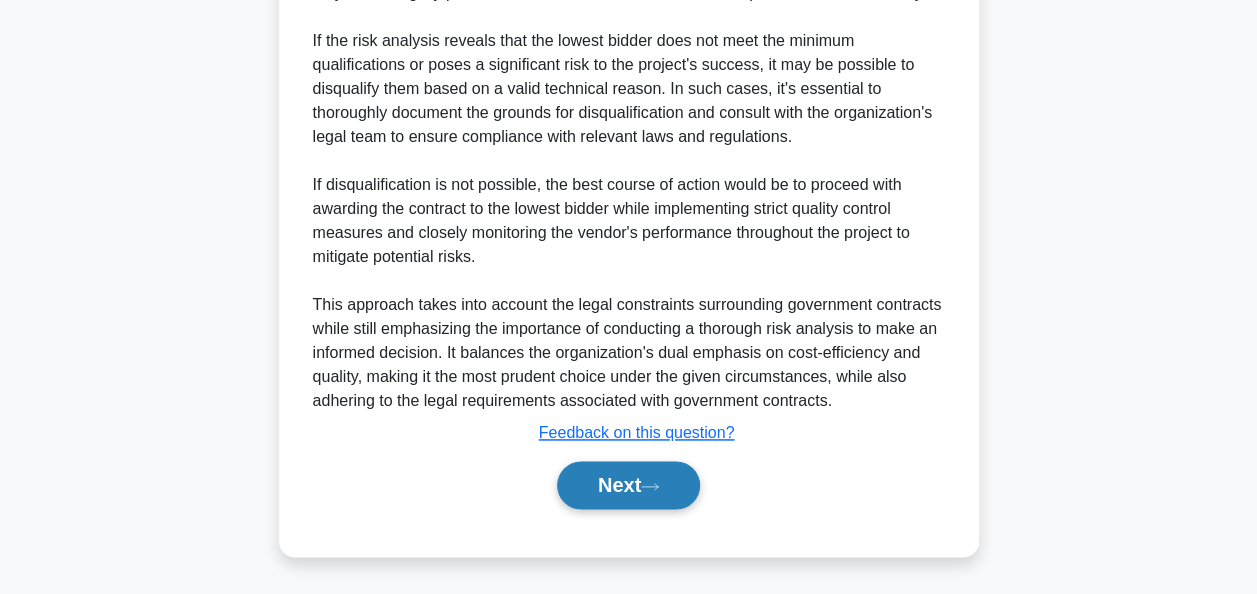 click on "Next" at bounding box center [628, 485] 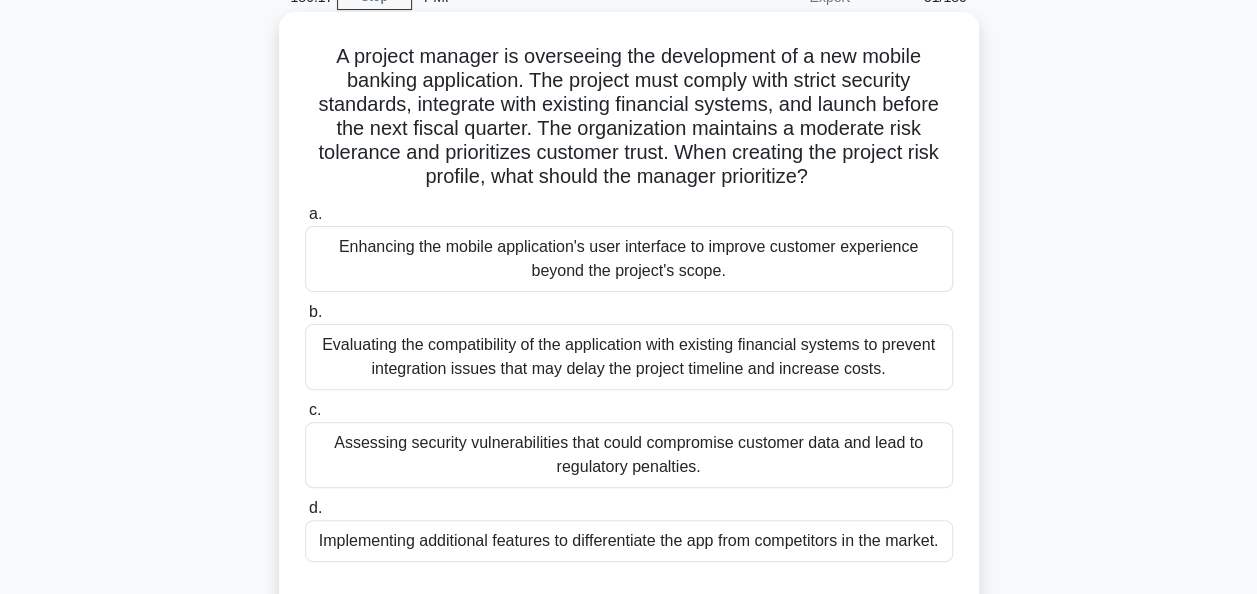 scroll, scrollTop: 200, scrollLeft: 0, axis: vertical 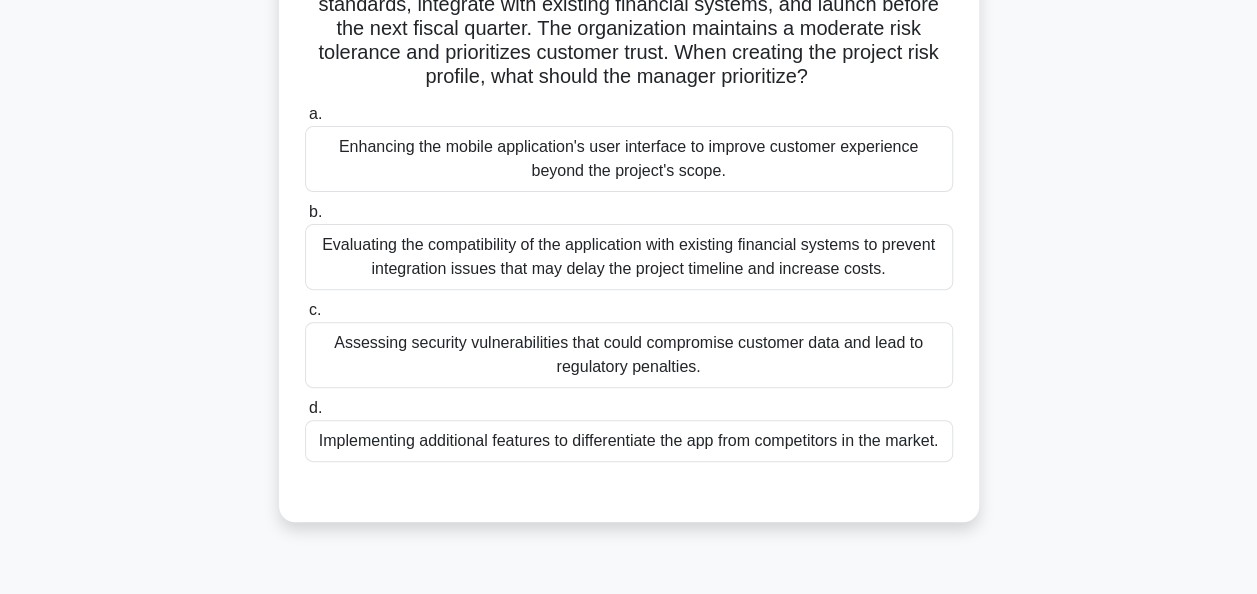 click on "Evaluating the compatibility of the application with existing financial systems to prevent integration issues that may delay the project timeline and increase costs." at bounding box center [629, 257] 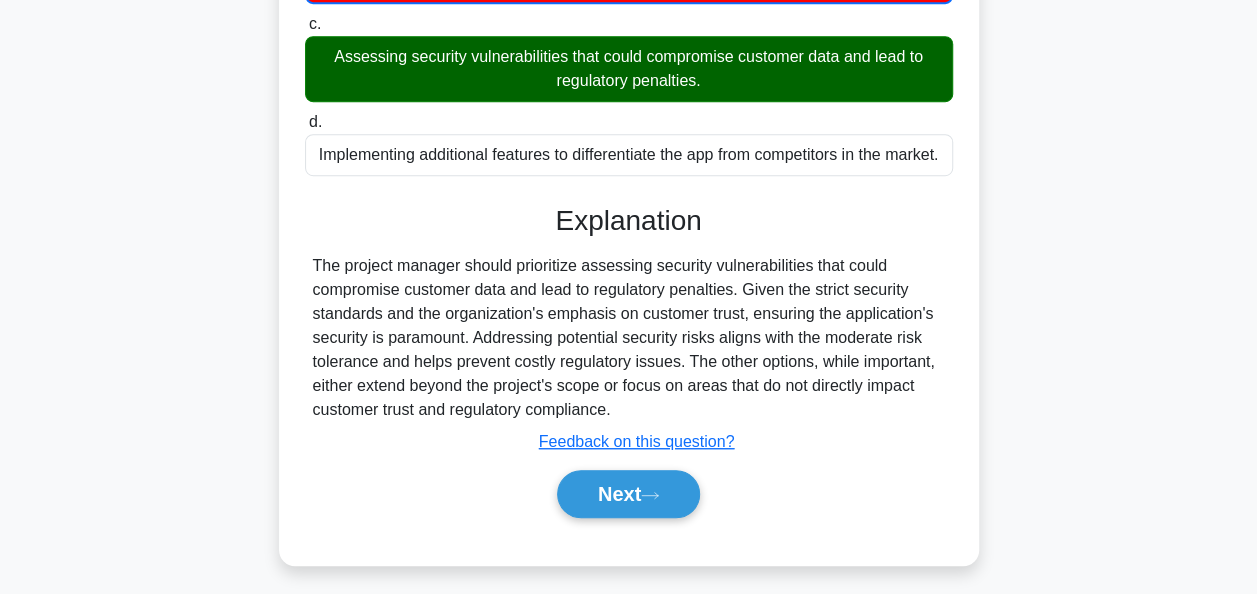 scroll, scrollTop: 519, scrollLeft: 0, axis: vertical 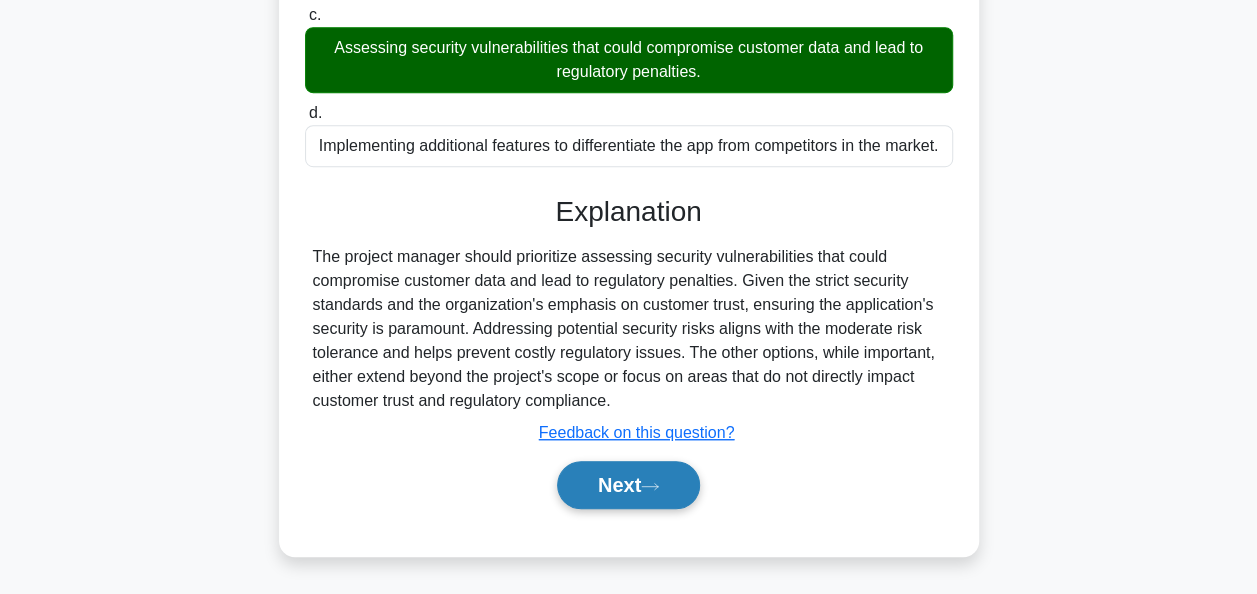 click on "Next" at bounding box center (628, 485) 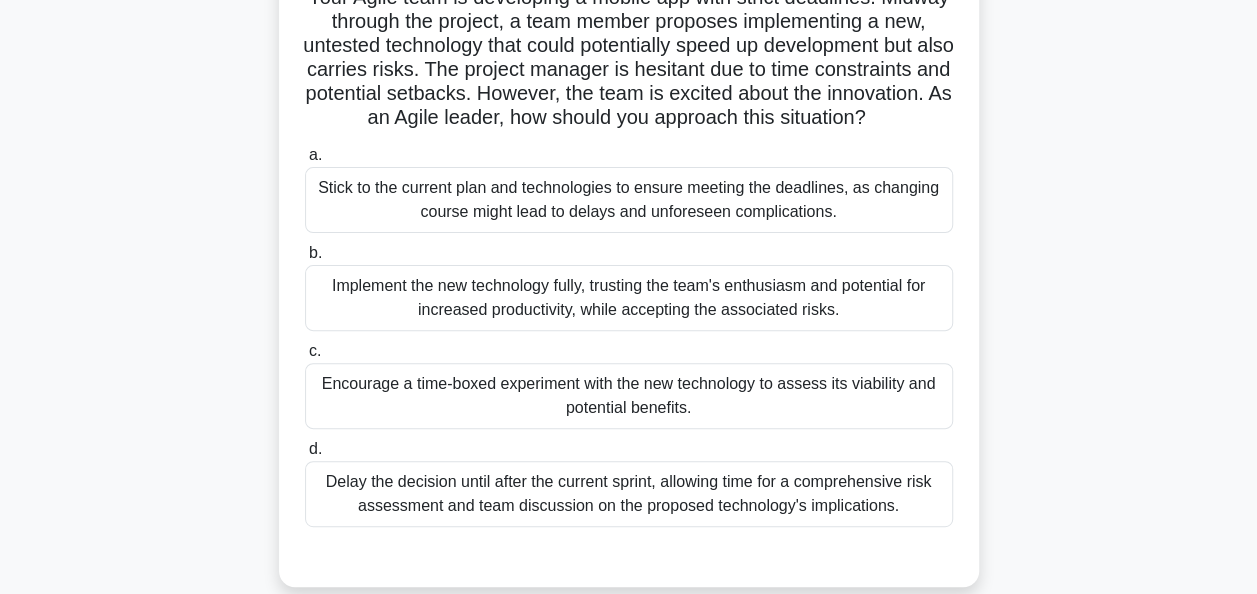 scroll, scrollTop: 200, scrollLeft: 0, axis: vertical 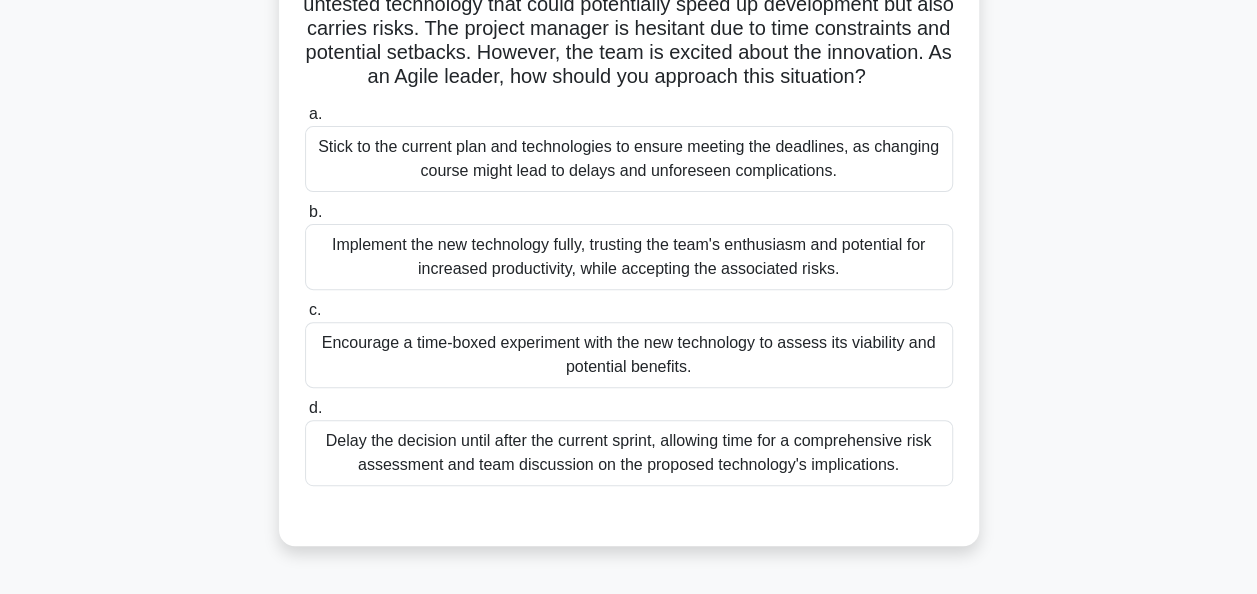 click on "Encourage a time-boxed experiment with the new technology to assess its viability and potential benefits." at bounding box center [629, 355] 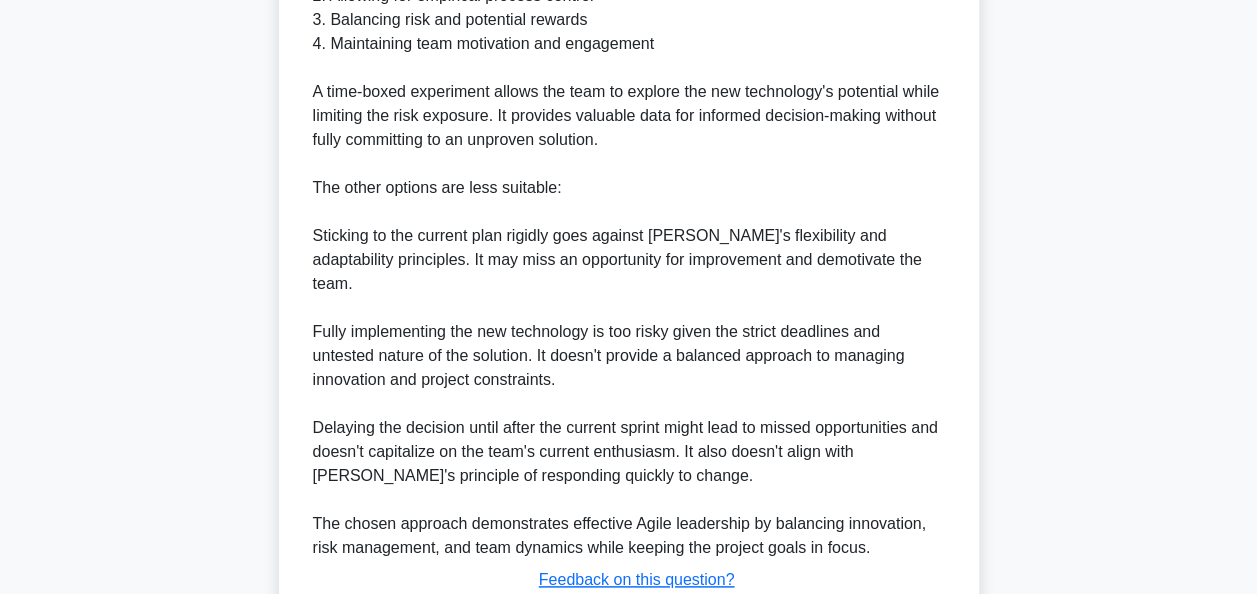 scroll, scrollTop: 1044, scrollLeft: 0, axis: vertical 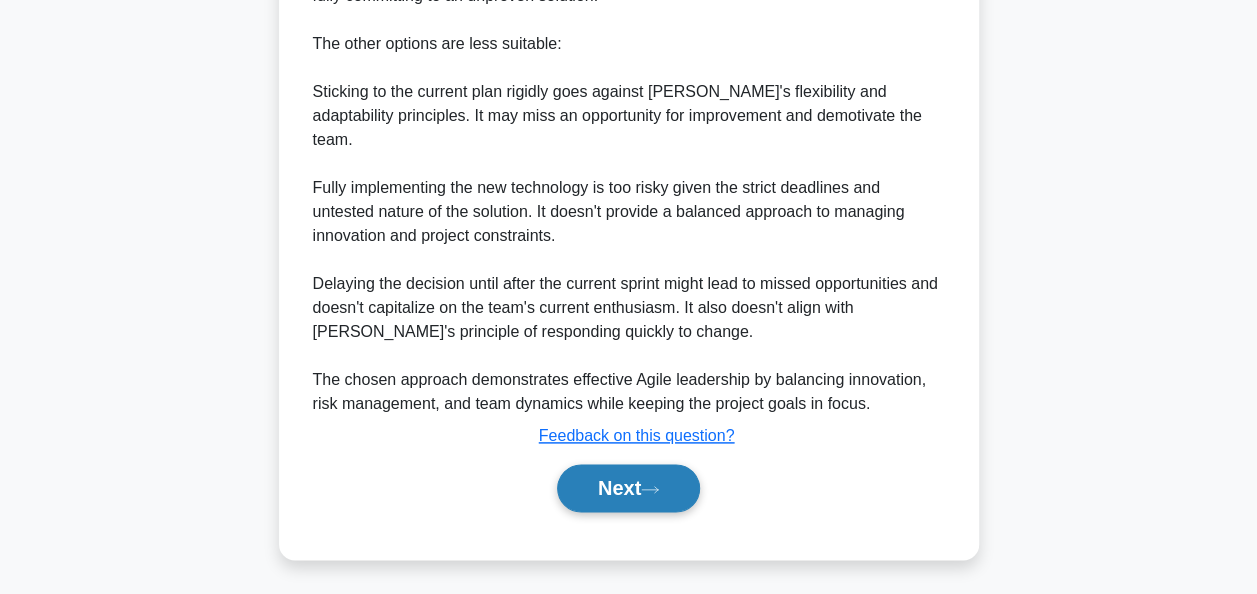 click on "Next" at bounding box center (628, 488) 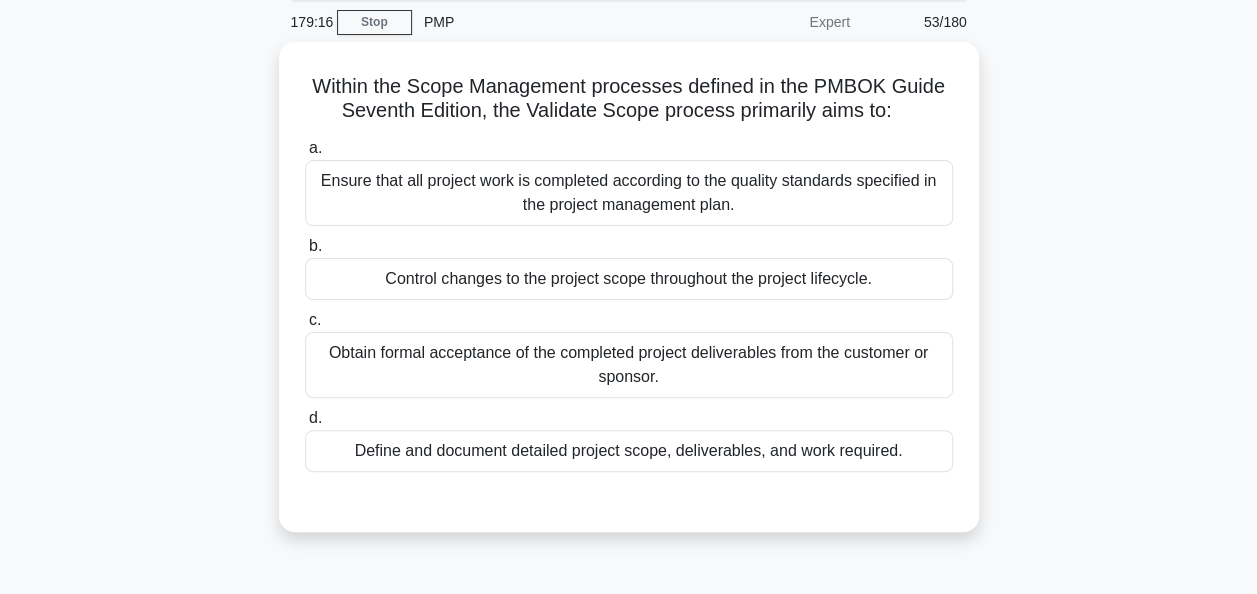 scroll, scrollTop: 0, scrollLeft: 0, axis: both 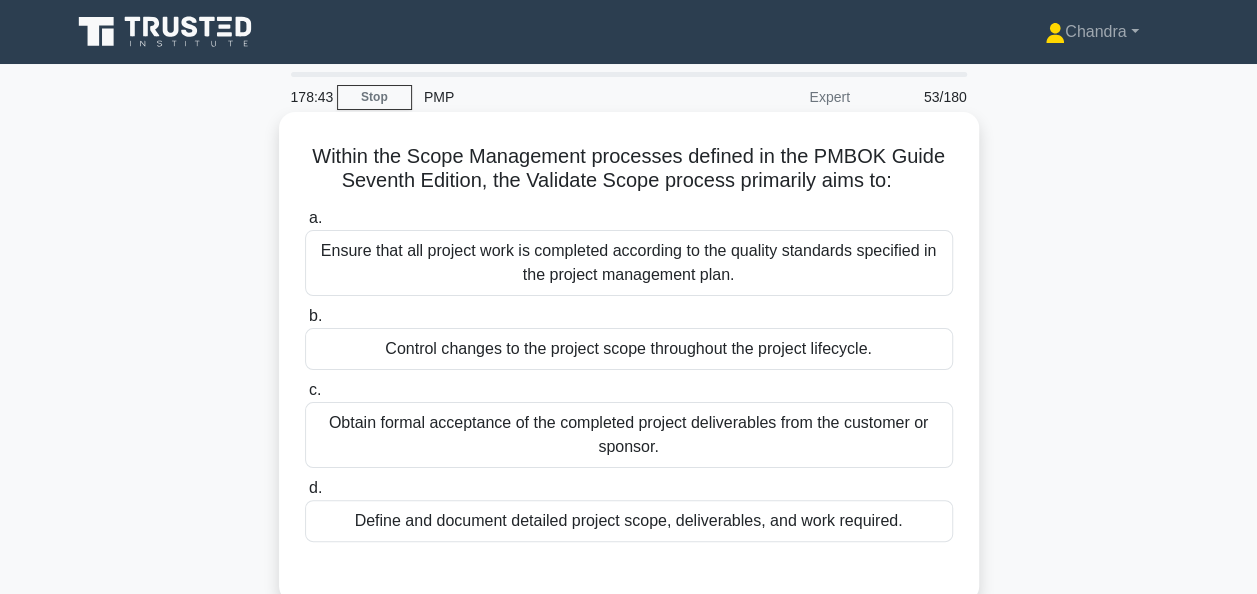 click on "Ensure that all project work is completed according to the quality standards specified in the project management plan." at bounding box center [629, 263] 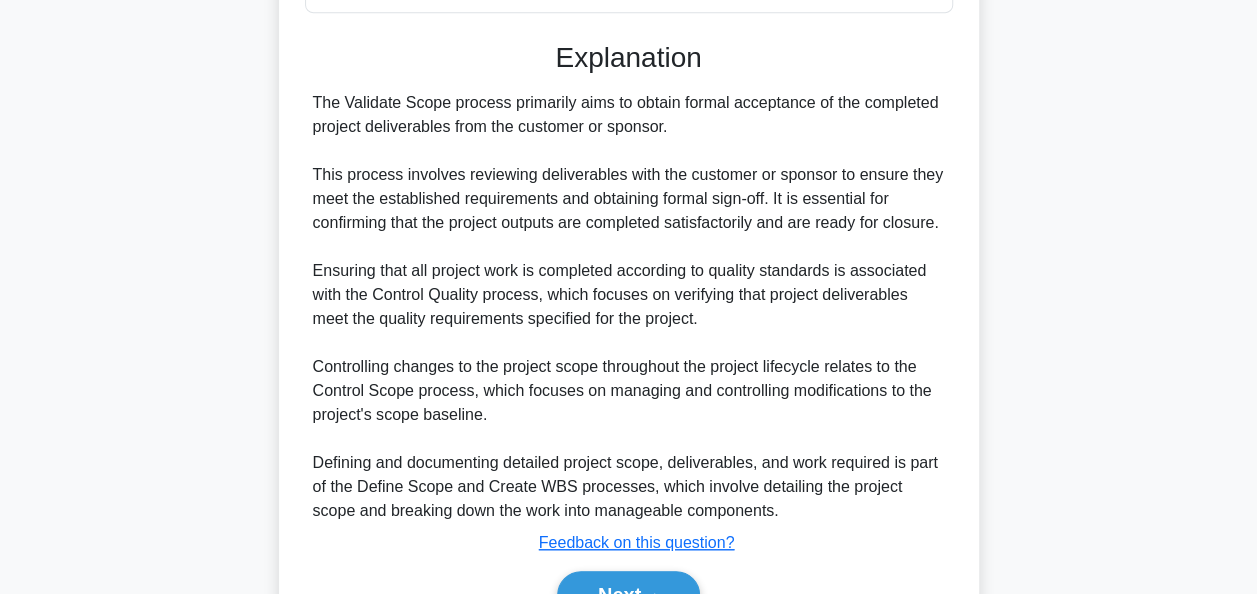 scroll, scrollTop: 600, scrollLeft: 0, axis: vertical 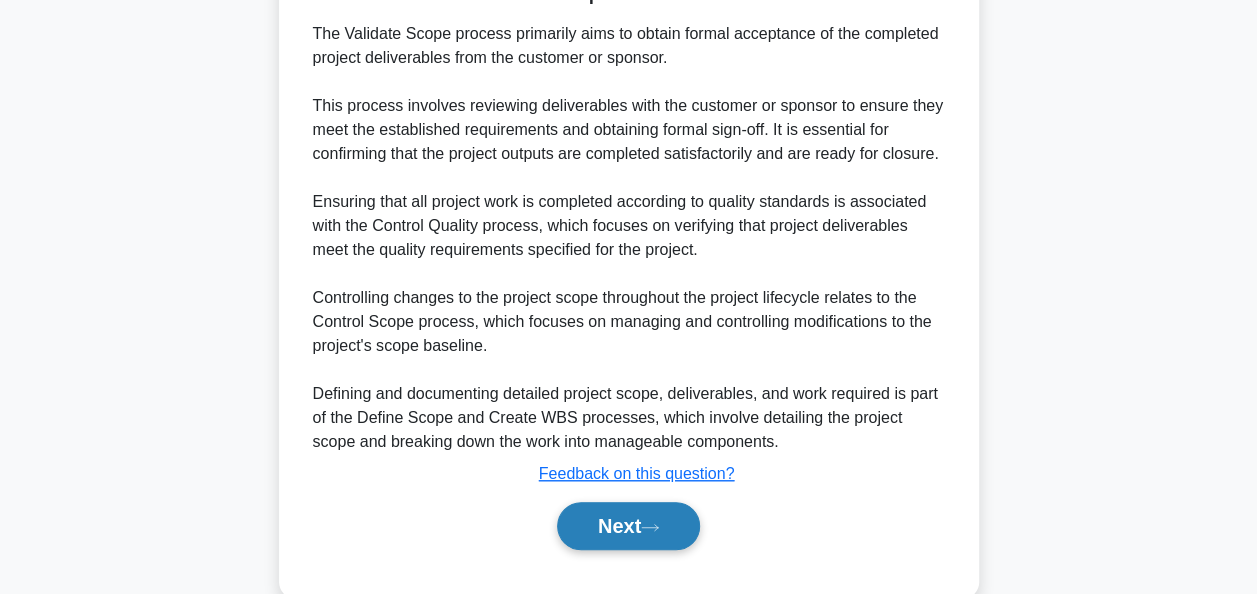 click on "Next" at bounding box center [628, 526] 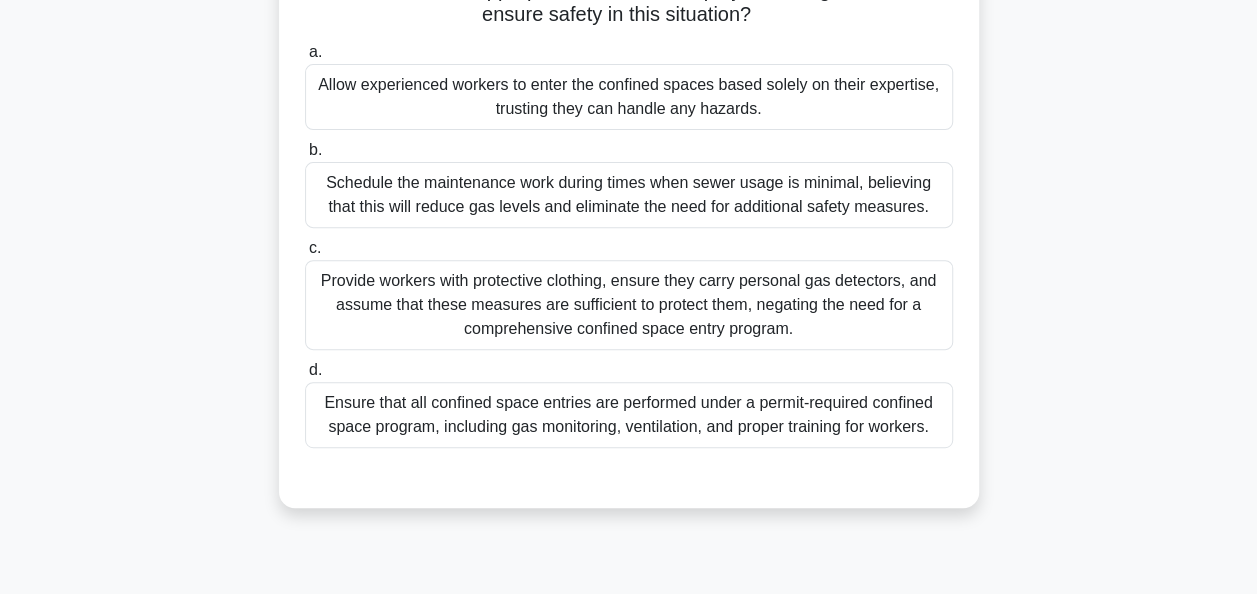 scroll, scrollTop: 300, scrollLeft: 0, axis: vertical 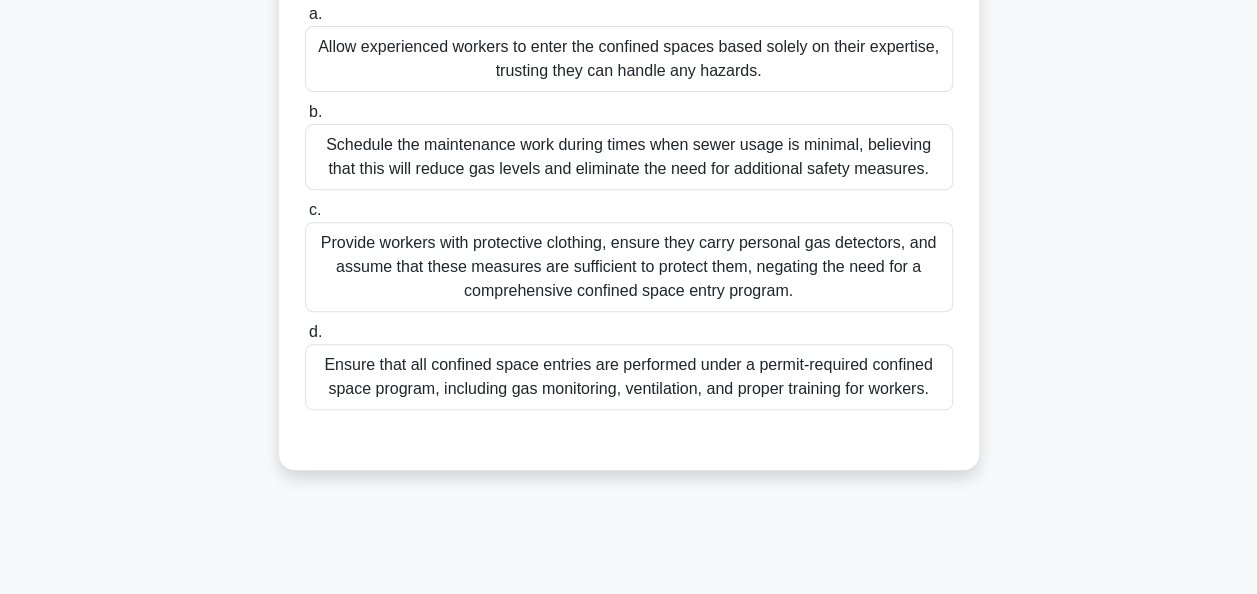 click on "Ensure that all confined space entries are performed under a permit-required confined space program, including gas monitoring, ventilation, and proper training for workers." at bounding box center [629, 377] 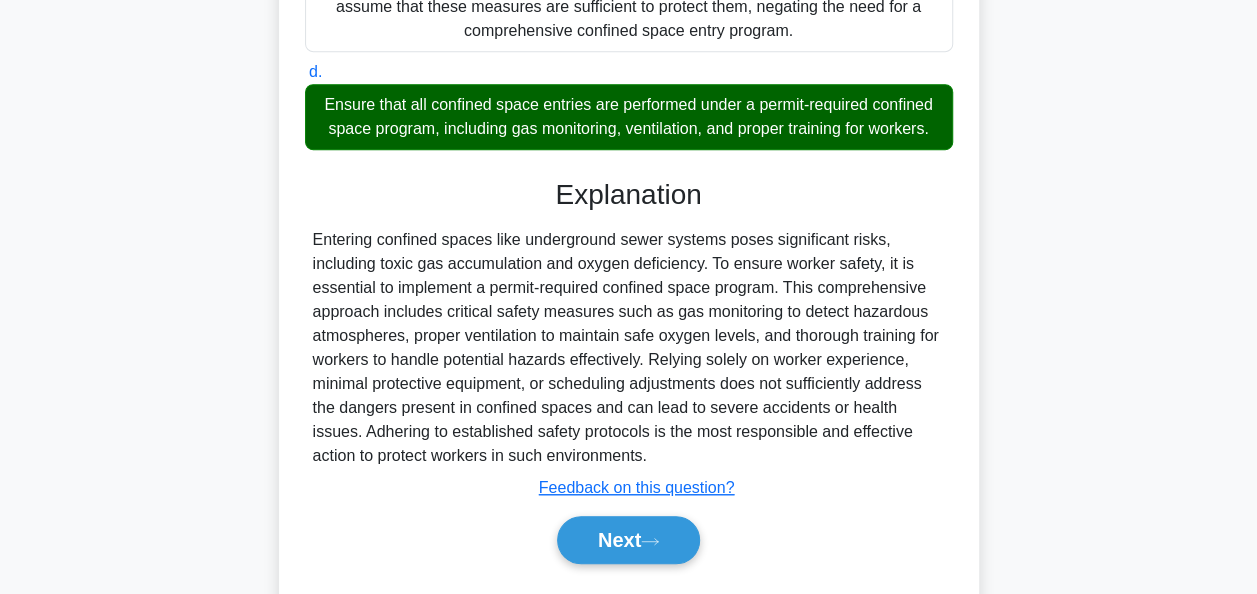 scroll, scrollTop: 612, scrollLeft: 0, axis: vertical 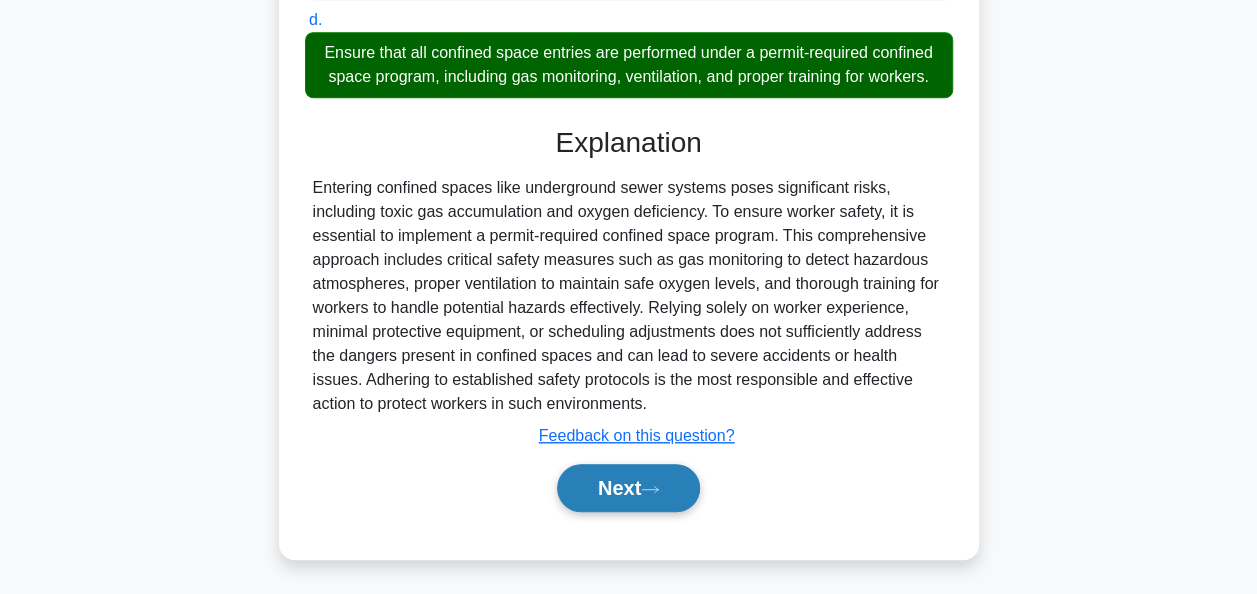 click on "Next" at bounding box center (628, 488) 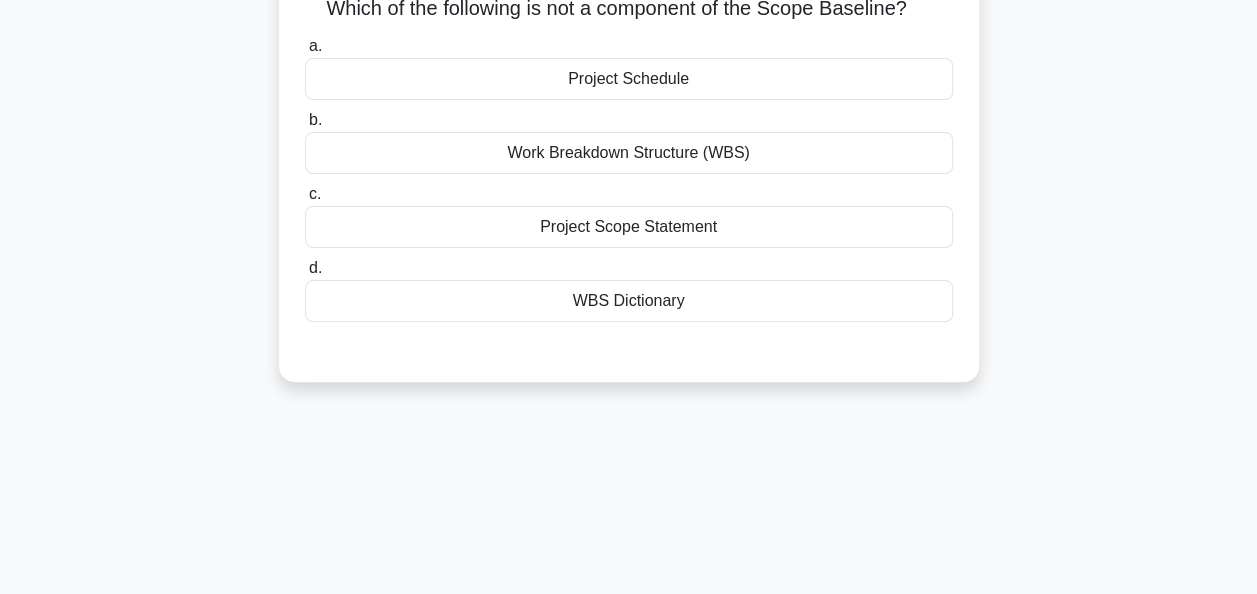scroll, scrollTop: 0, scrollLeft: 0, axis: both 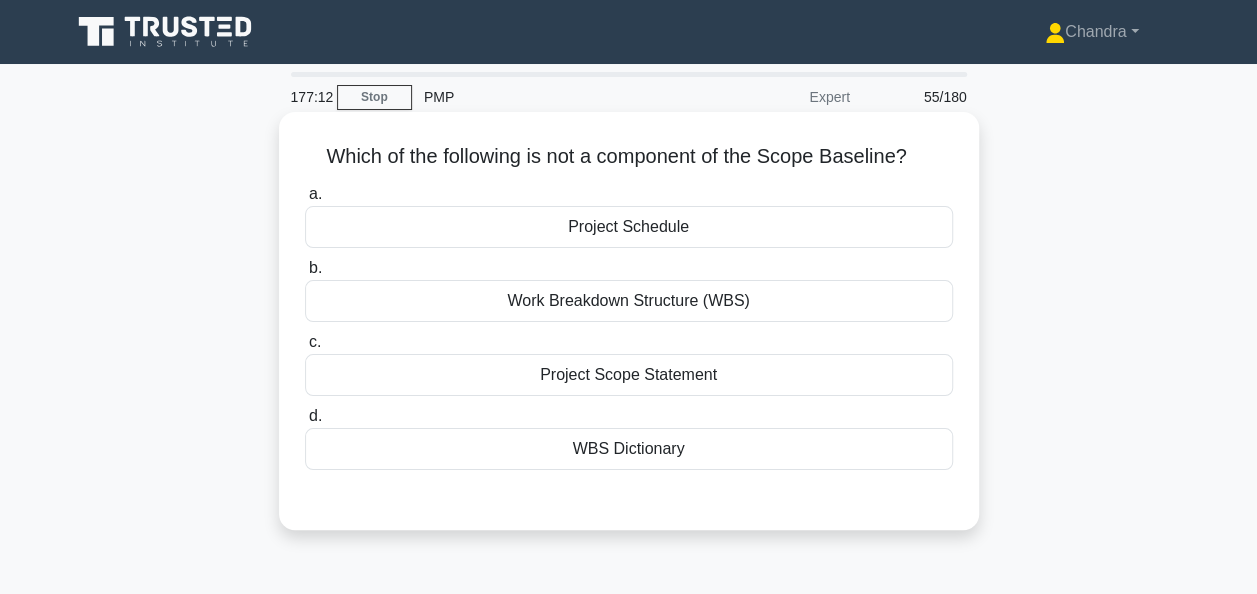 click on "Project Schedule" at bounding box center [629, 227] 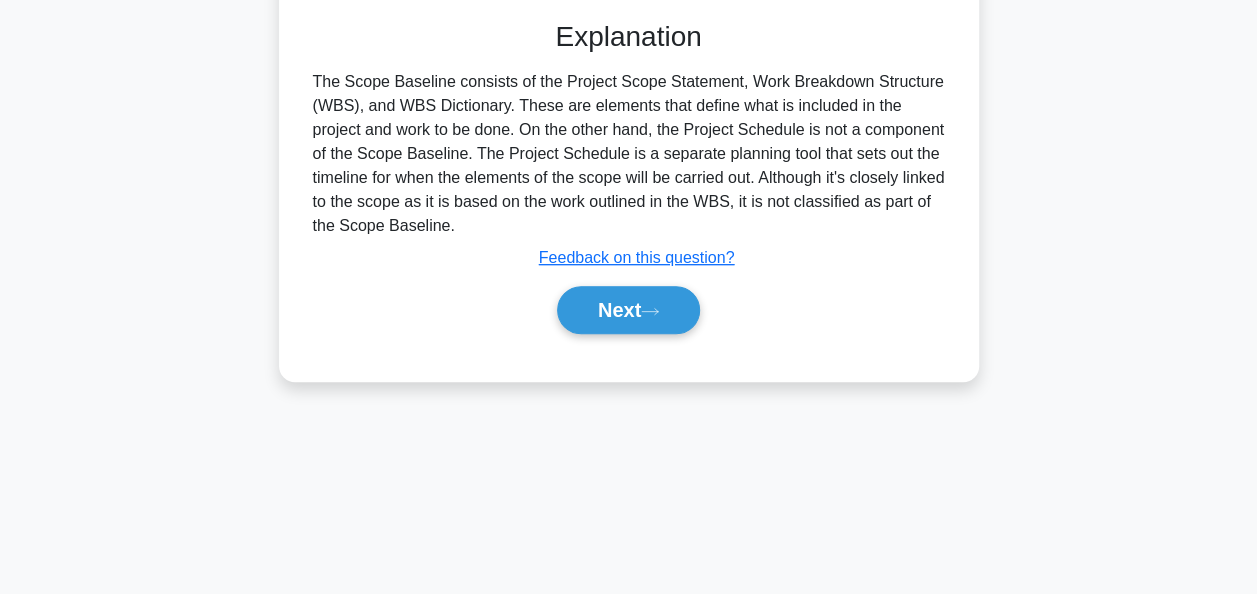 scroll, scrollTop: 486, scrollLeft: 0, axis: vertical 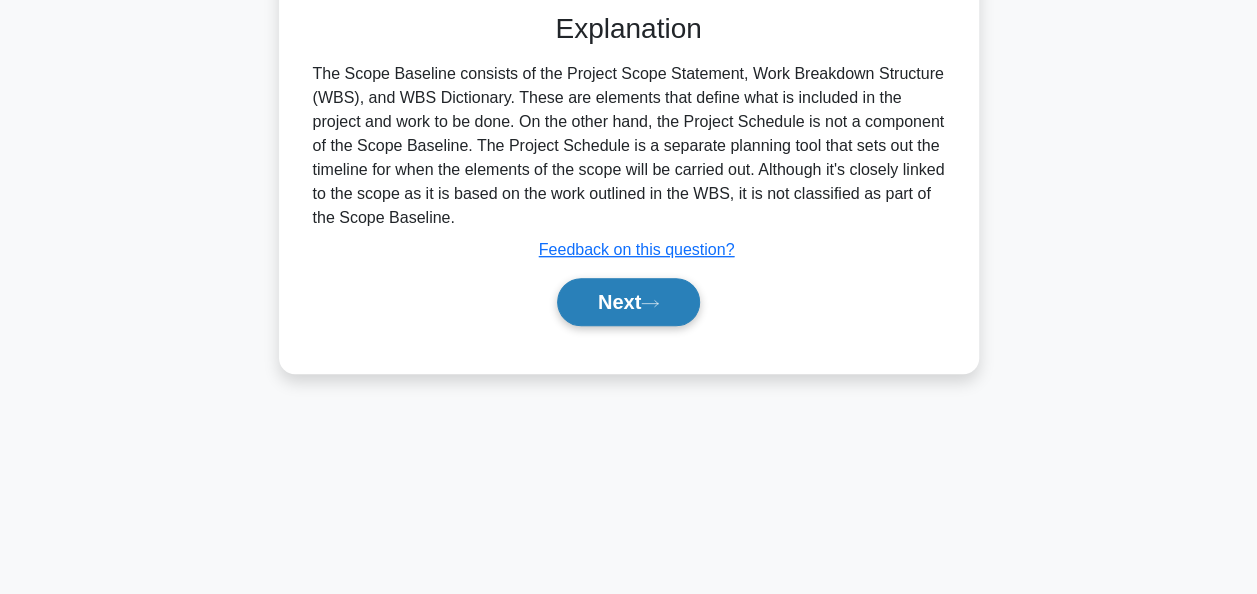 click on "Next" at bounding box center (628, 302) 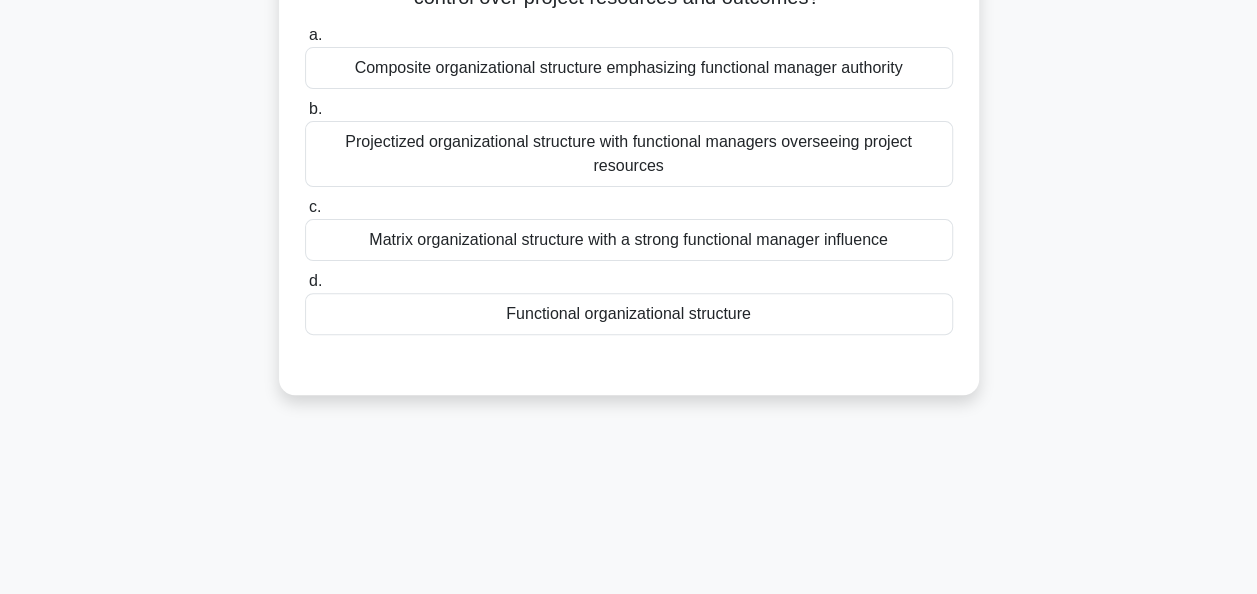 scroll, scrollTop: 0, scrollLeft: 0, axis: both 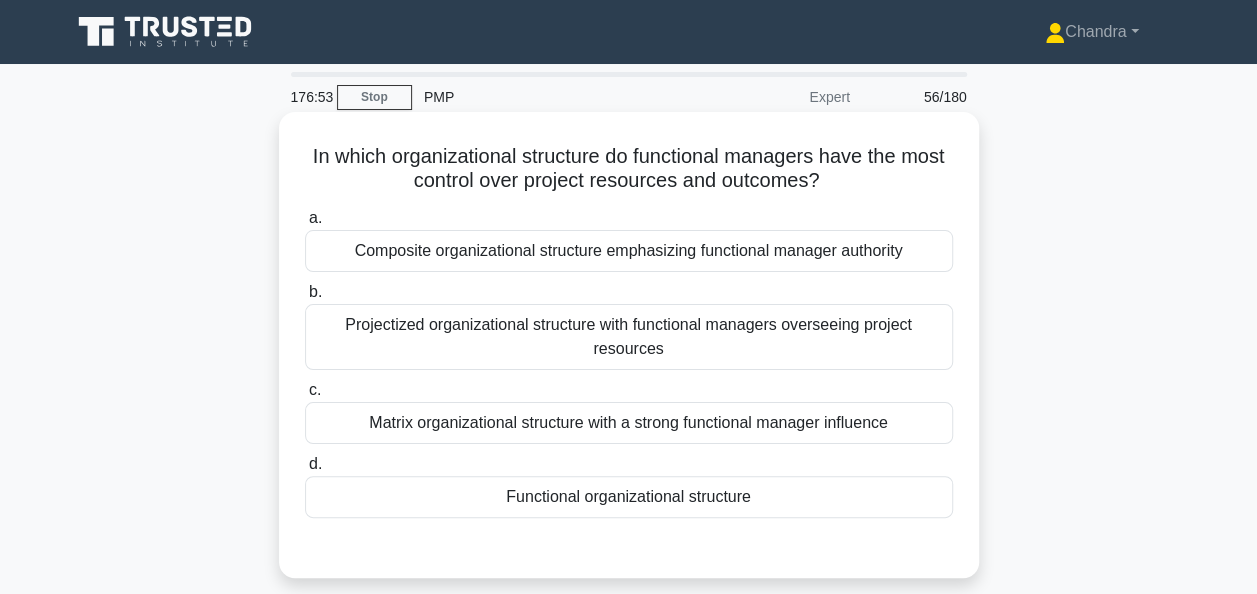 click on "Functional organizational structure" at bounding box center [629, 497] 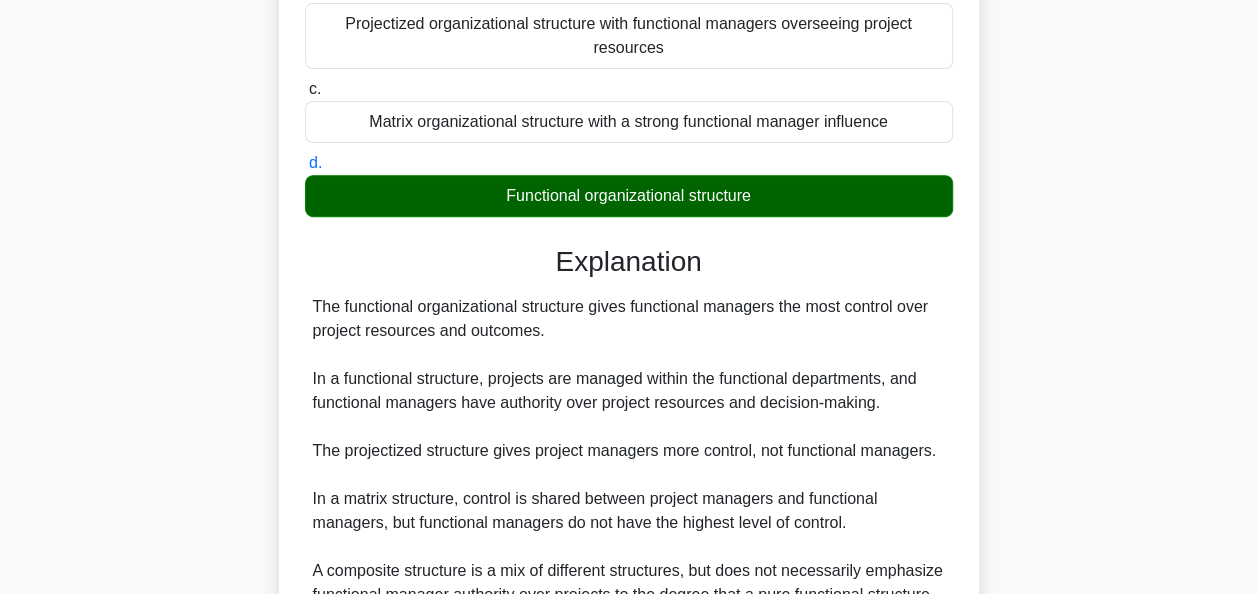 scroll, scrollTop: 500, scrollLeft: 0, axis: vertical 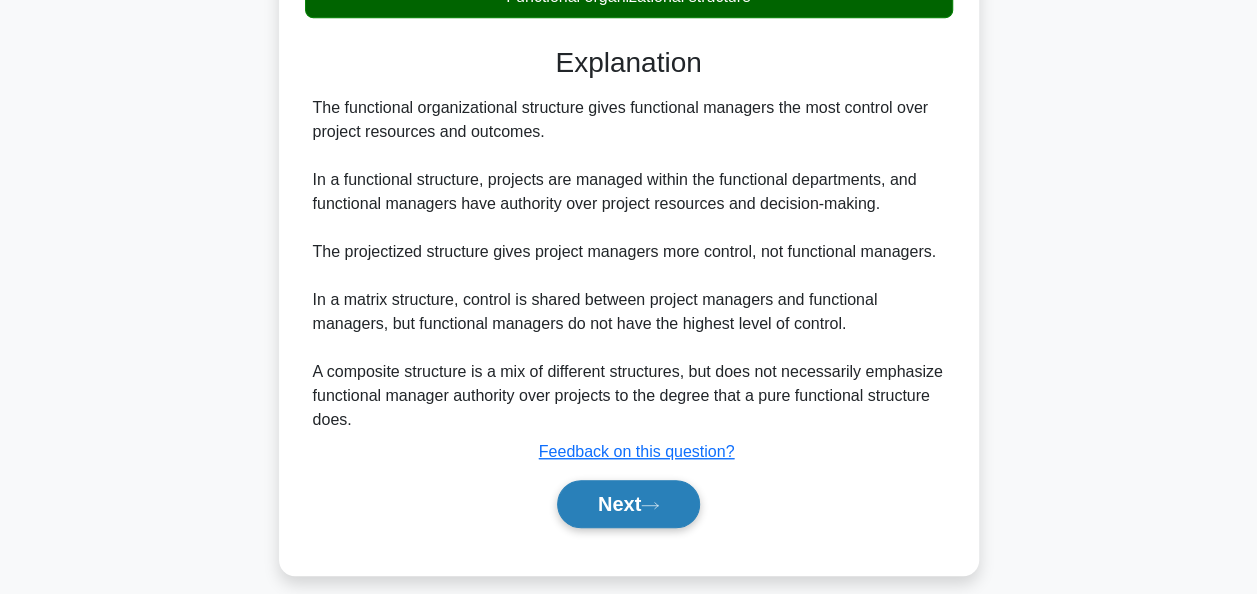 click on "Next" at bounding box center (628, 504) 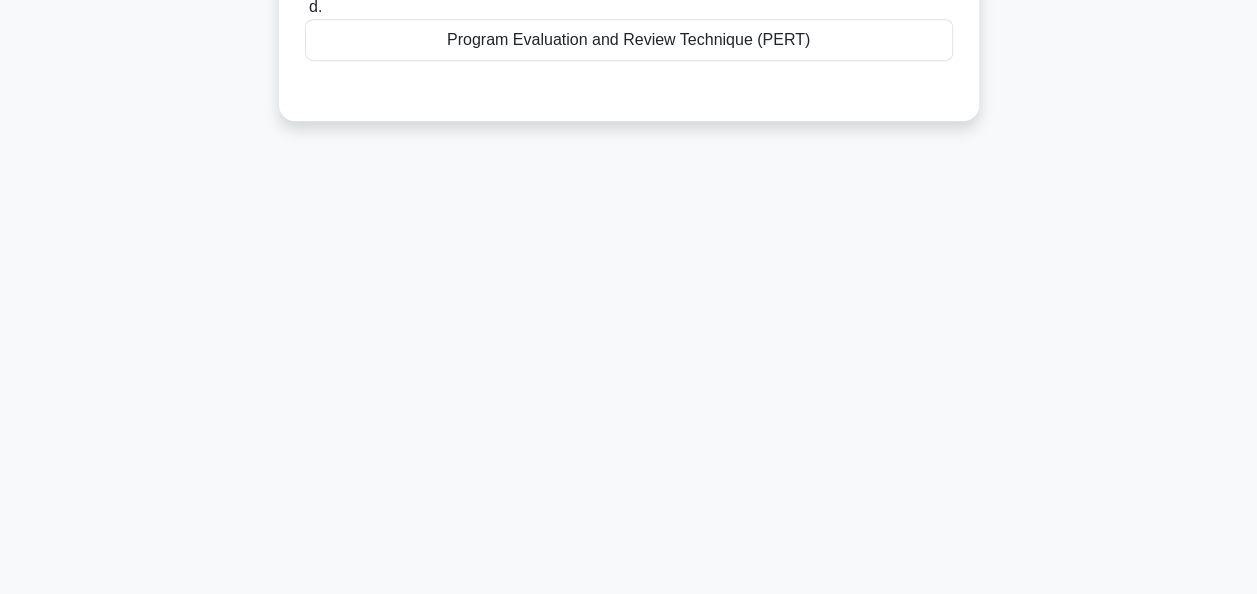 scroll, scrollTop: 0, scrollLeft: 0, axis: both 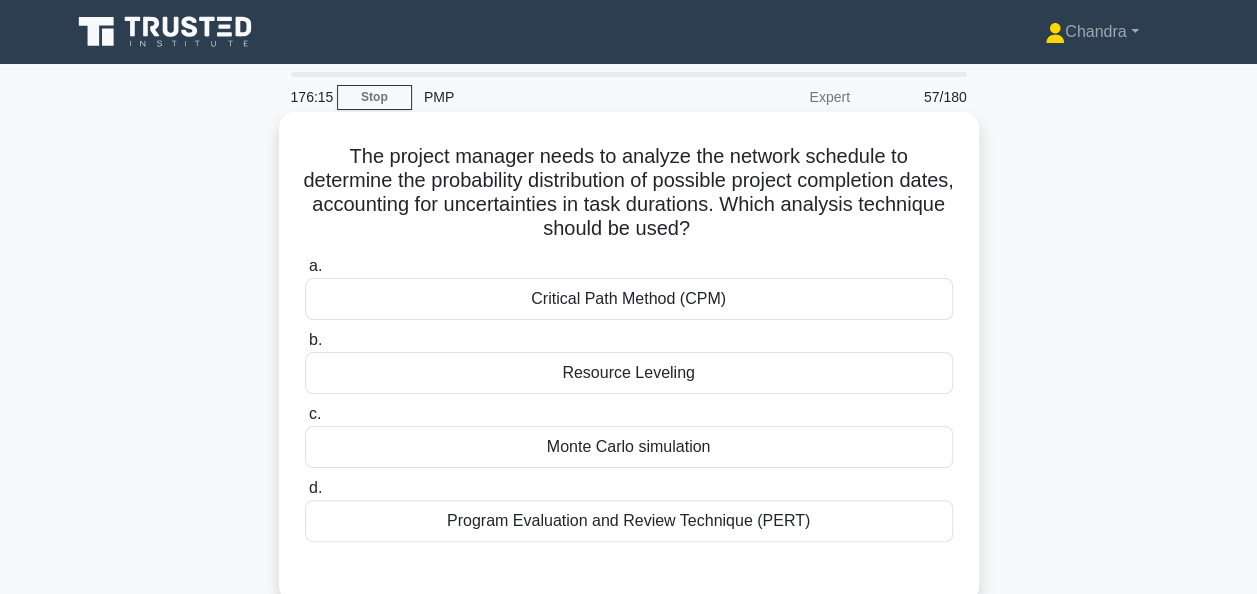 click on "Program Evaluation and Review Technique (PERT)" at bounding box center [629, 521] 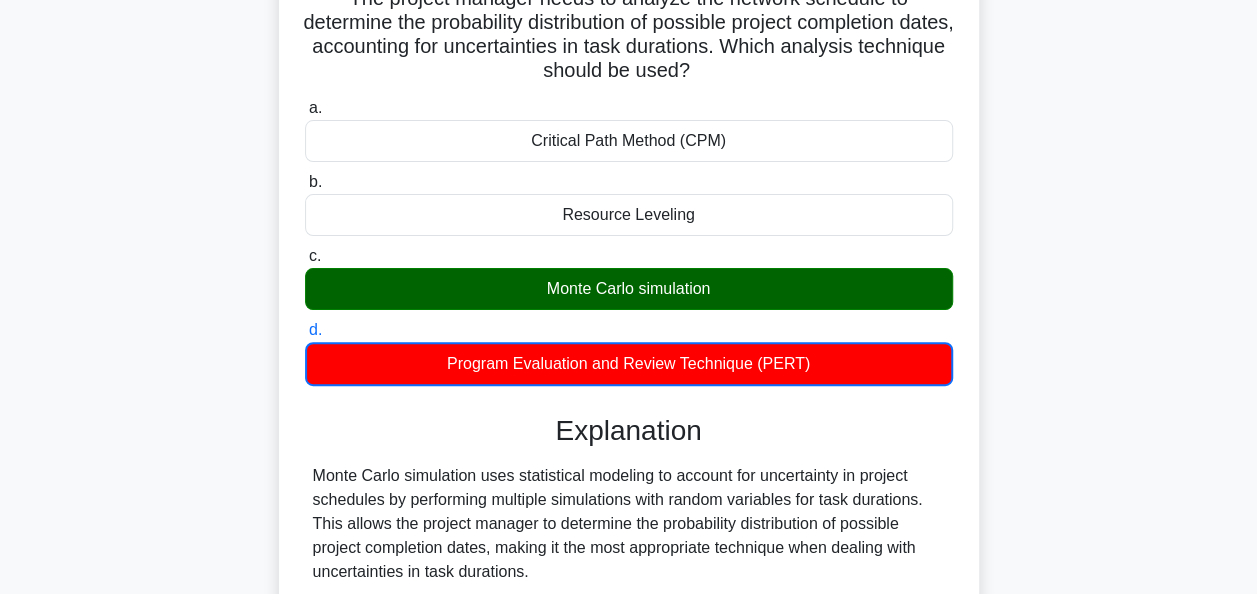 scroll, scrollTop: 300, scrollLeft: 0, axis: vertical 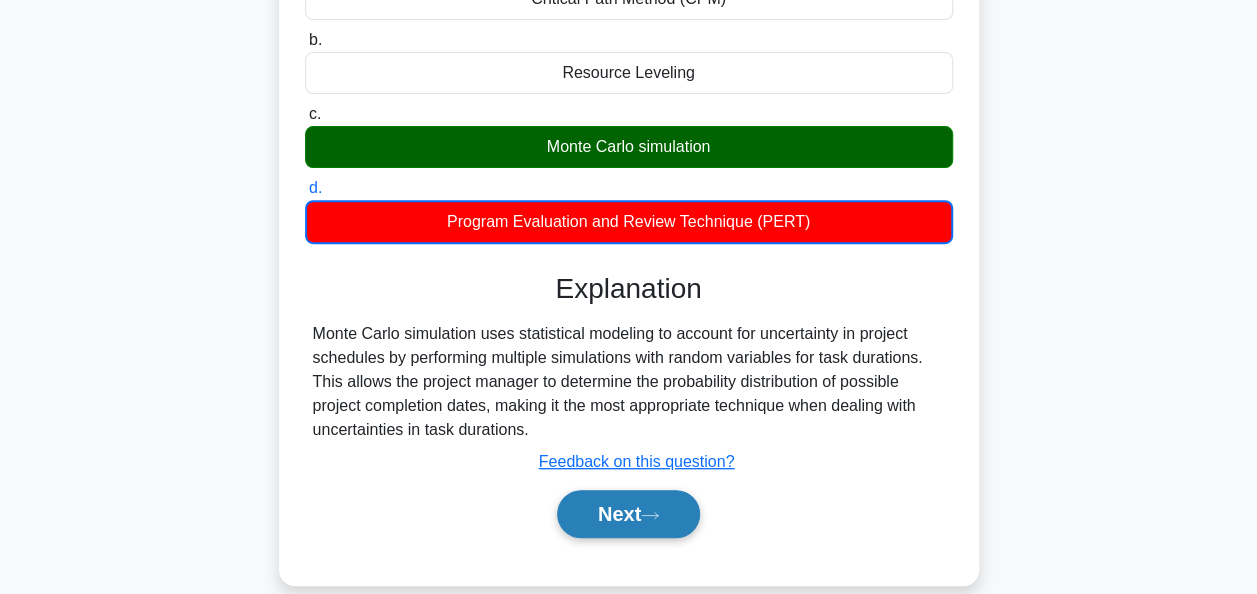 click on "Next" at bounding box center [628, 514] 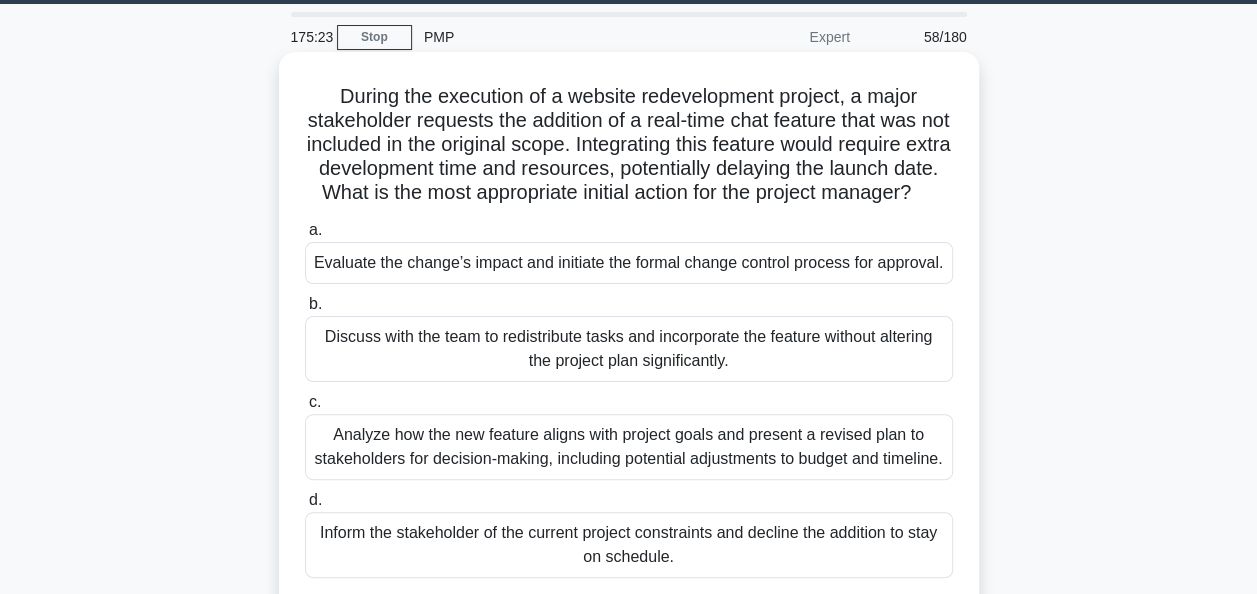 scroll, scrollTop: 100, scrollLeft: 0, axis: vertical 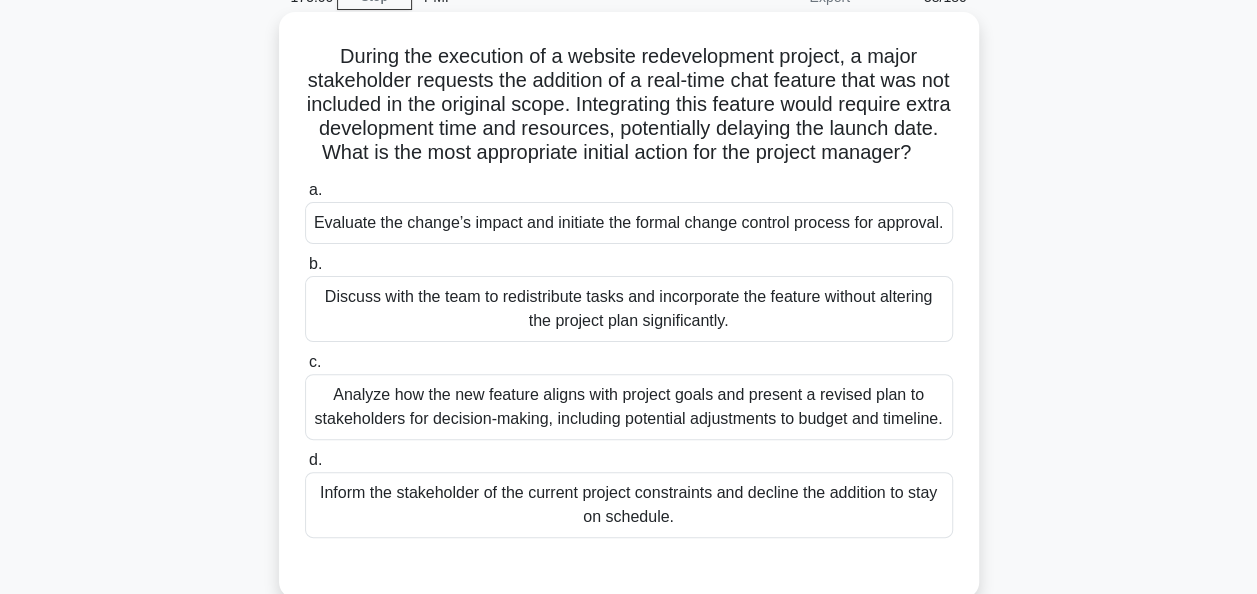 click on "Evaluate the change’s impact and initiate the formal change control process for approval." at bounding box center (629, 223) 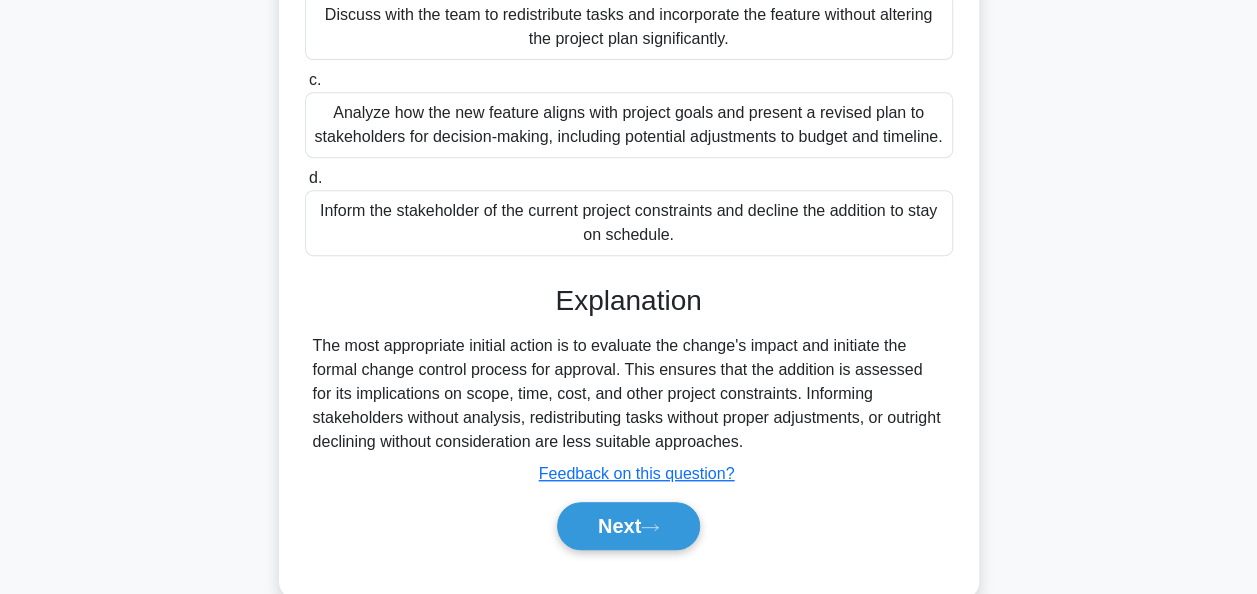 scroll, scrollTop: 492, scrollLeft: 0, axis: vertical 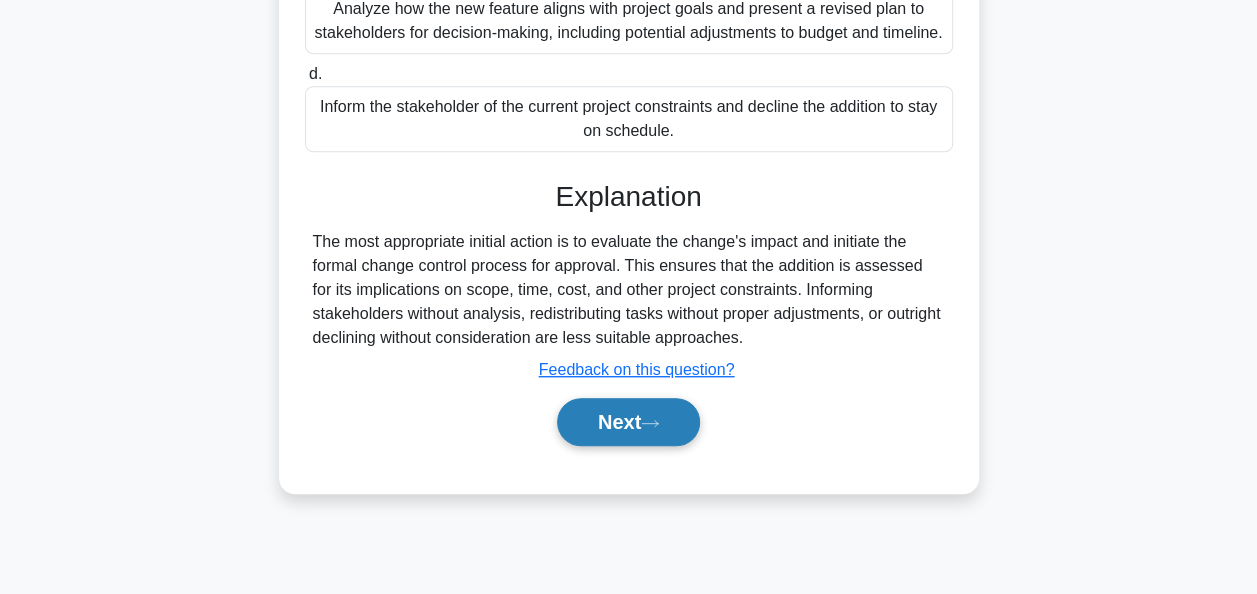 click on "Next" at bounding box center (628, 422) 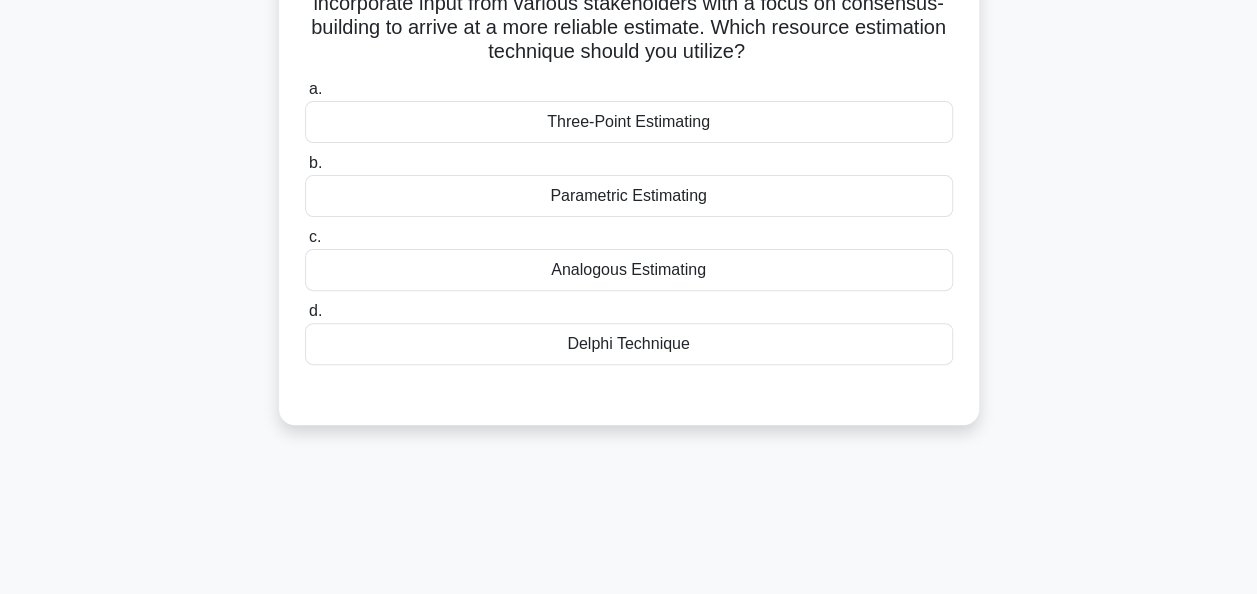 scroll, scrollTop: 86, scrollLeft: 0, axis: vertical 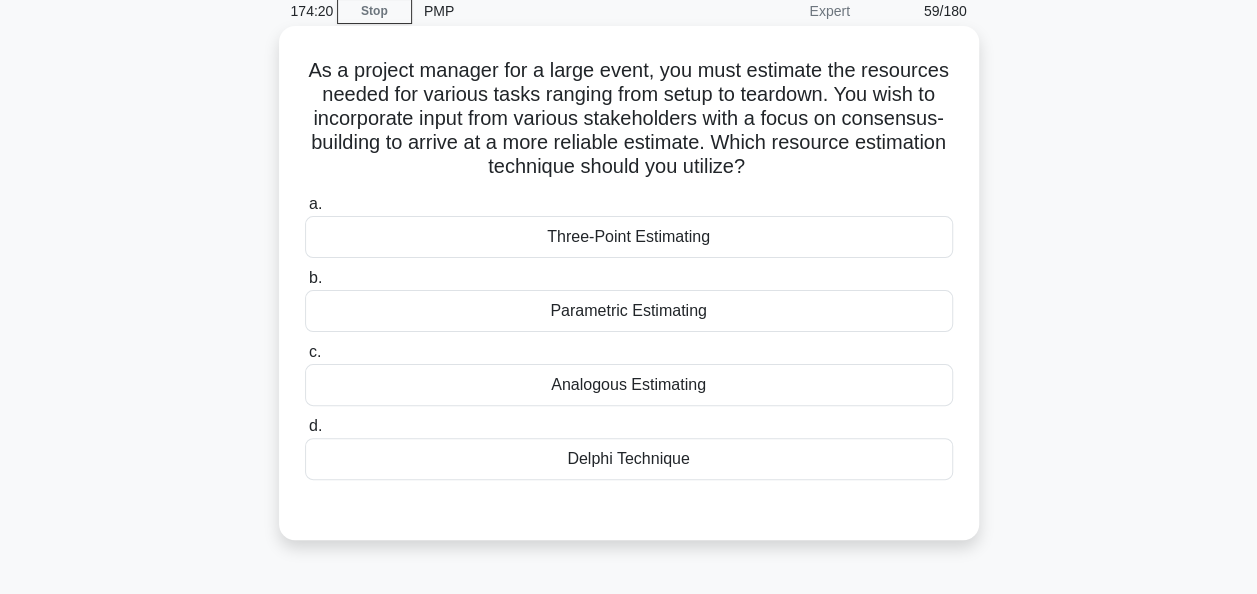 click on "Parametric Estimating" at bounding box center [629, 311] 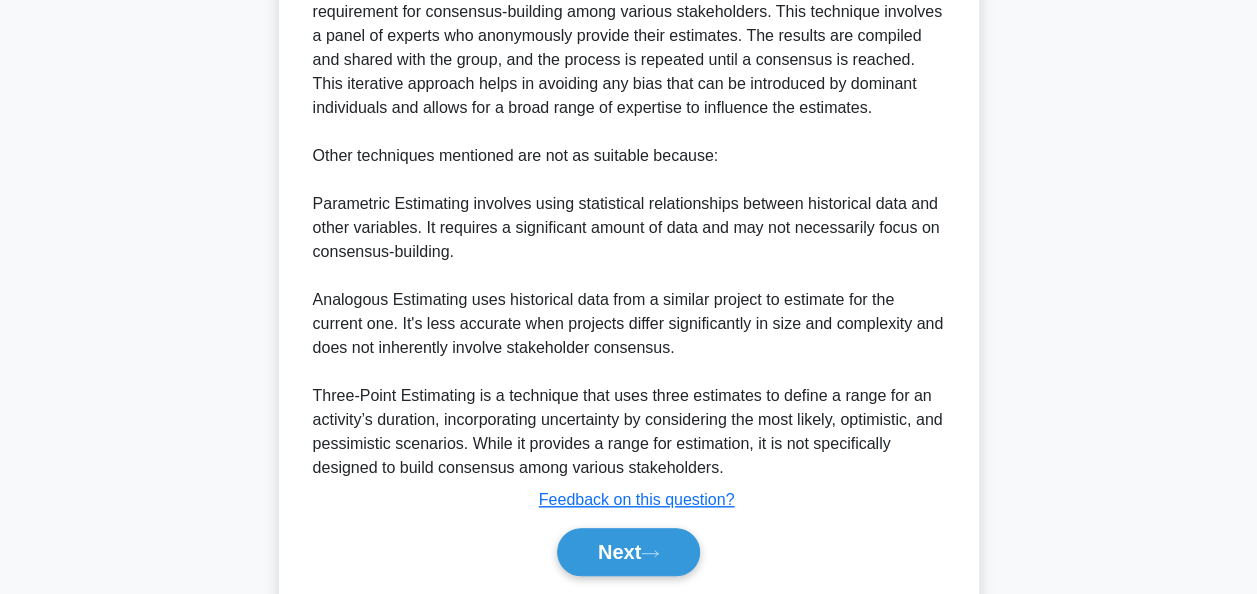 scroll, scrollTop: 735, scrollLeft: 0, axis: vertical 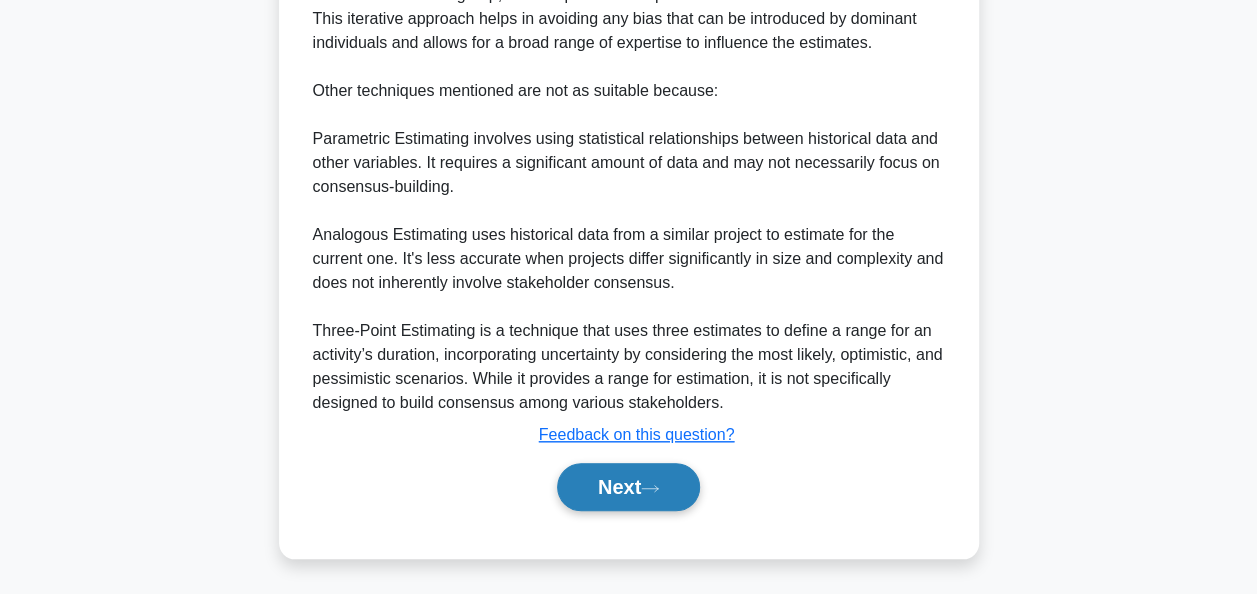 click on "Next" at bounding box center [628, 487] 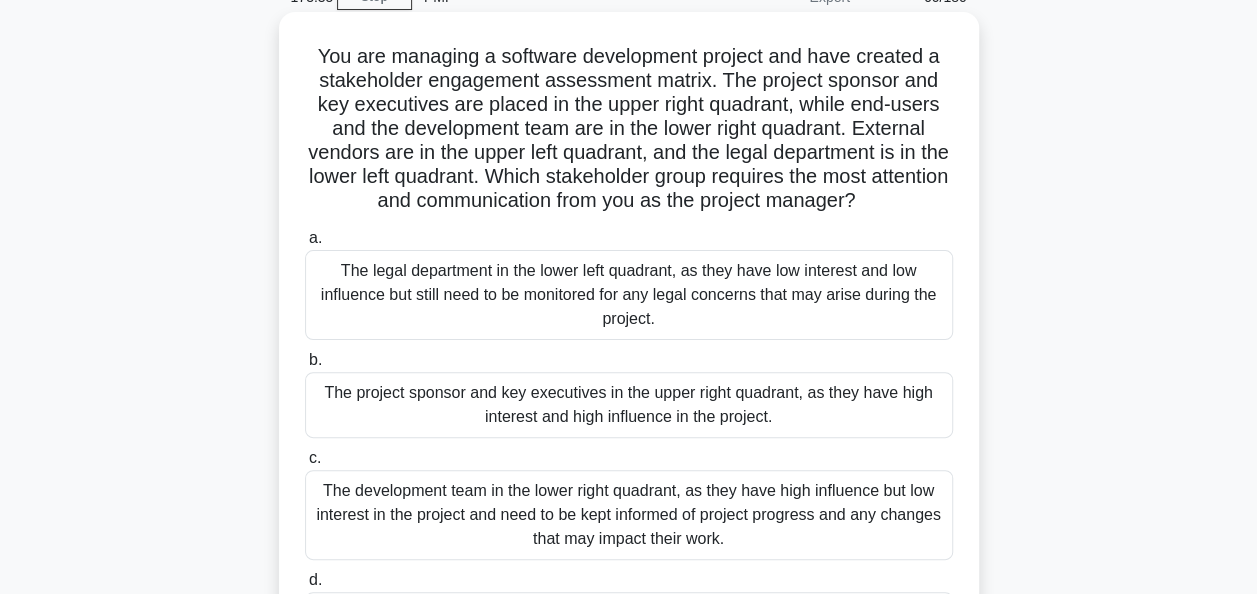 scroll, scrollTop: 200, scrollLeft: 0, axis: vertical 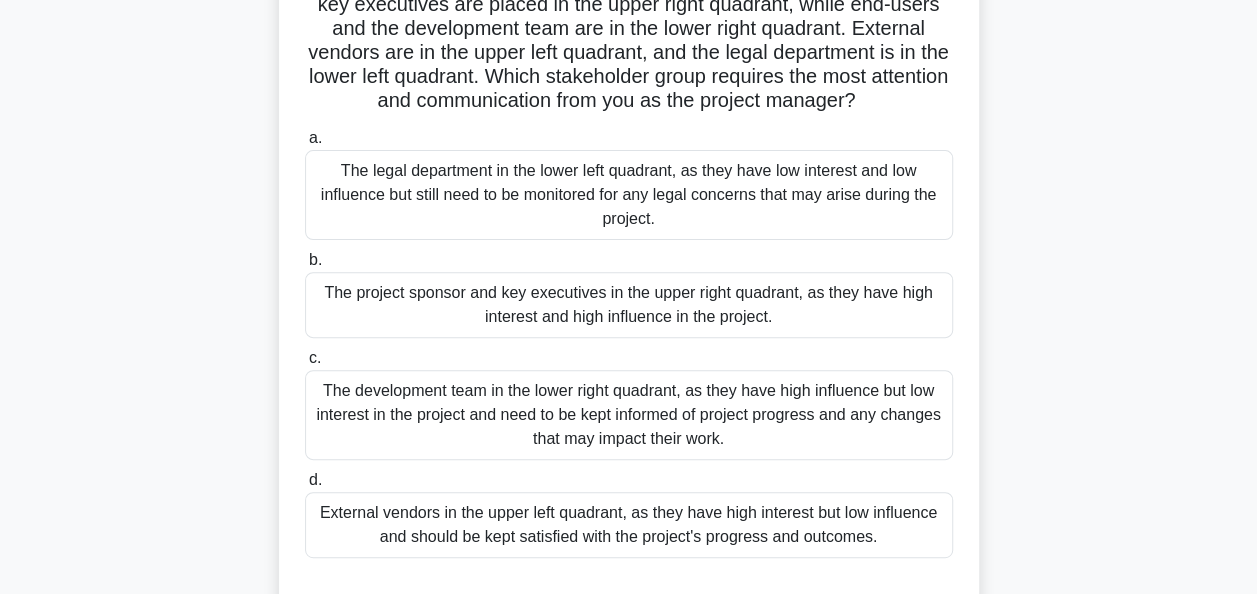 click on "The project sponsor and key executives in the upper right quadrant, as they have high interest and high influence in the project." at bounding box center (629, 305) 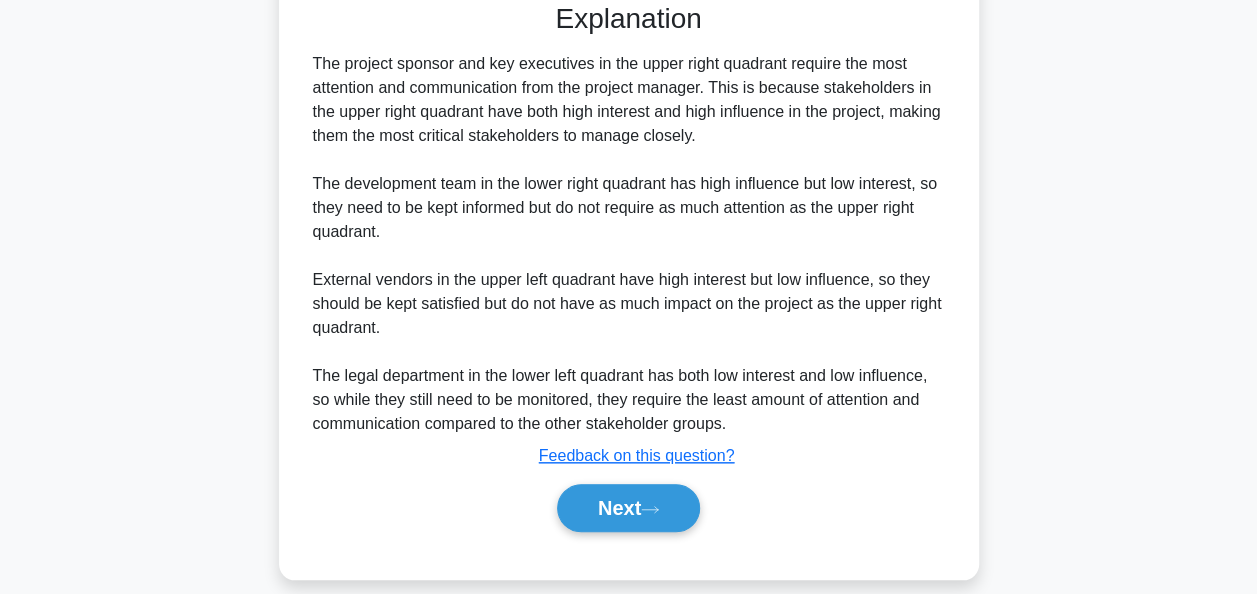 scroll, scrollTop: 804, scrollLeft: 0, axis: vertical 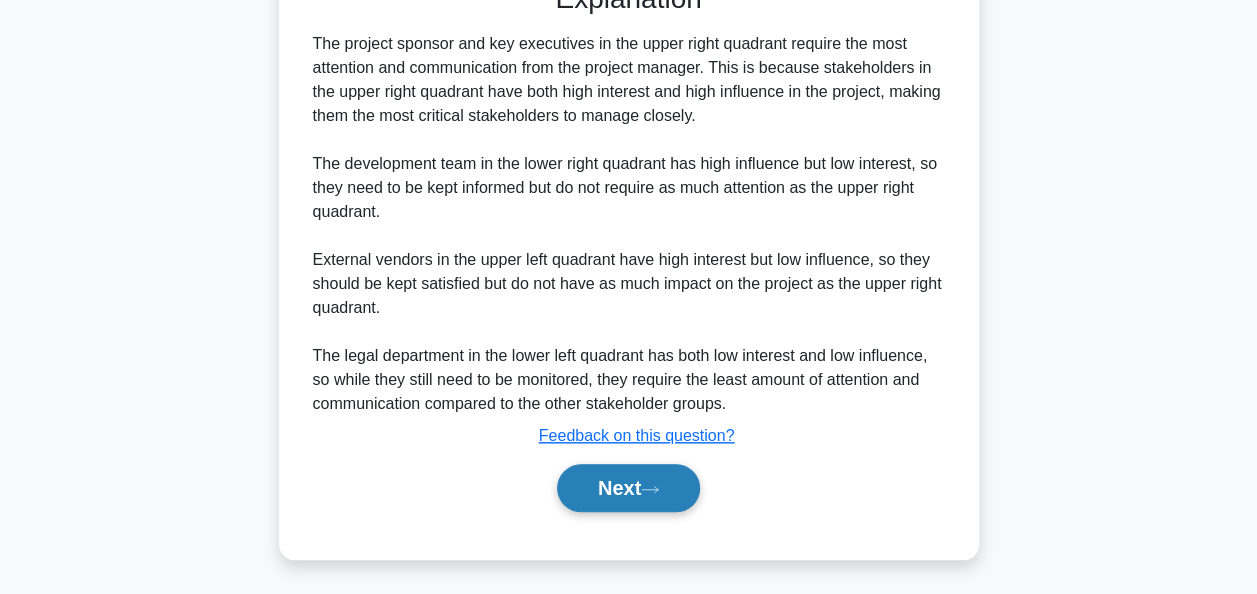 click on "Next" at bounding box center [628, 488] 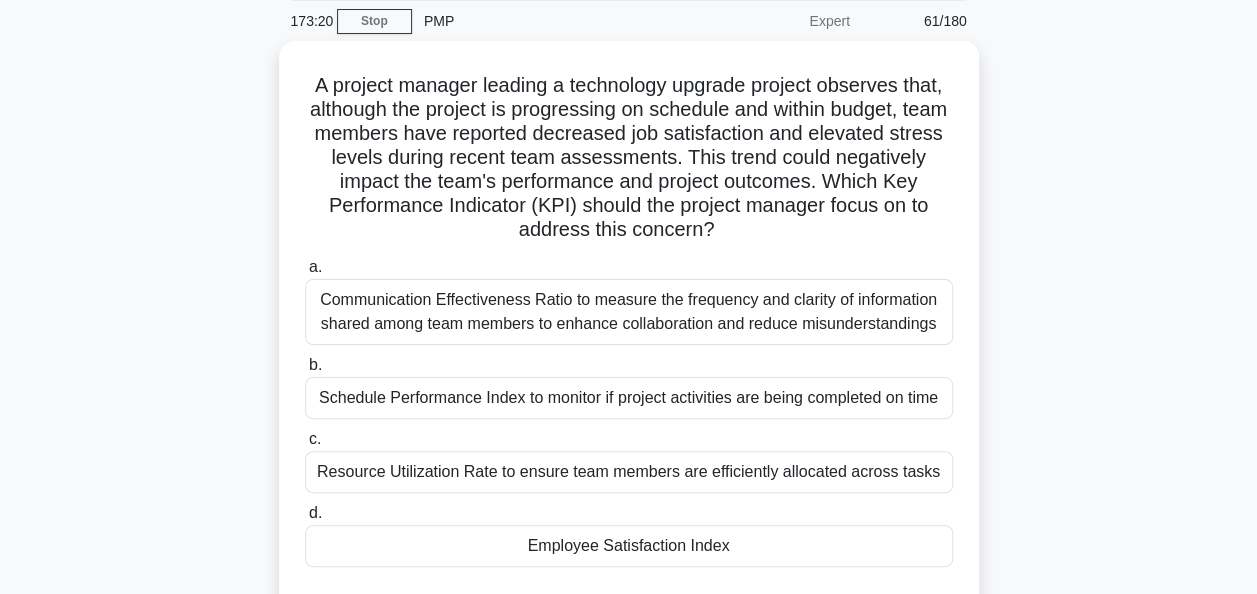 scroll, scrollTop: 0, scrollLeft: 0, axis: both 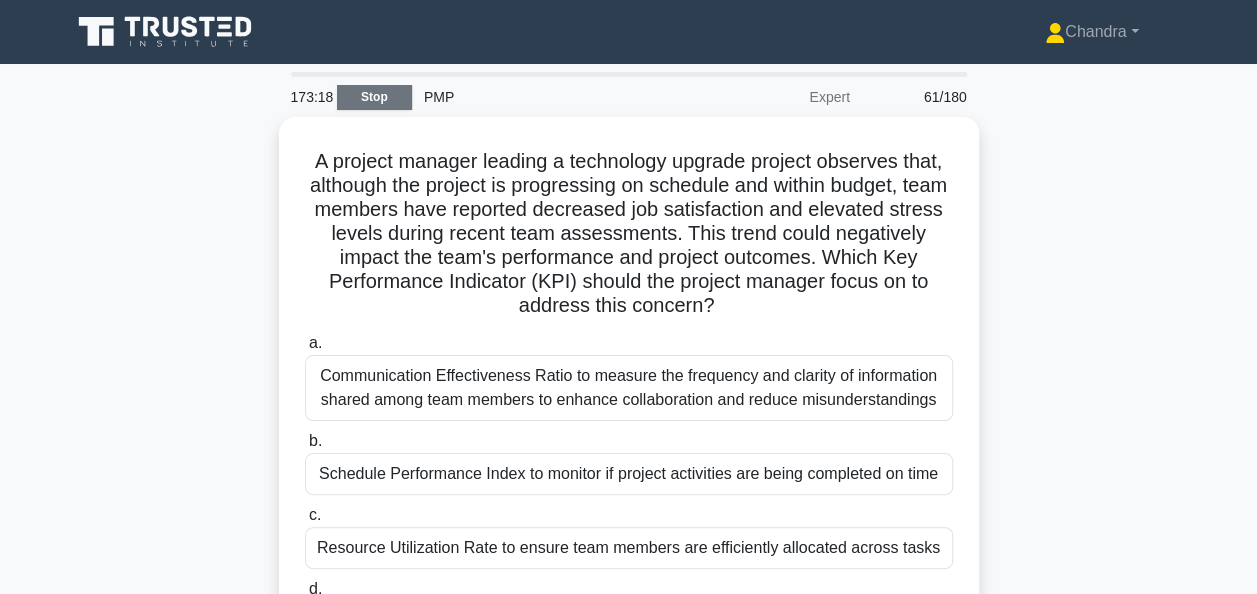 click on "Stop" at bounding box center (374, 97) 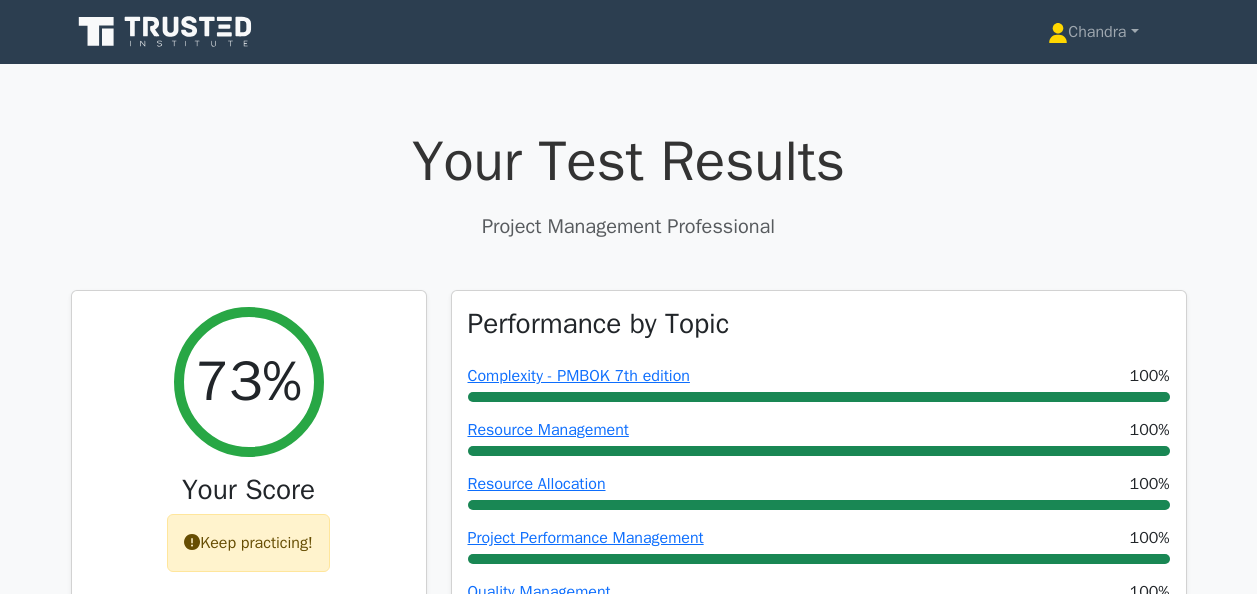 scroll, scrollTop: 400, scrollLeft: 0, axis: vertical 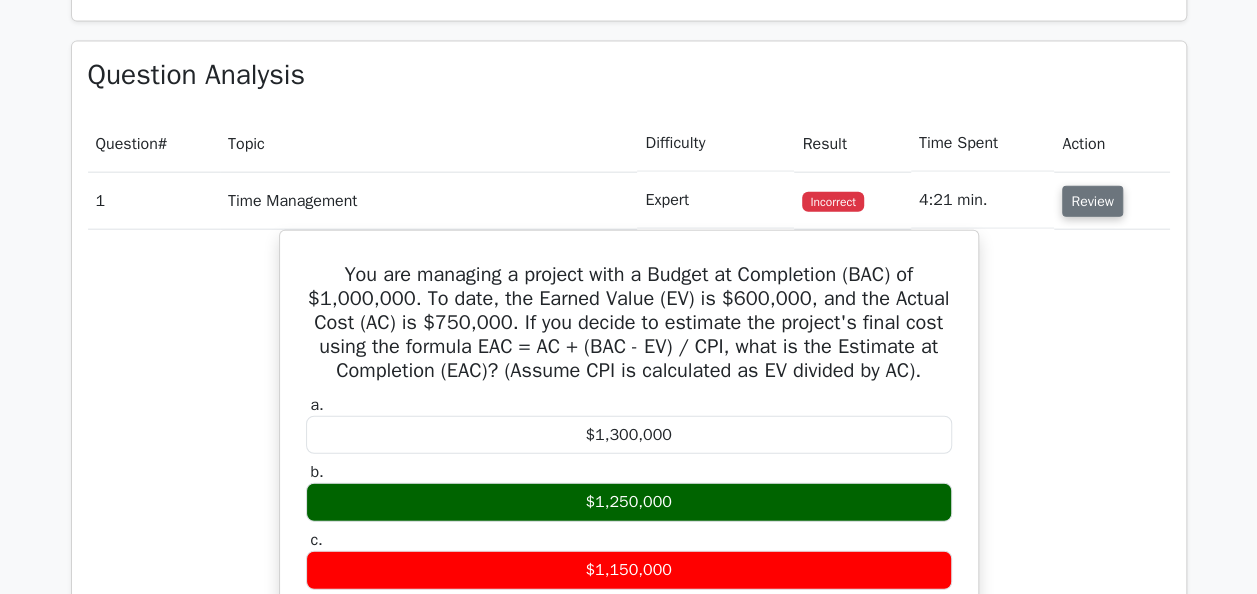 click on "Review" at bounding box center [1092, 201] 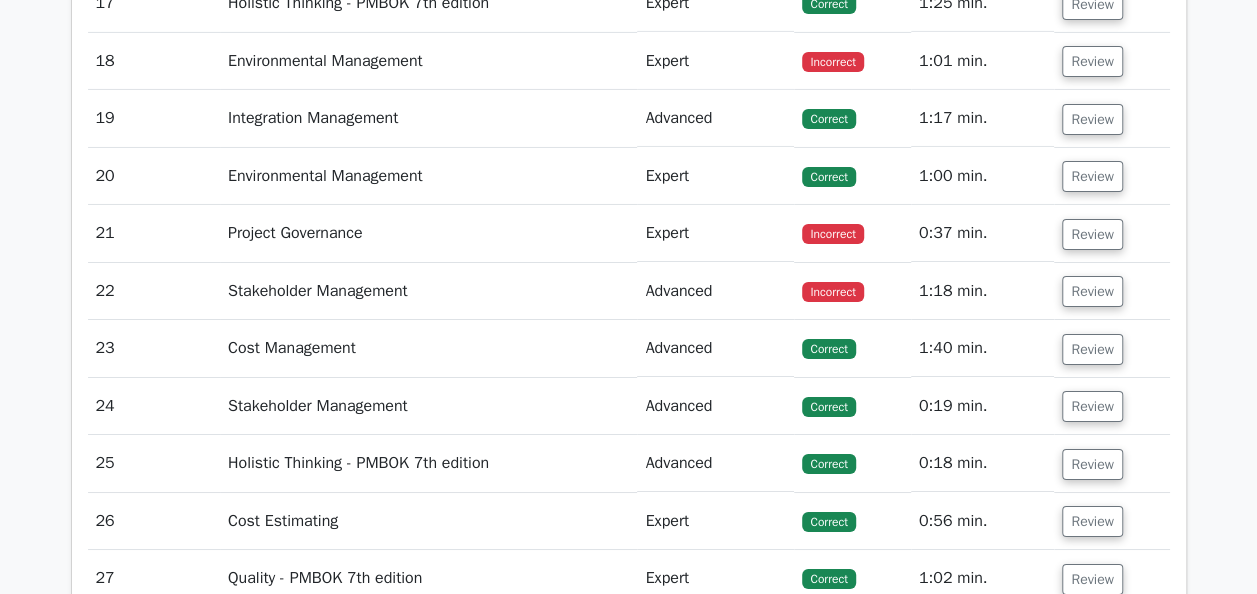 scroll, scrollTop: 3300, scrollLeft: 0, axis: vertical 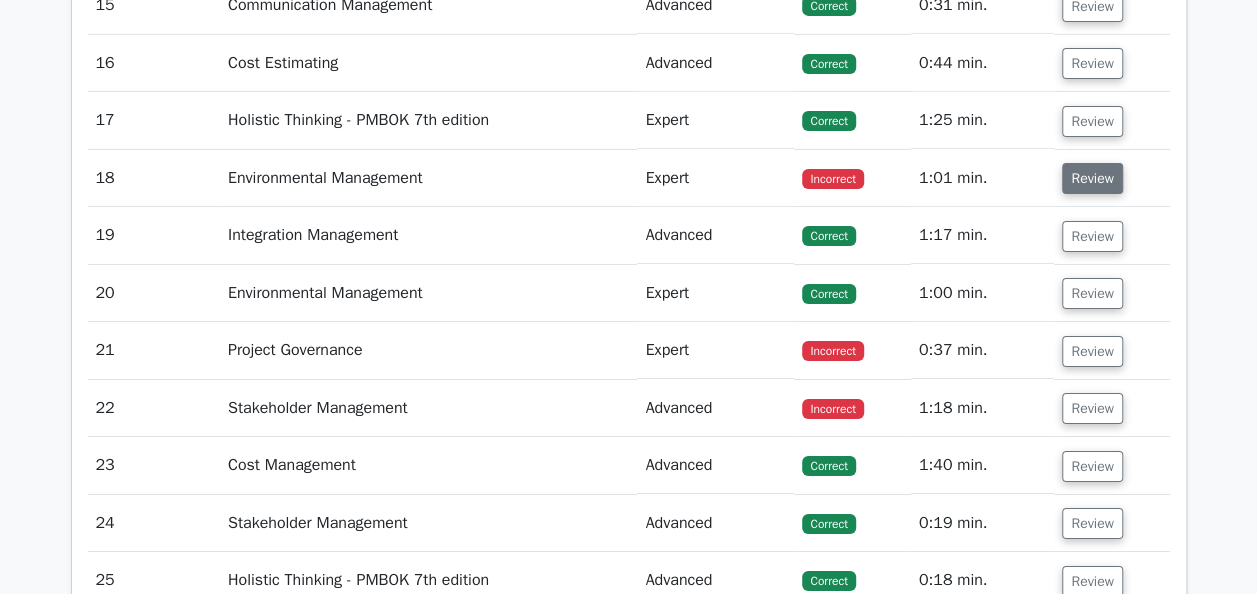 click on "Review" at bounding box center (1092, 178) 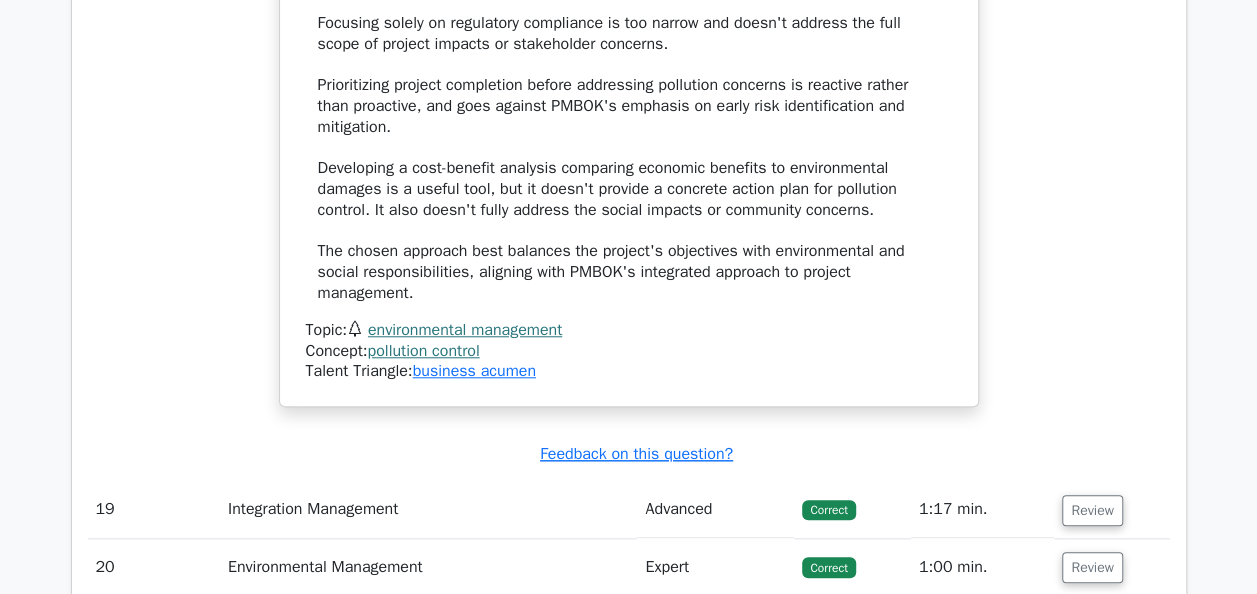 scroll, scrollTop: 4900, scrollLeft: 0, axis: vertical 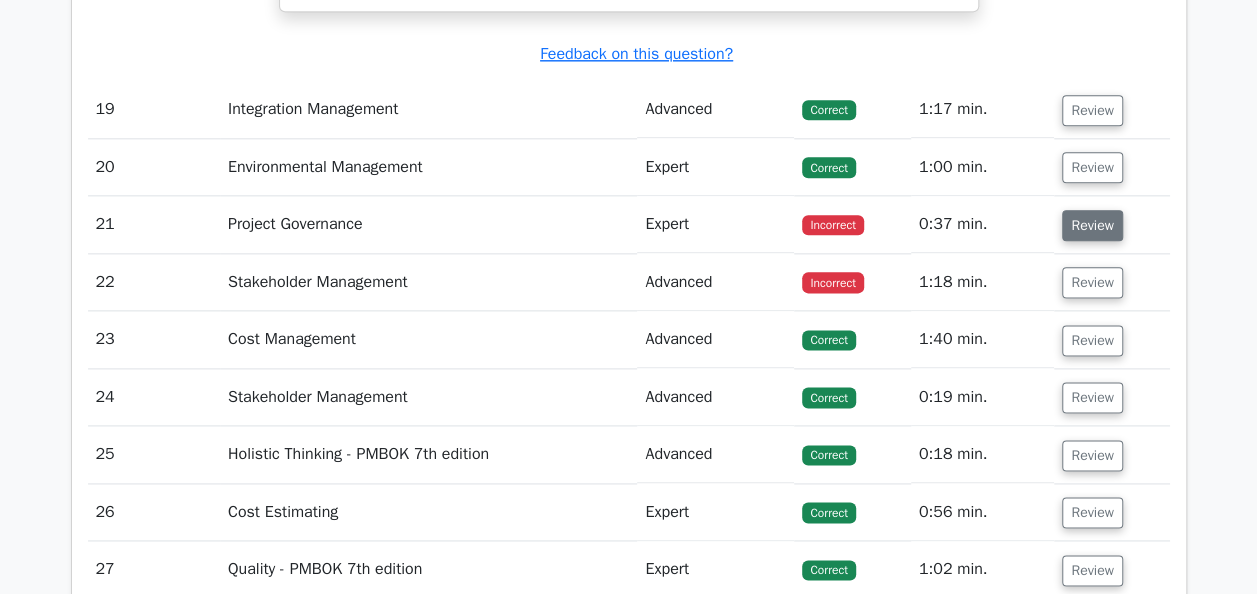click on "Review" at bounding box center [1092, 225] 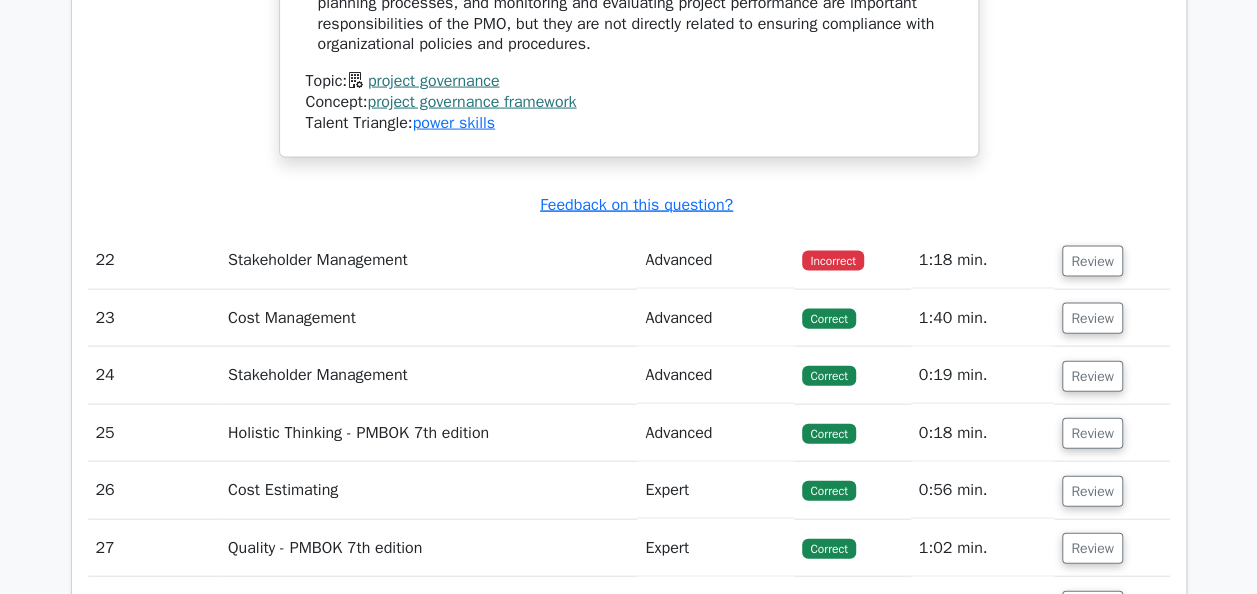 scroll, scrollTop: 6000, scrollLeft: 0, axis: vertical 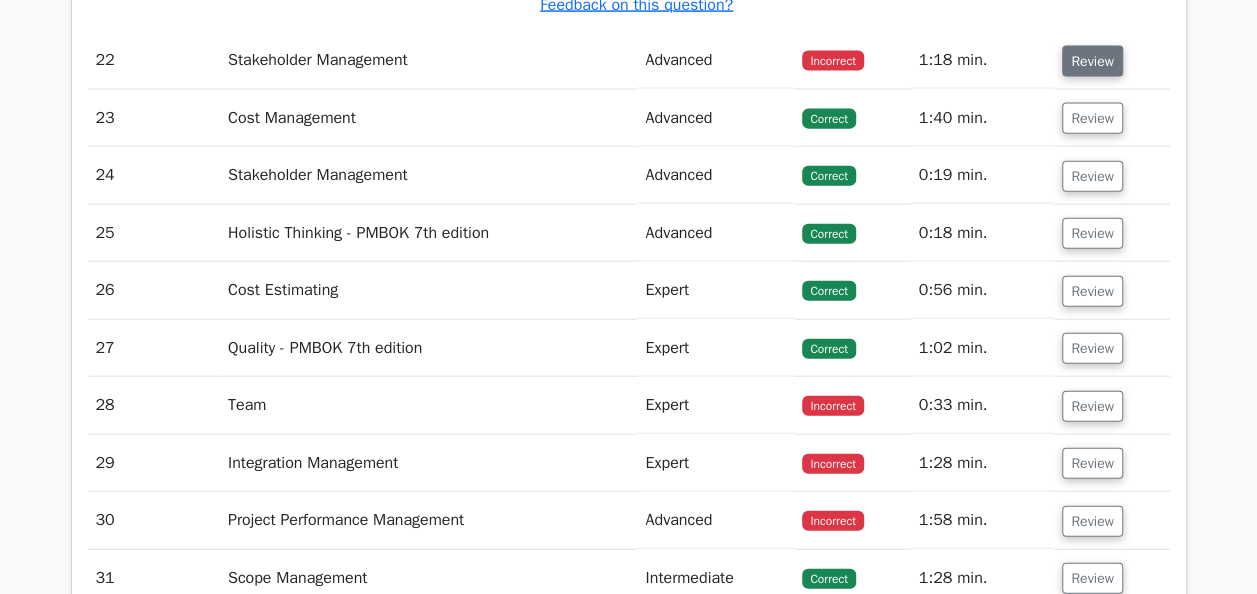 click on "Review" at bounding box center [1092, 61] 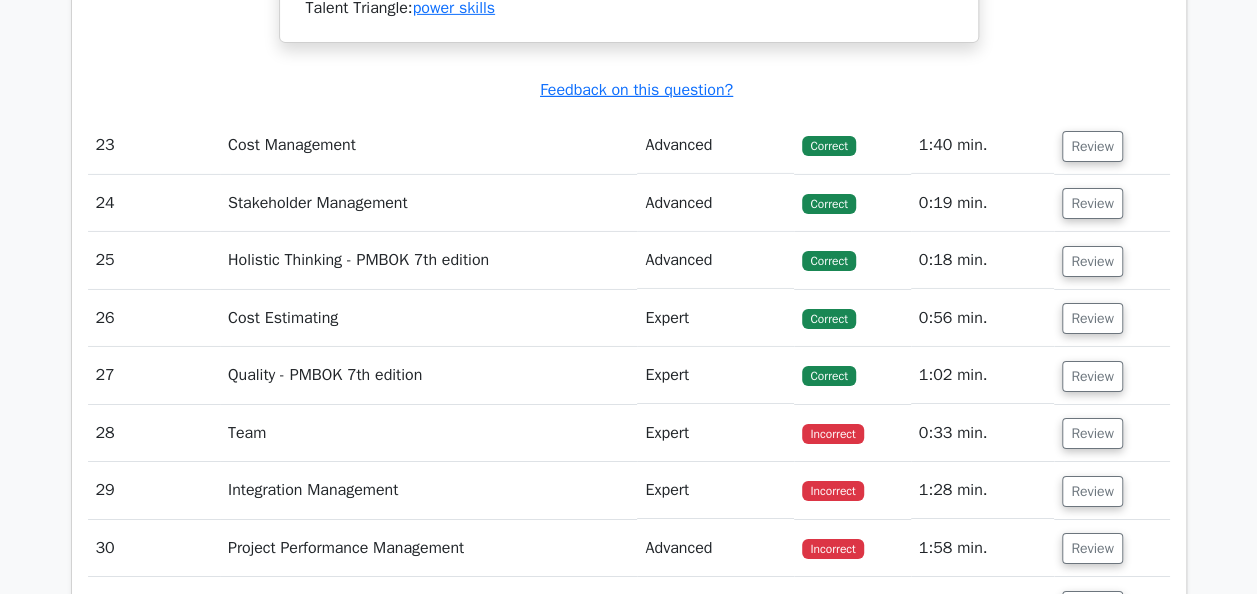 scroll, scrollTop: 7200, scrollLeft: 0, axis: vertical 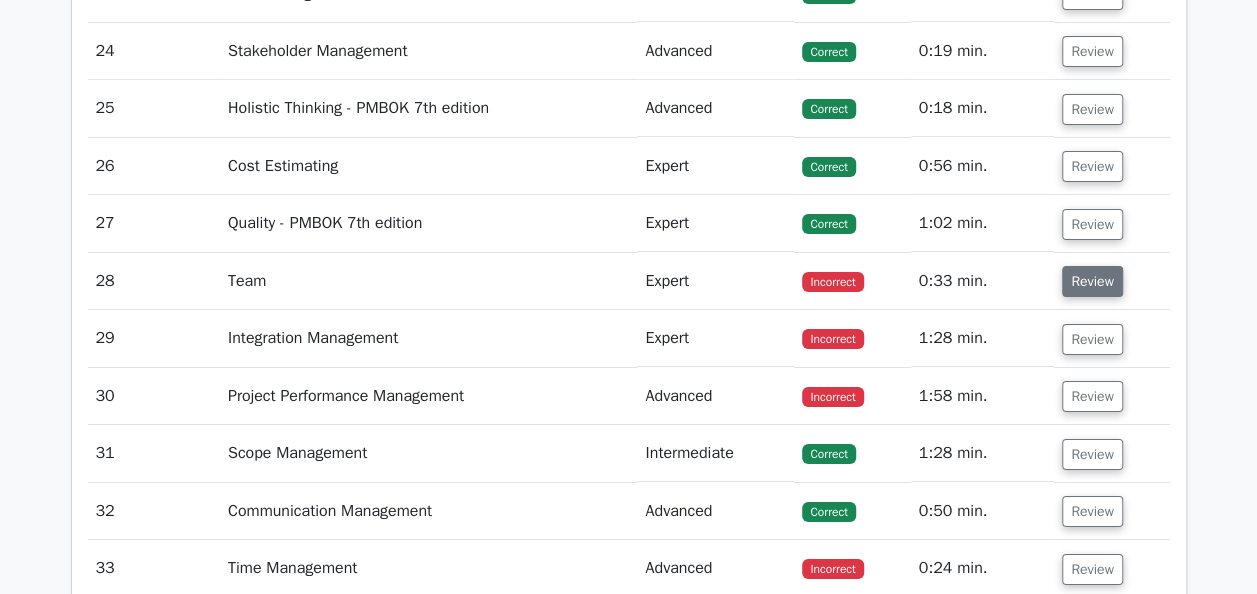 click on "Review" at bounding box center (1092, 281) 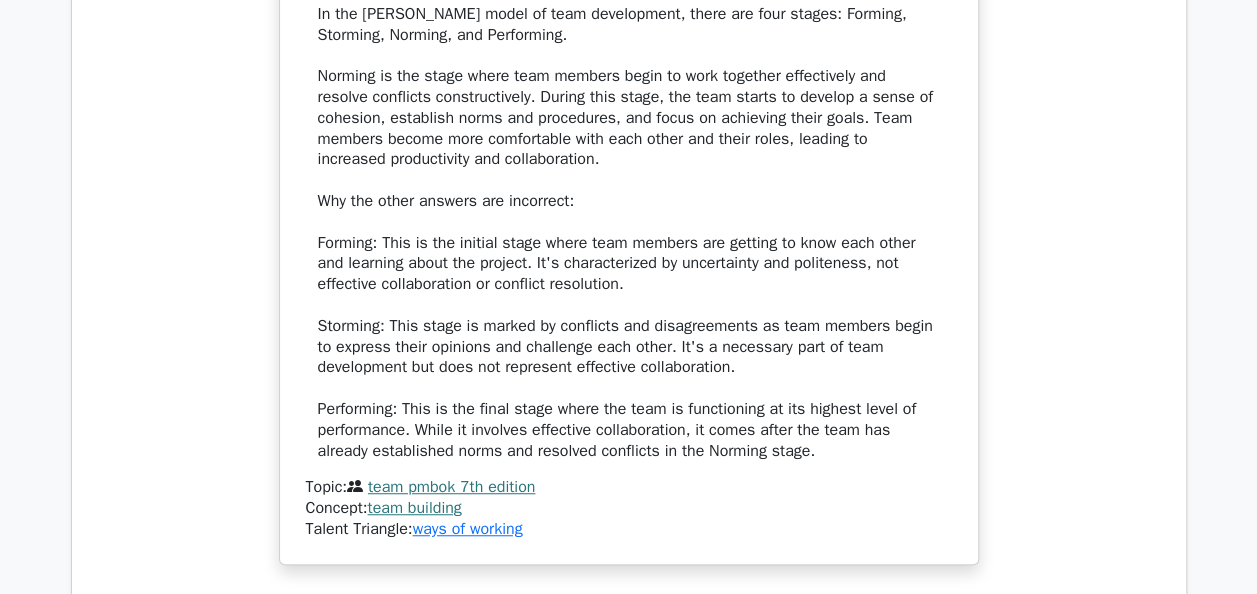 scroll, scrollTop: 8400, scrollLeft: 0, axis: vertical 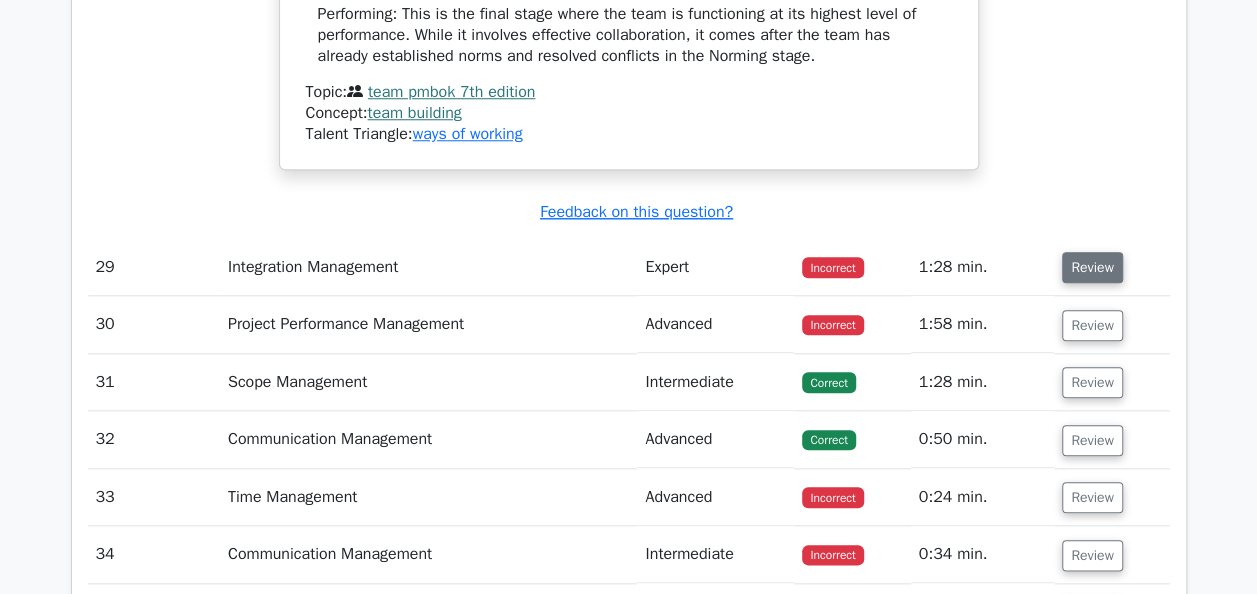 click on "Review" at bounding box center (1092, 267) 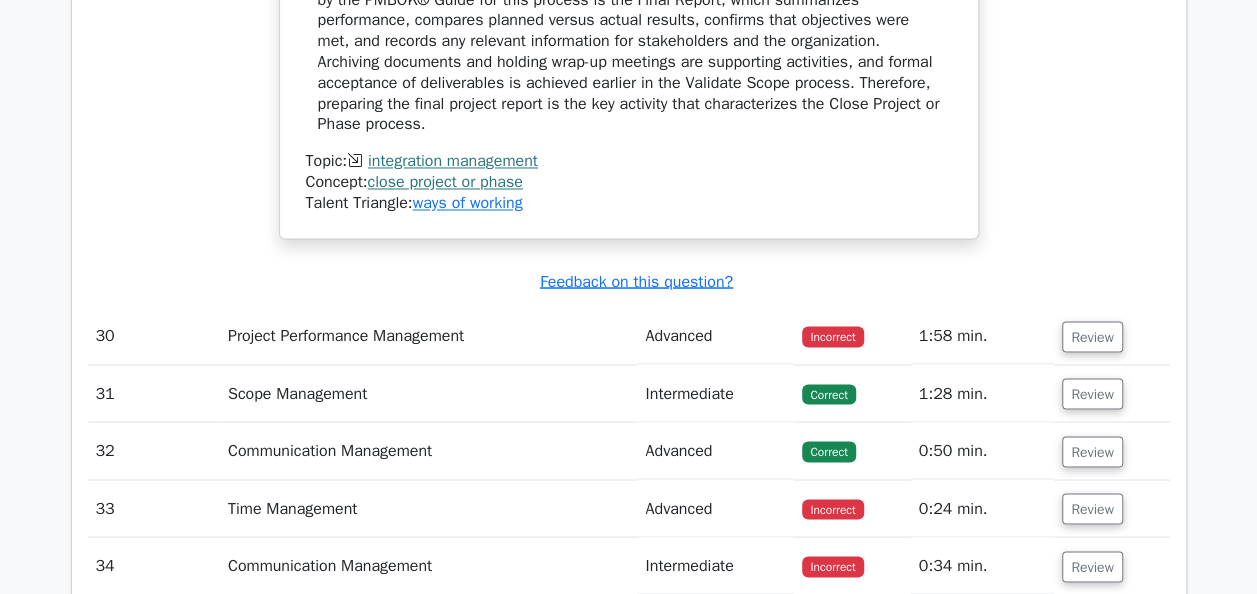 scroll, scrollTop: 9200, scrollLeft: 0, axis: vertical 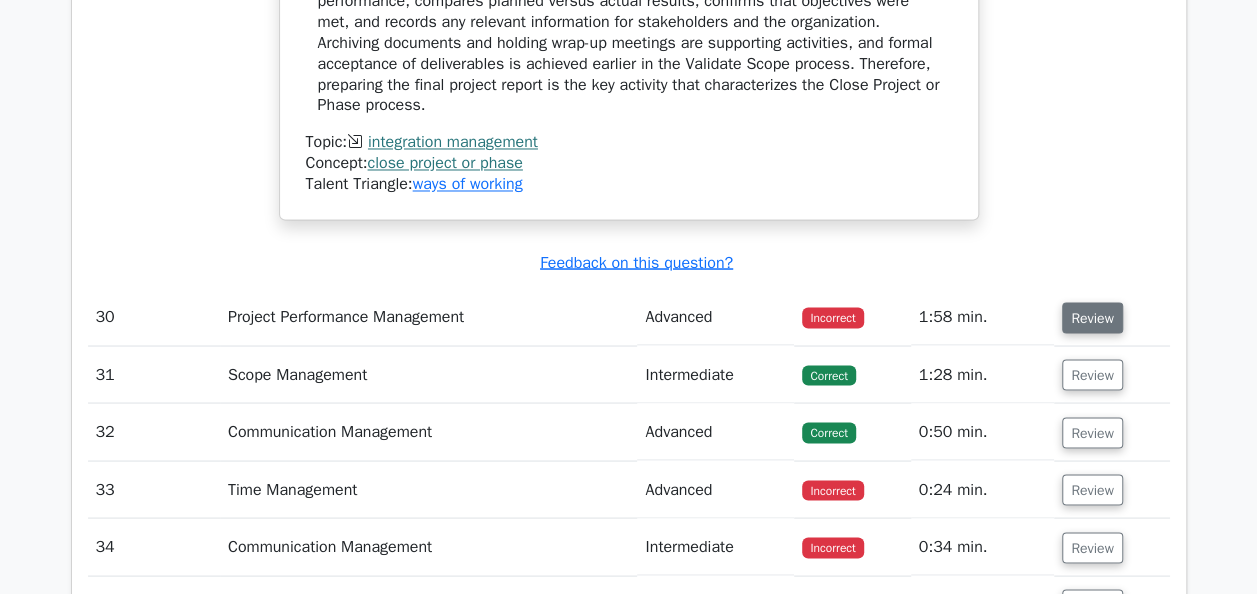 click on "Review" at bounding box center (1092, 317) 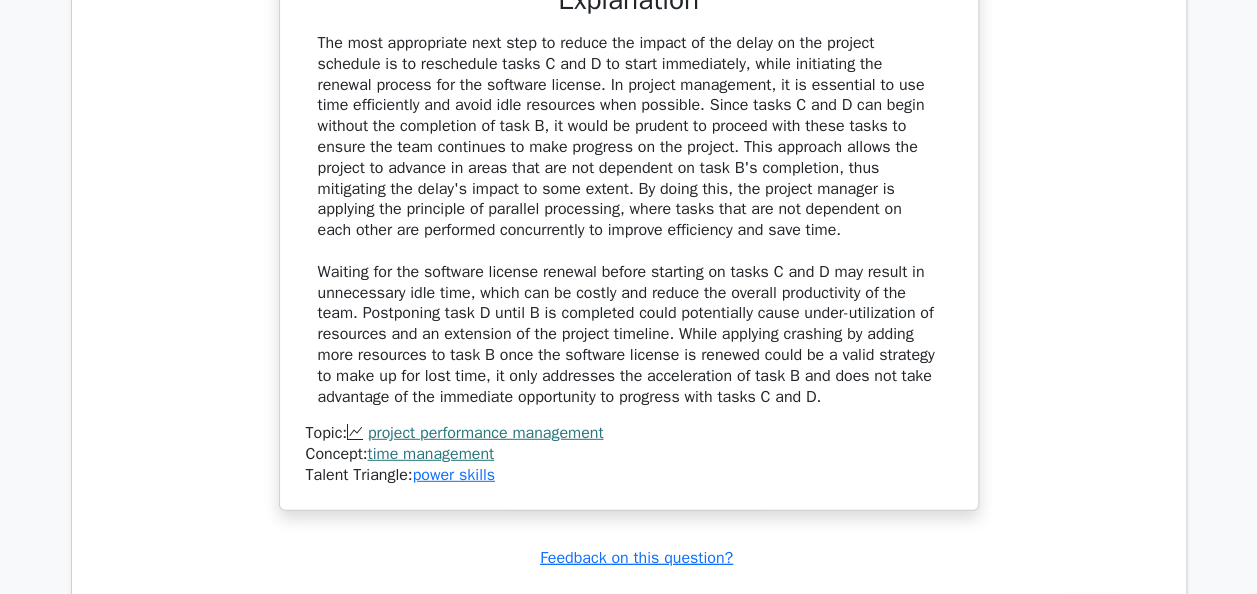 scroll, scrollTop: 10000, scrollLeft: 0, axis: vertical 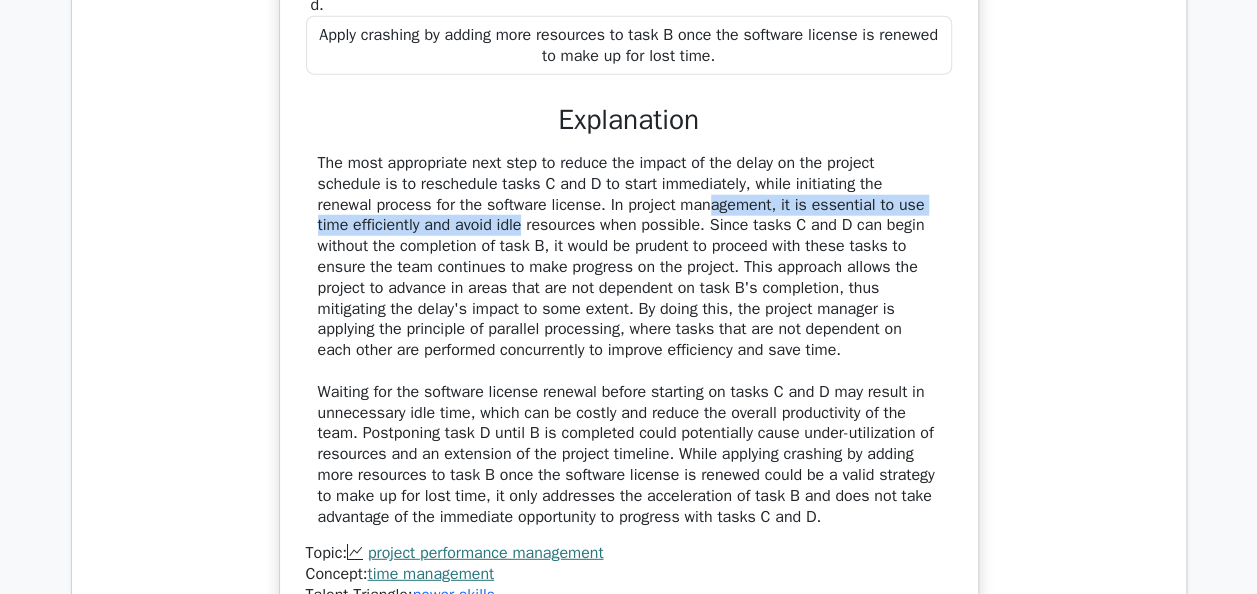 drag, startPoint x: 388, startPoint y: 227, endPoint x: 530, endPoint y: 220, distance: 142.17242 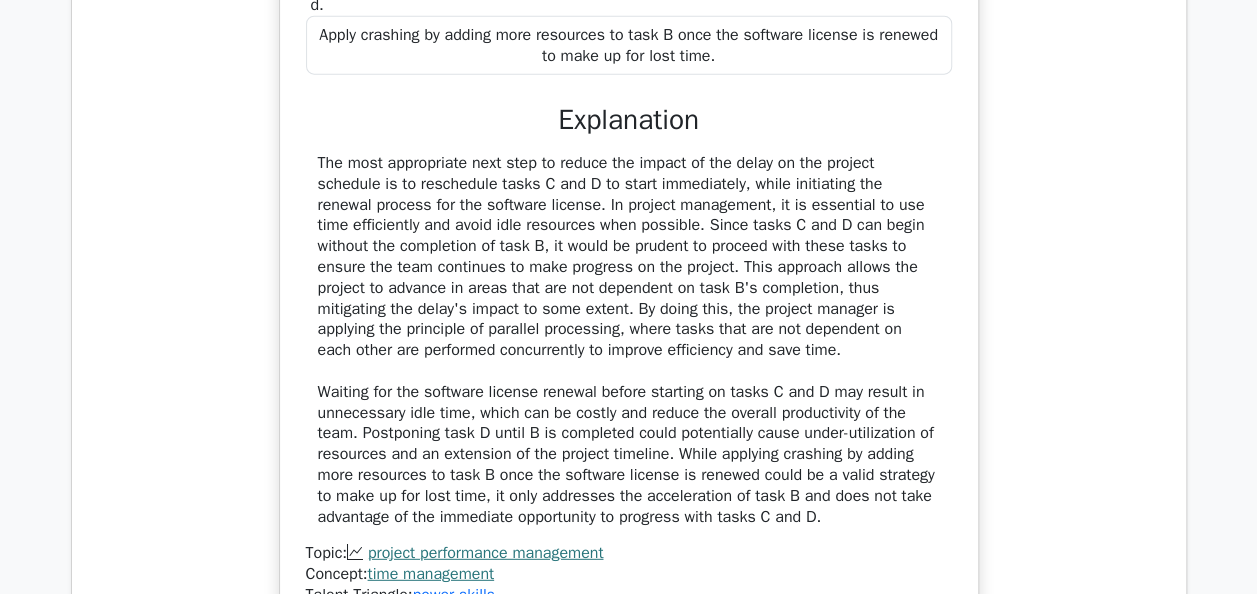 click on "The most appropriate next step to reduce the impact of the delay on the project schedule is to reschedule tasks C and D to start immediately, while initiating the renewal process for the software license. In project management, it is essential to use time efficiently and avoid idle resources when possible. Since tasks C and D can begin without the completion of task B, it would be prudent to proceed with these tasks to ensure the team continues to make progress on the project. This approach allows the project to advance in areas that are not dependent on task B's completion, thus mitigating the delay's impact to some extent. By doing this, the project manager is applying the principle of parallel processing, where tasks that are not dependent on each other are performed concurrently to improve efficiency and save time." at bounding box center [629, 340] 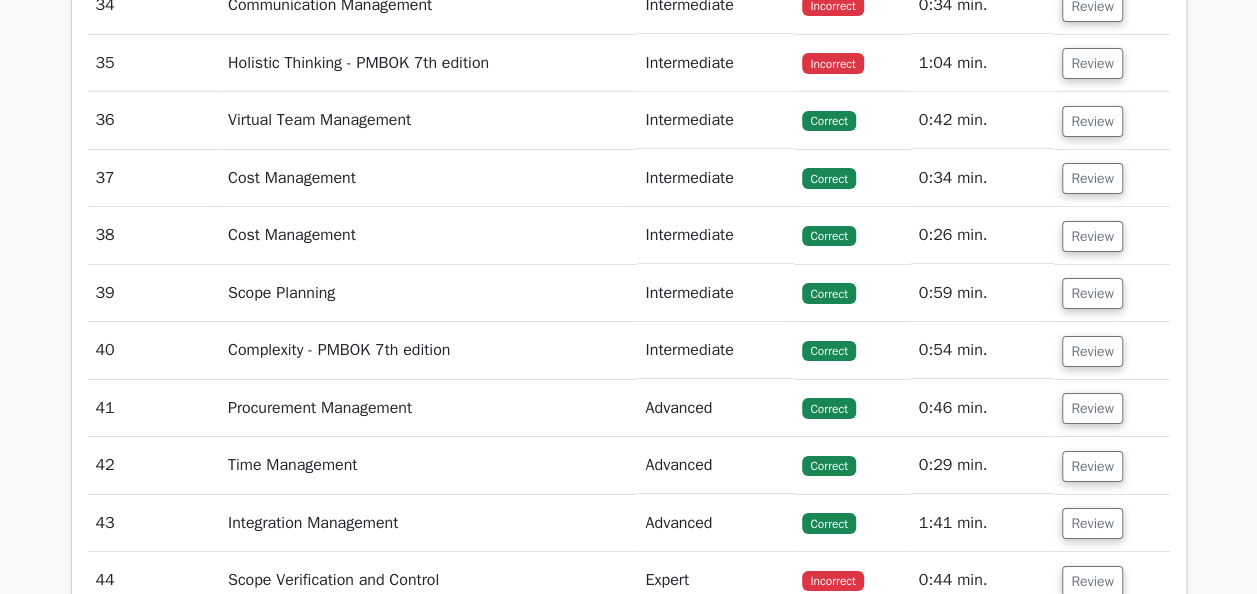scroll, scrollTop: 10700, scrollLeft: 0, axis: vertical 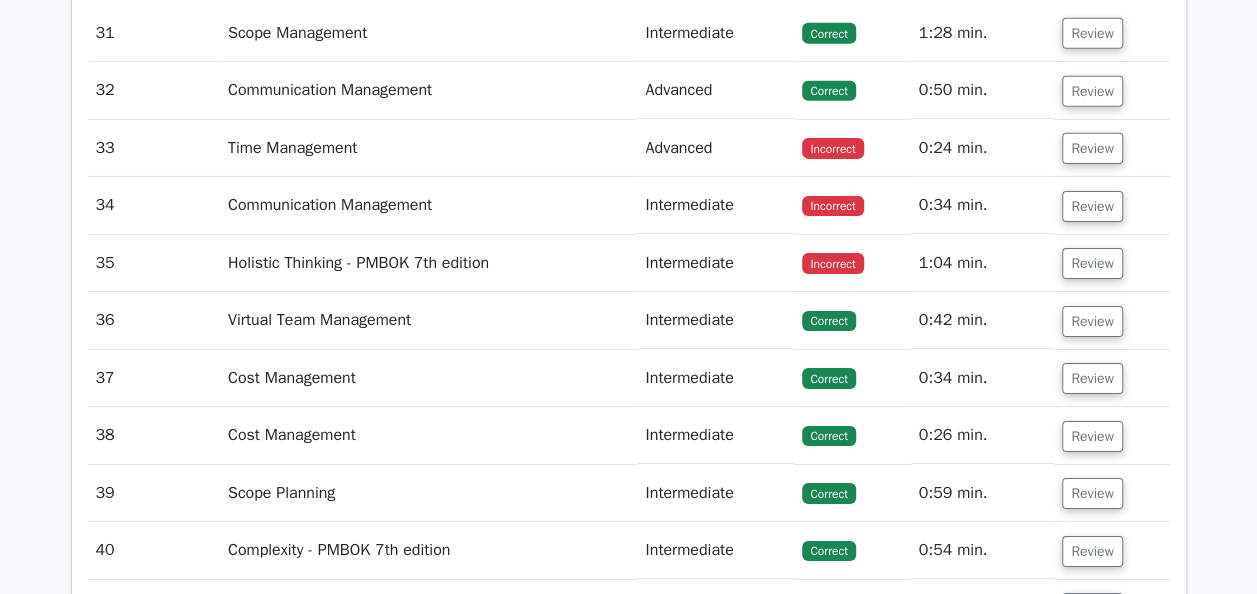 click on "Review" at bounding box center (1111, 148) 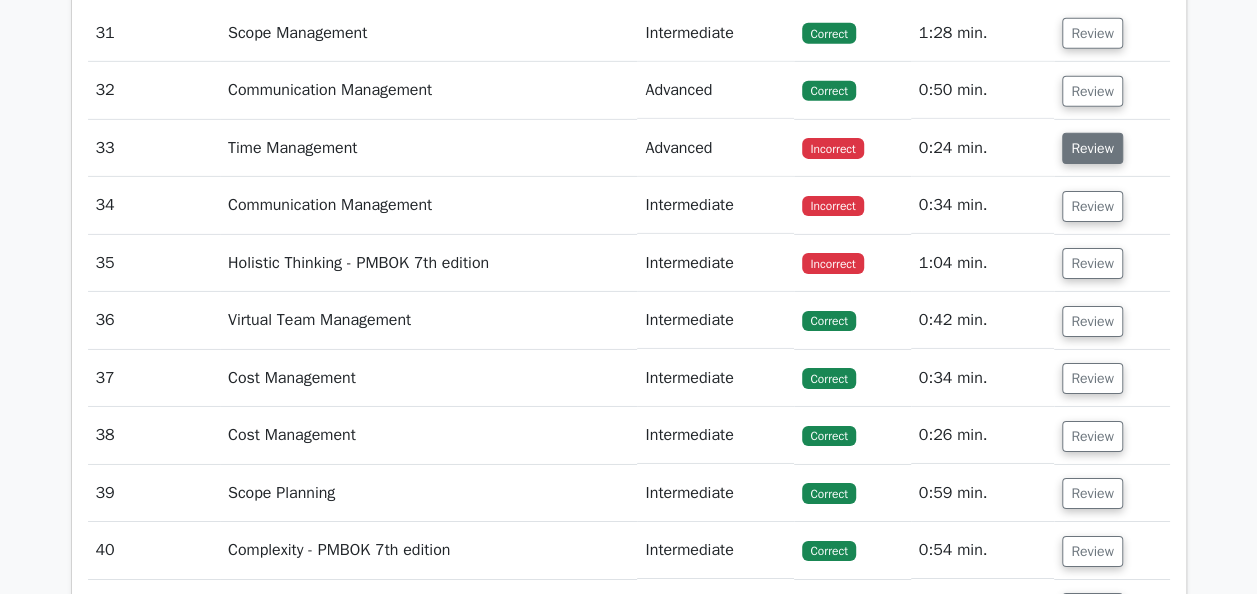 click on "Review" at bounding box center [1092, 148] 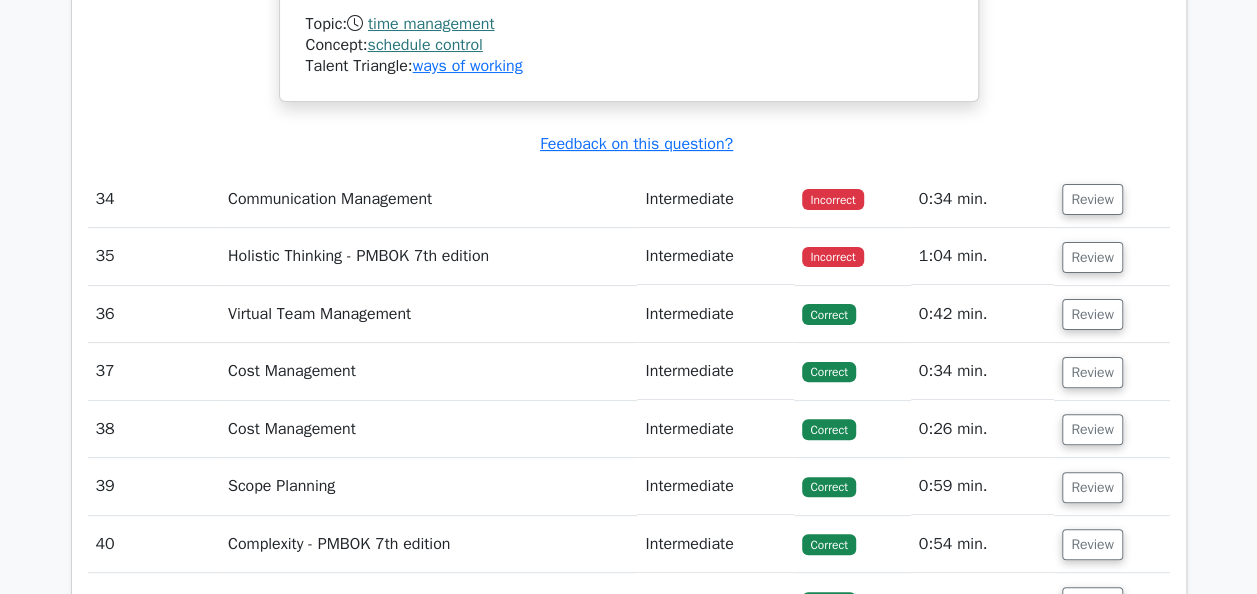 scroll, scrollTop: 11400, scrollLeft: 0, axis: vertical 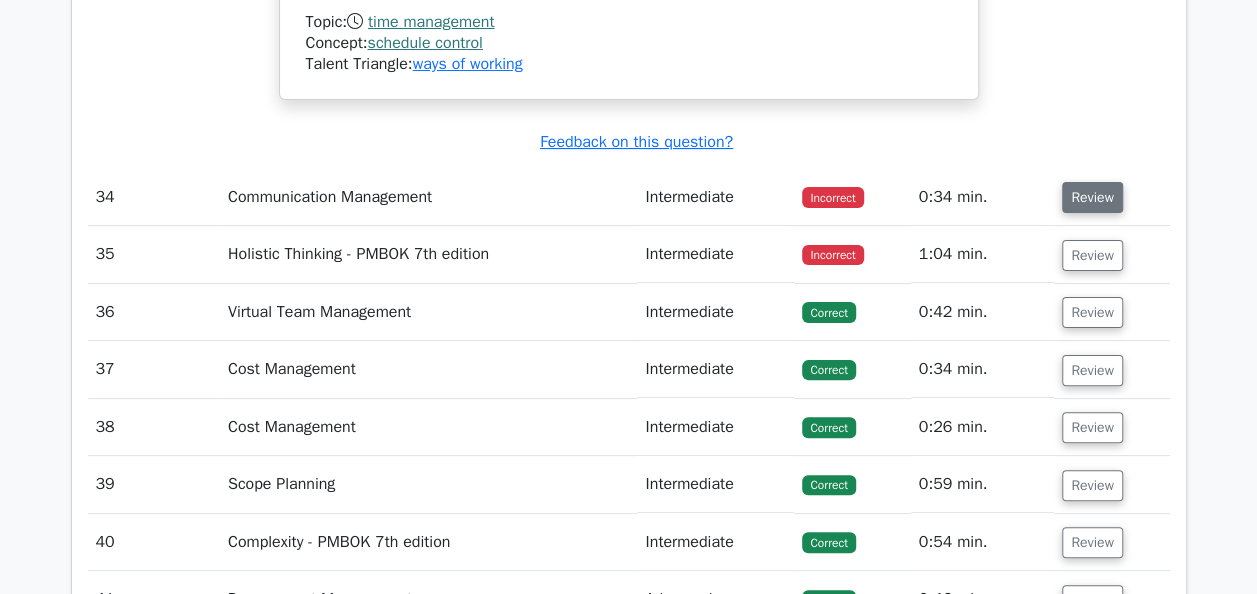 click on "Review" at bounding box center [1092, 197] 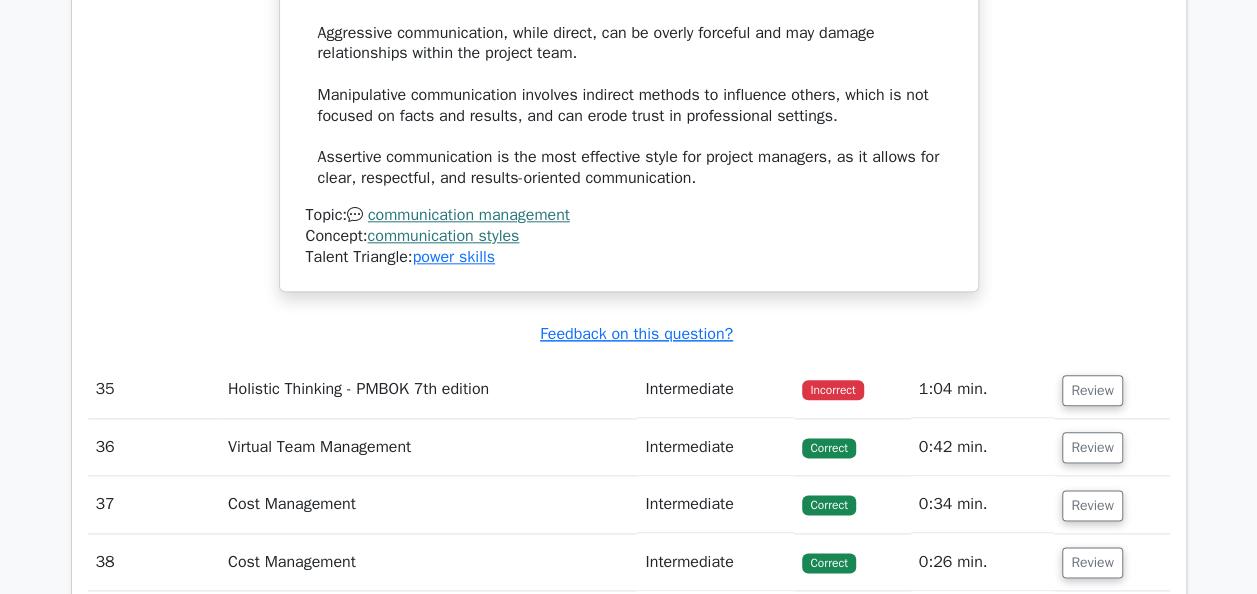scroll, scrollTop: 12400, scrollLeft: 0, axis: vertical 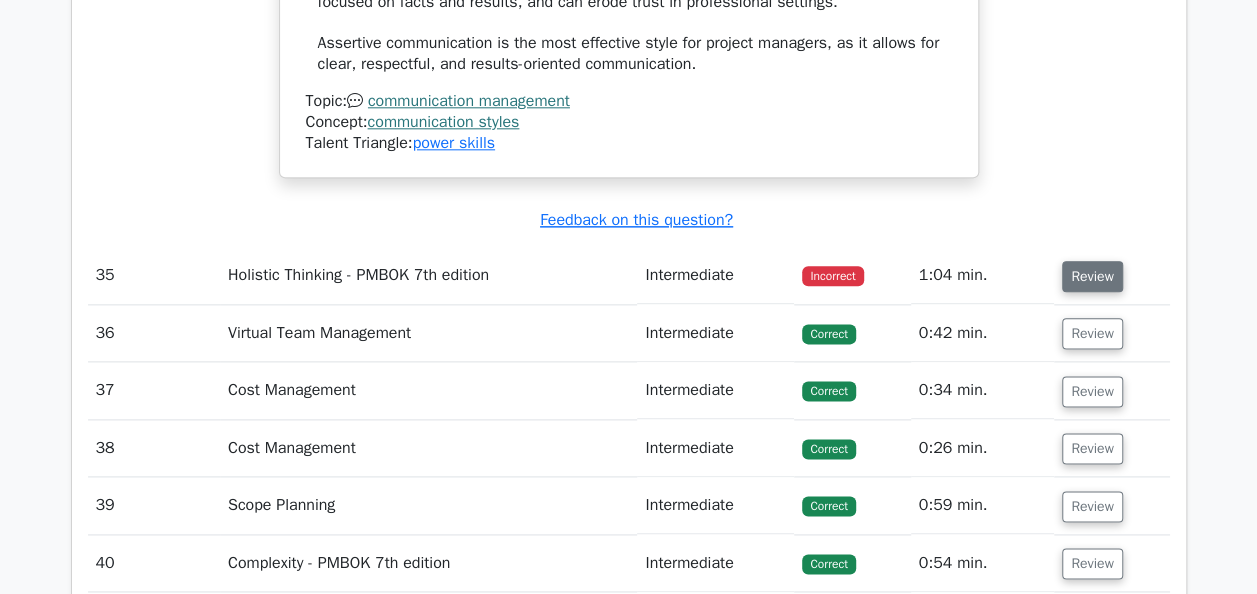 click on "Review" at bounding box center (1092, 276) 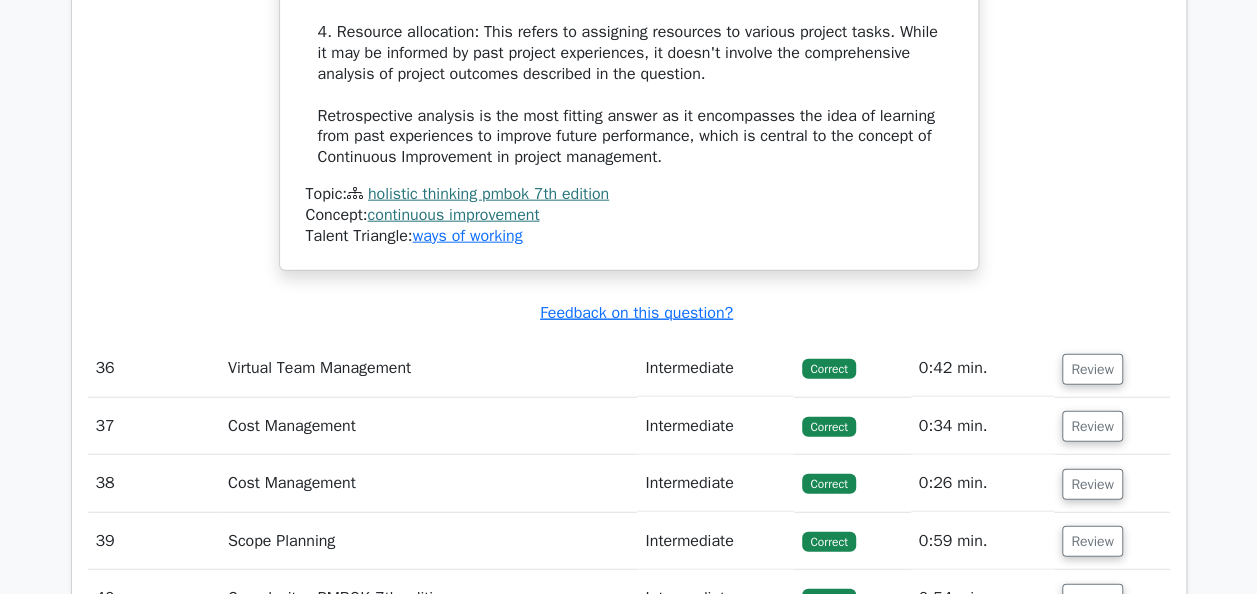 scroll, scrollTop: 14200, scrollLeft: 0, axis: vertical 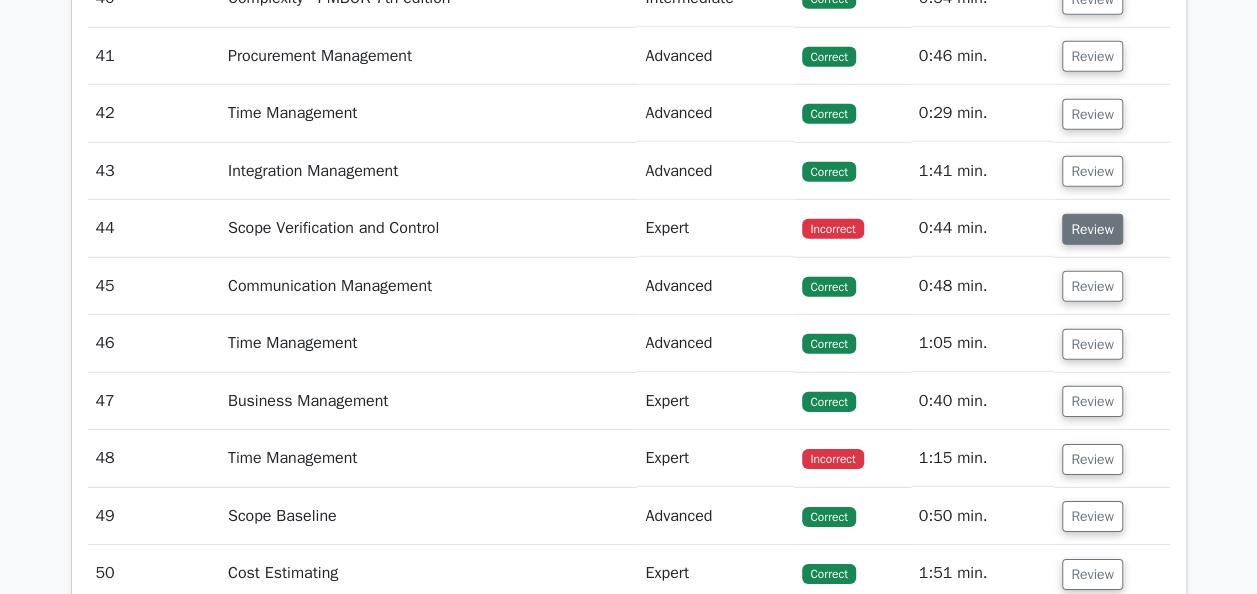 click on "Review" at bounding box center [1092, 229] 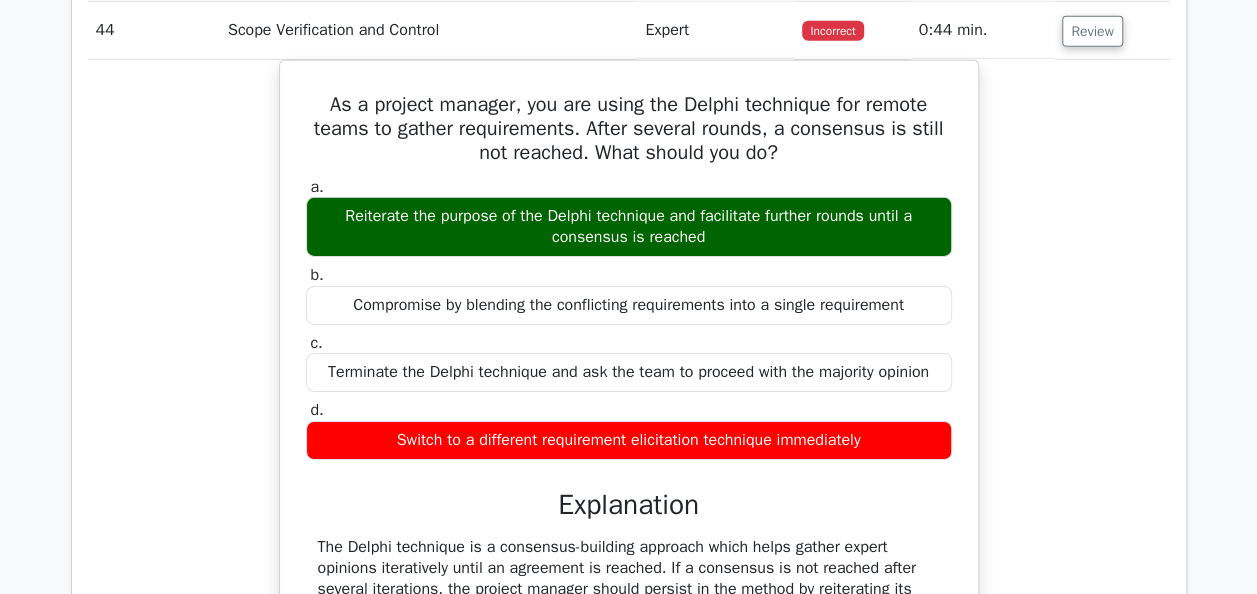 scroll, scrollTop: 14400, scrollLeft: 0, axis: vertical 